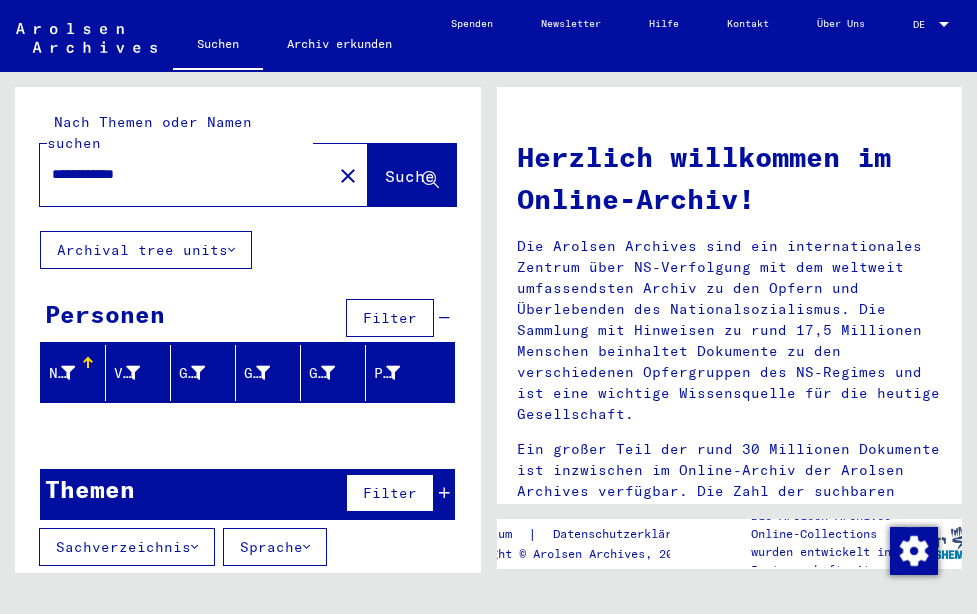 scroll, scrollTop: 0, scrollLeft: 0, axis: both 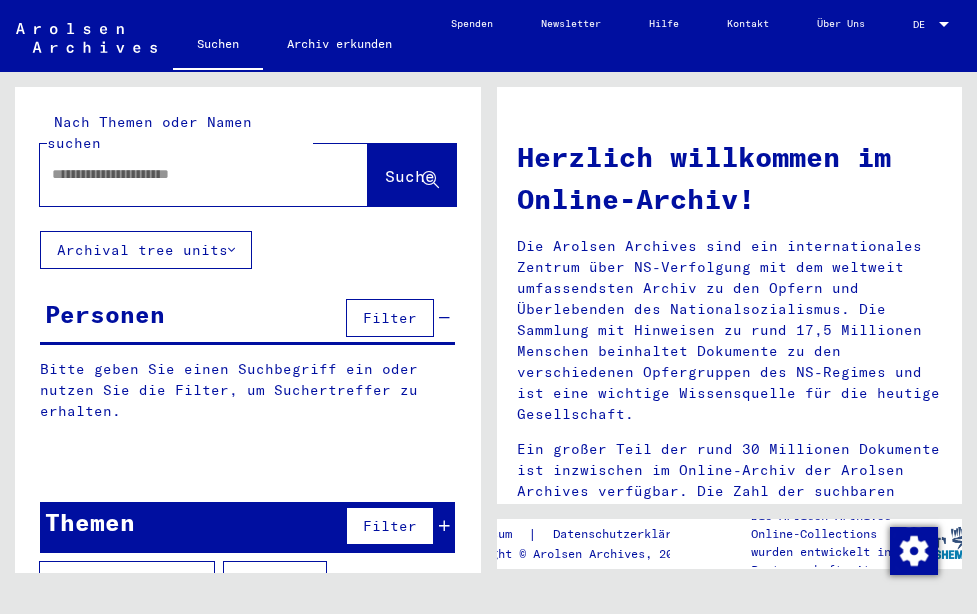 click at bounding box center [180, 174] 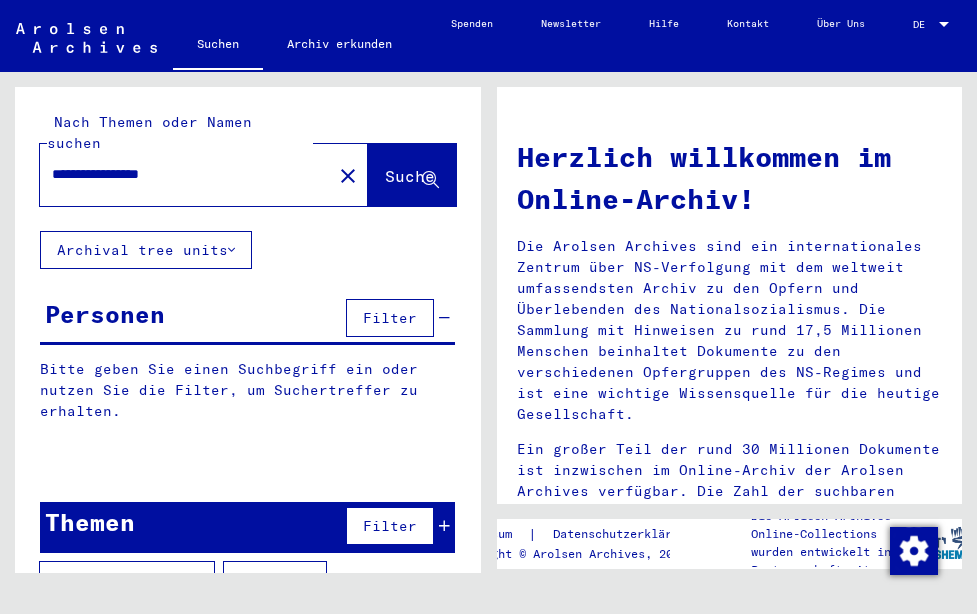 click on "Suche" 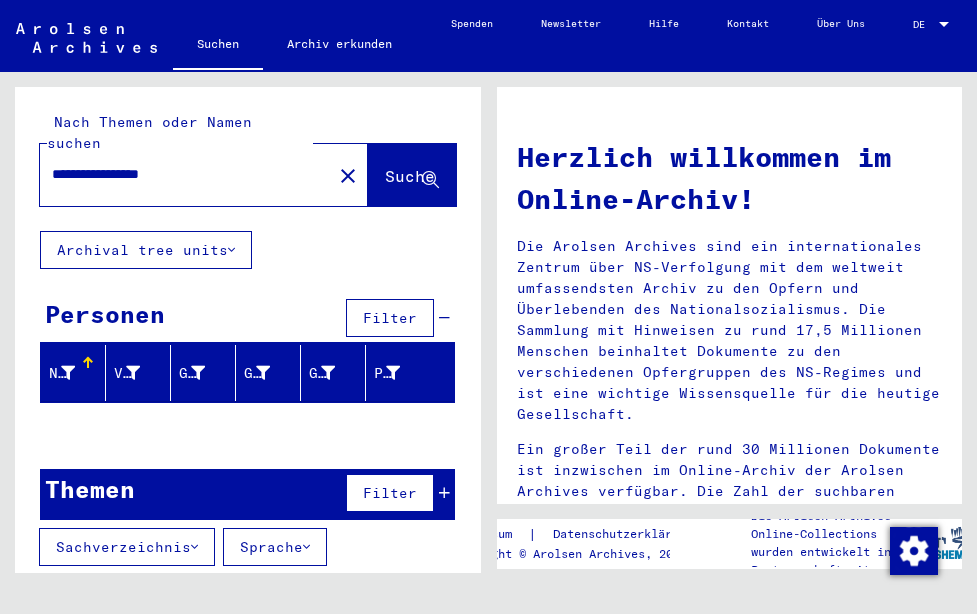 click on "**********" at bounding box center (180, 174) 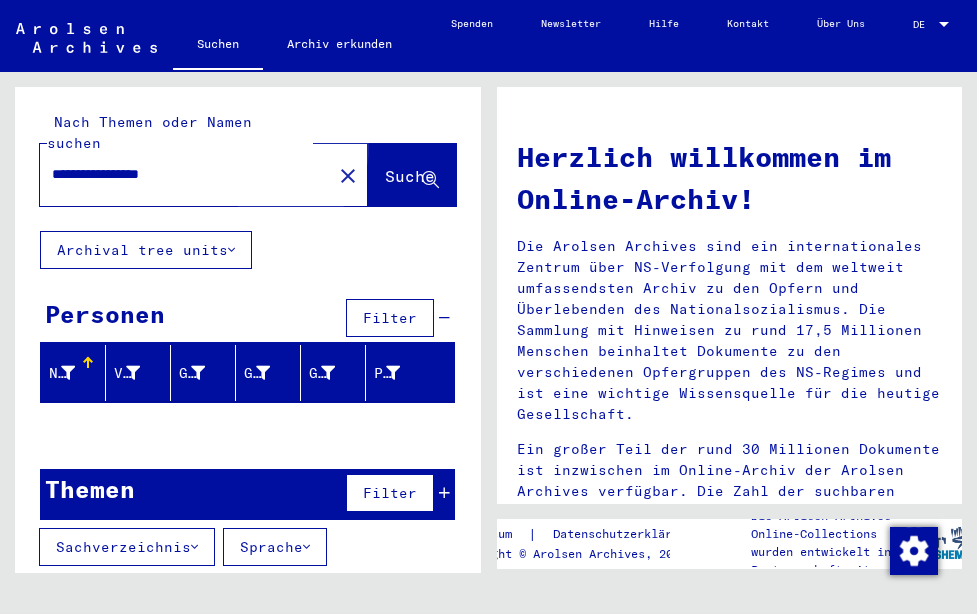 click on "Suche" 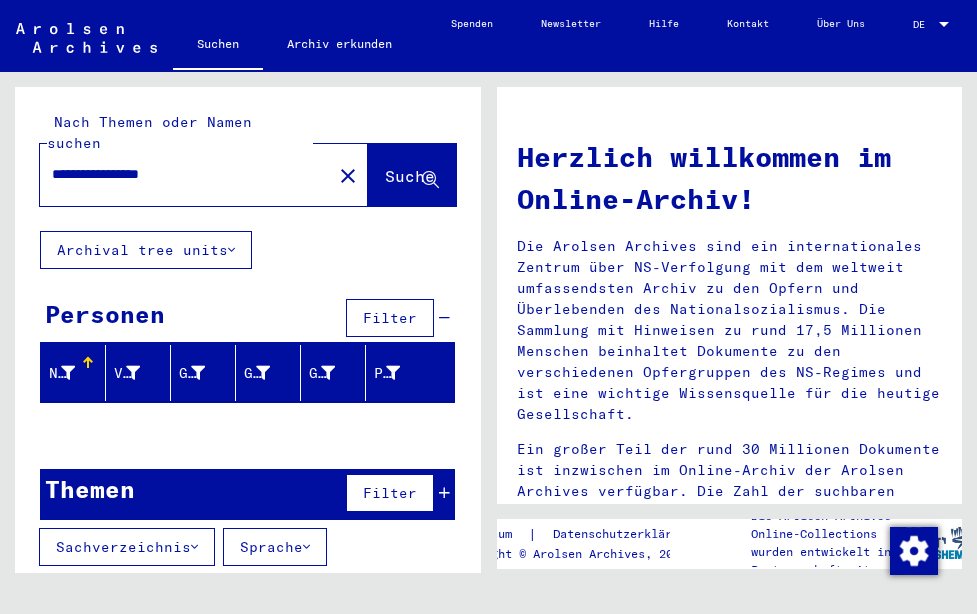 click on "**********" at bounding box center (180, 174) 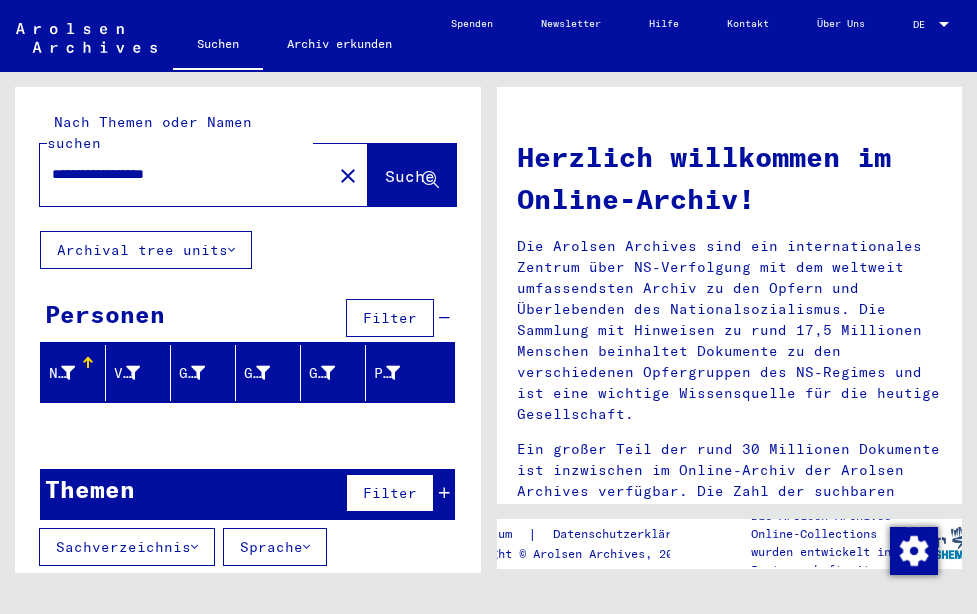 type on "**********" 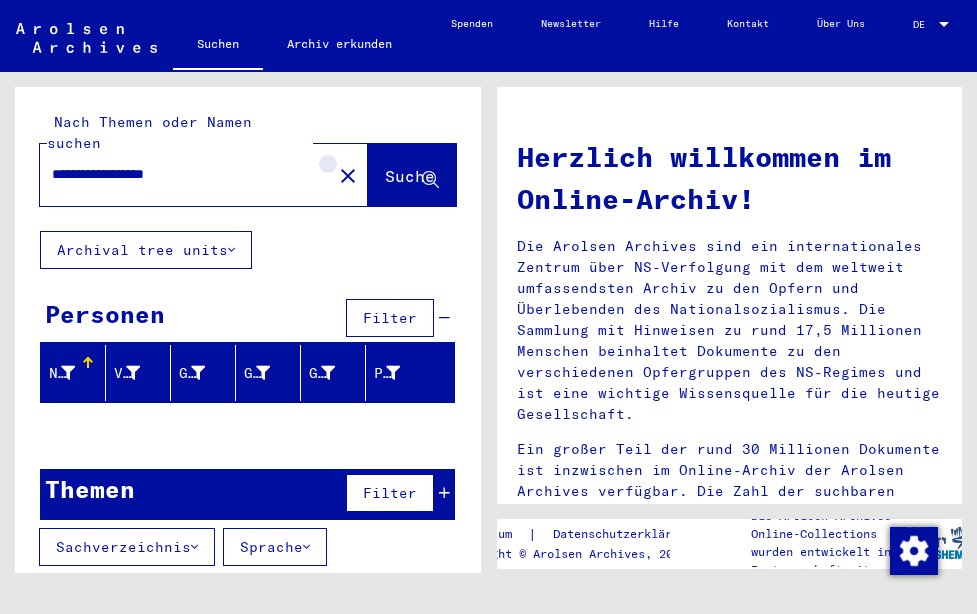 click on "close" 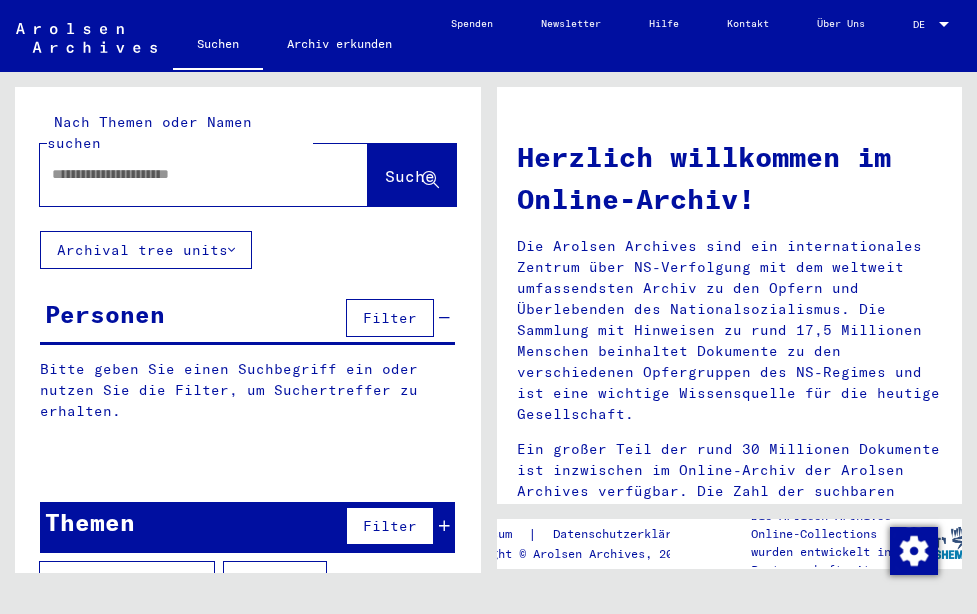 click at bounding box center (180, 174) 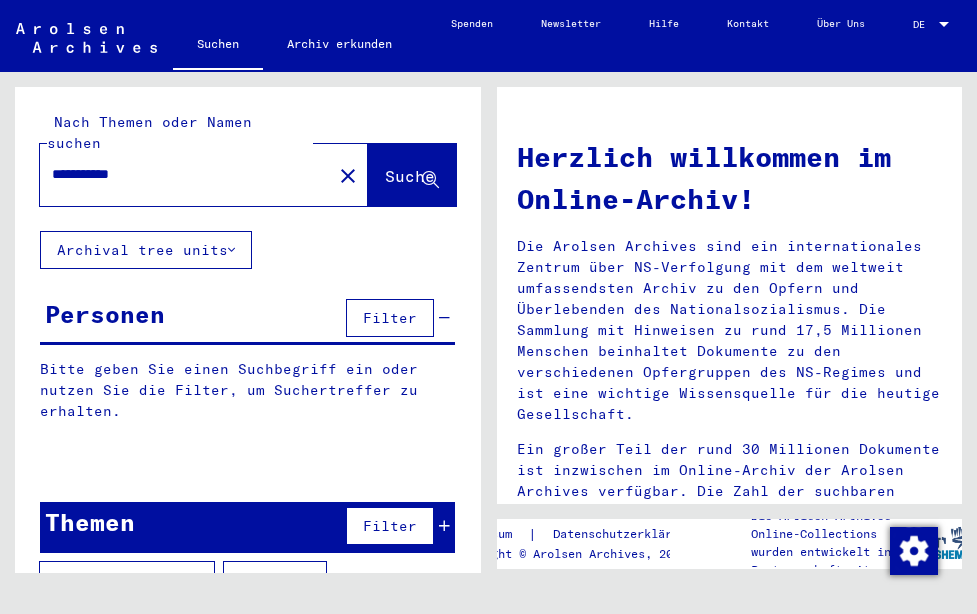 type on "**********" 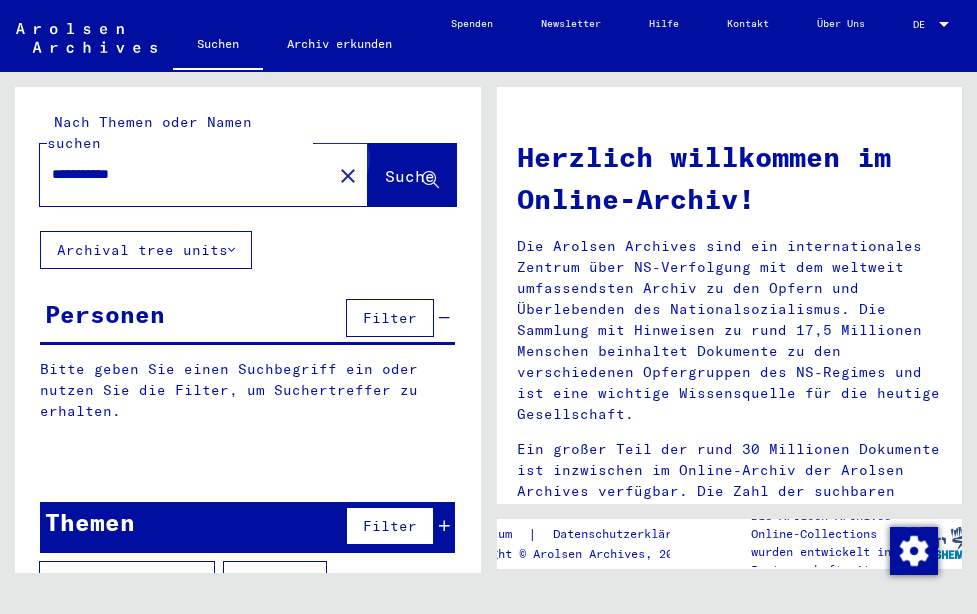 click on "Suche" 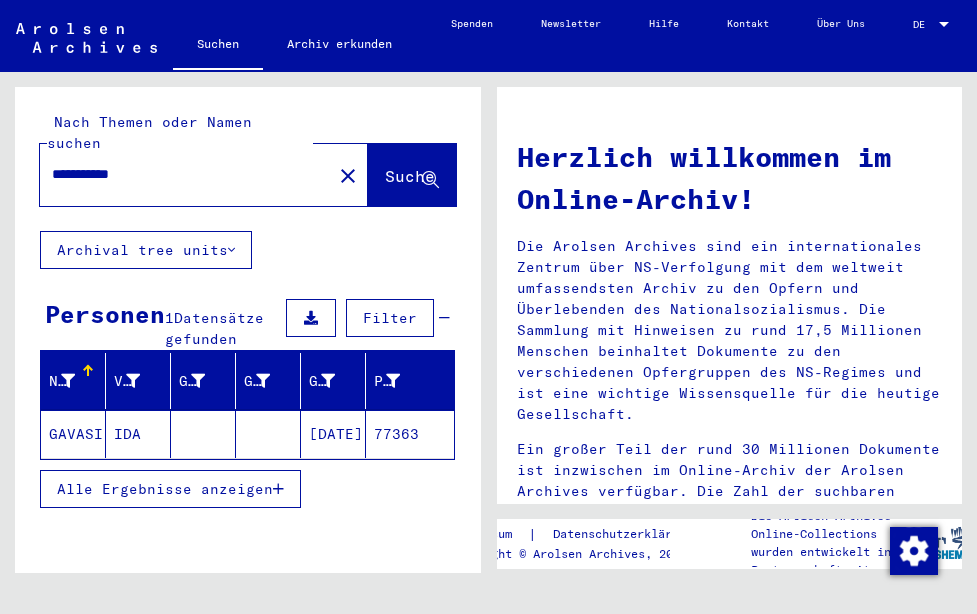 scroll, scrollTop: 110, scrollLeft: 0, axis: vertical 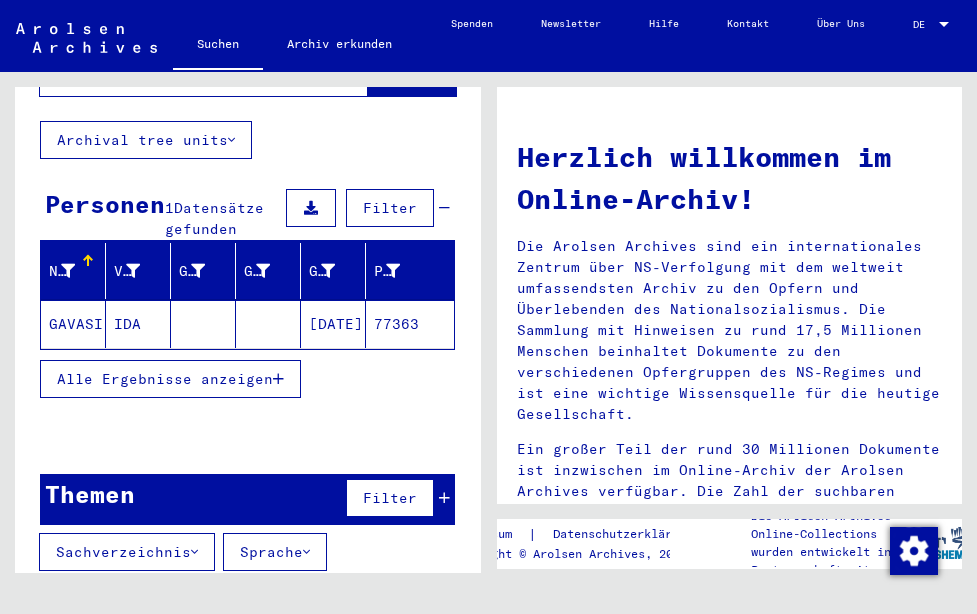 click on "Alle Ergebnisse anzeigen" at bounding box center (165, 379) 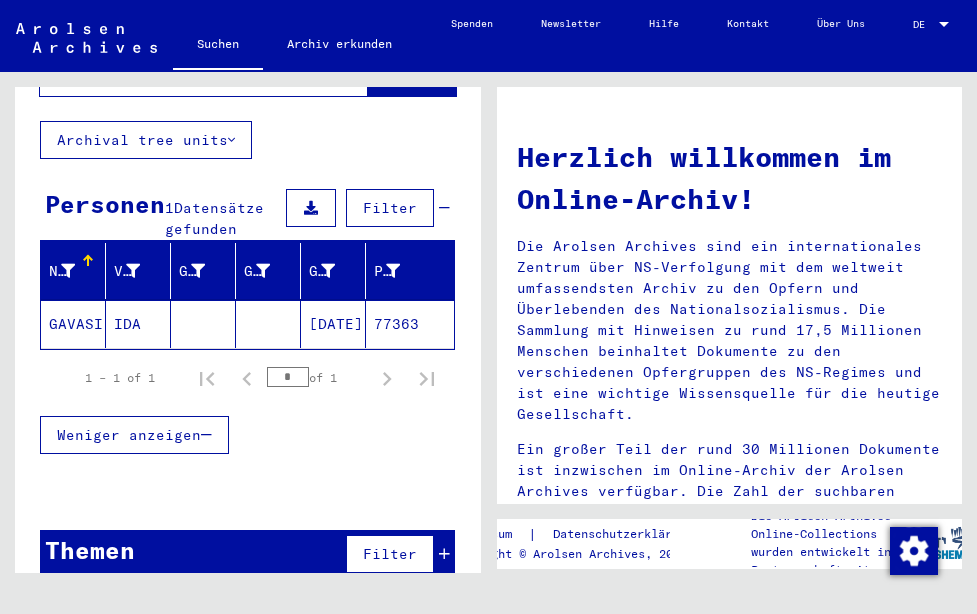 click on "GAVASI" 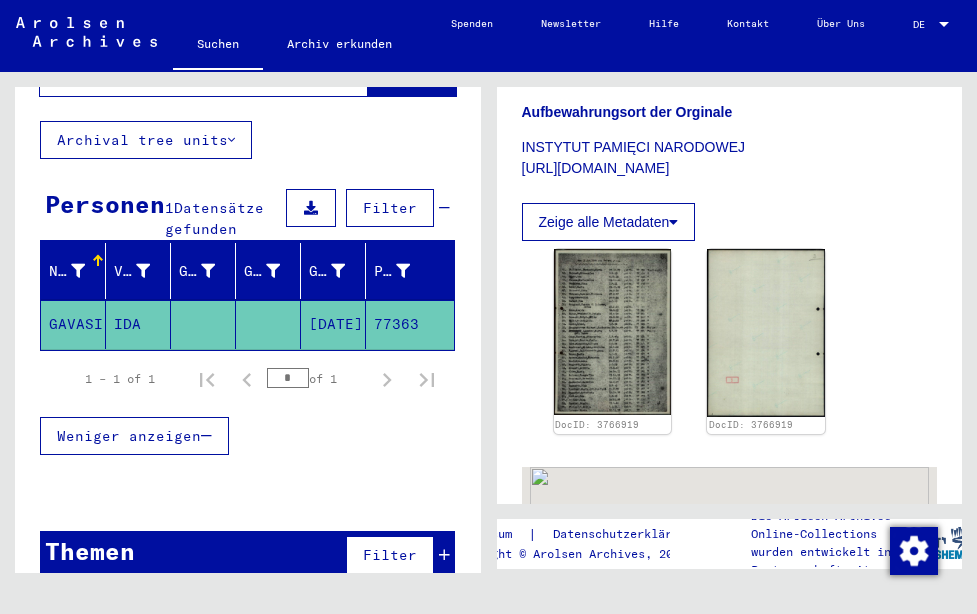 scroll, scrollTop: 966, scrollLeft: 0, axis: vertical 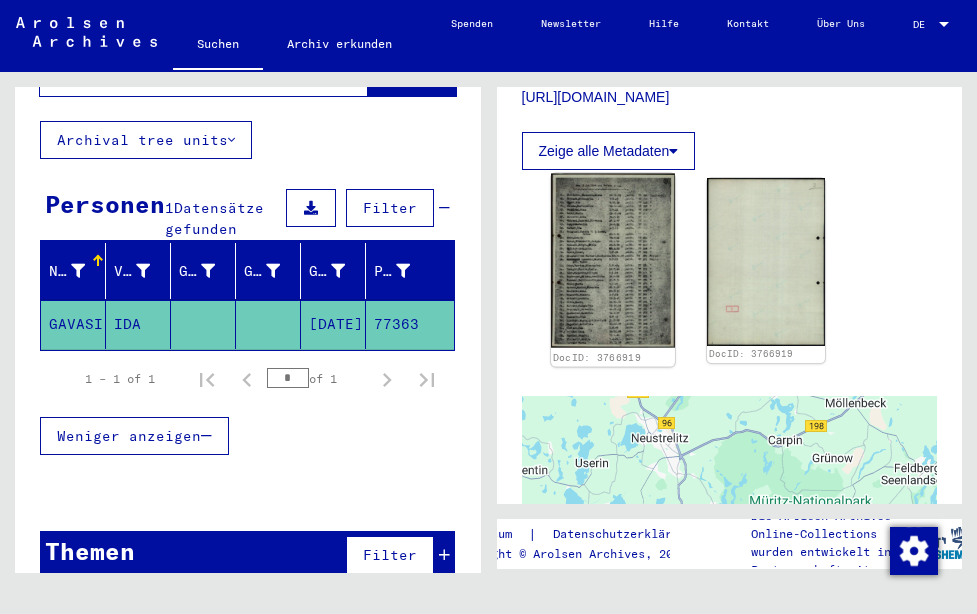 click 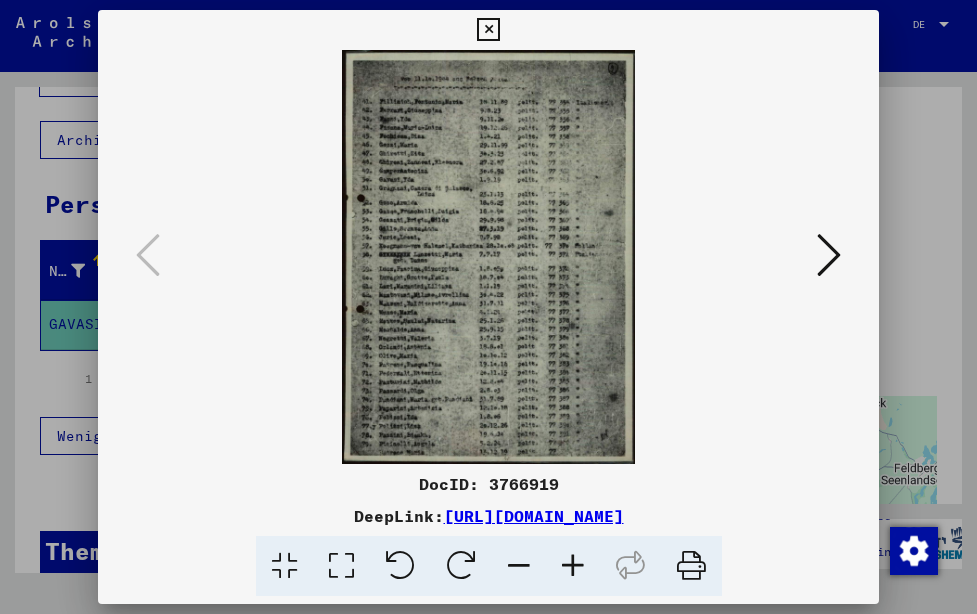 click at bounding box center (573, 566) 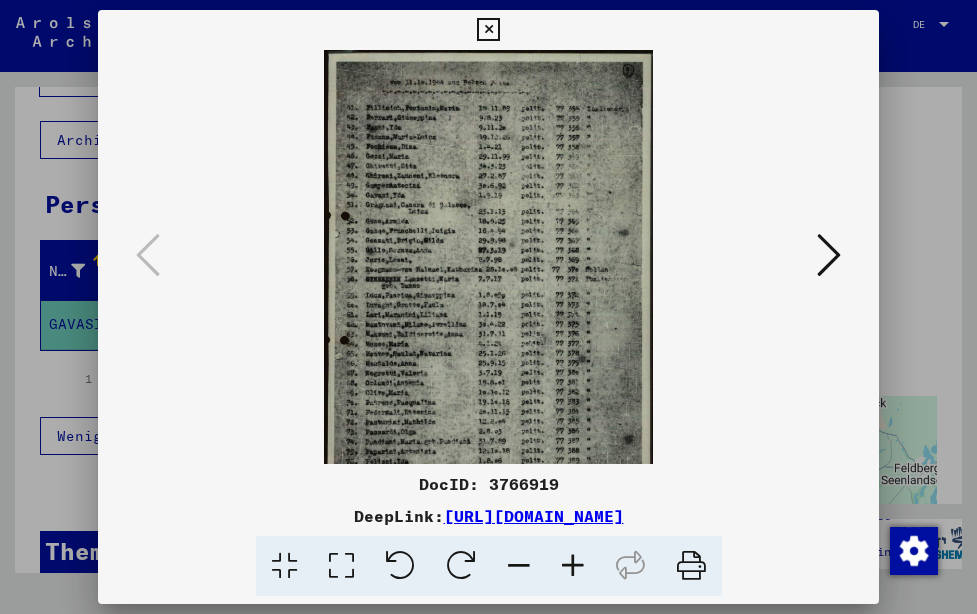 click at bounding box center [573, 566] 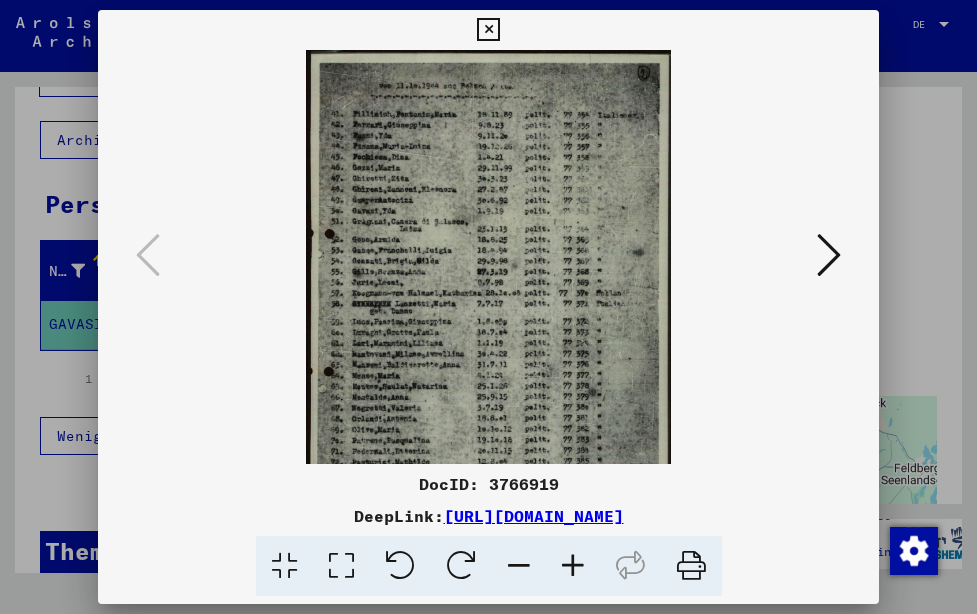click at bounding box center [573, 566] 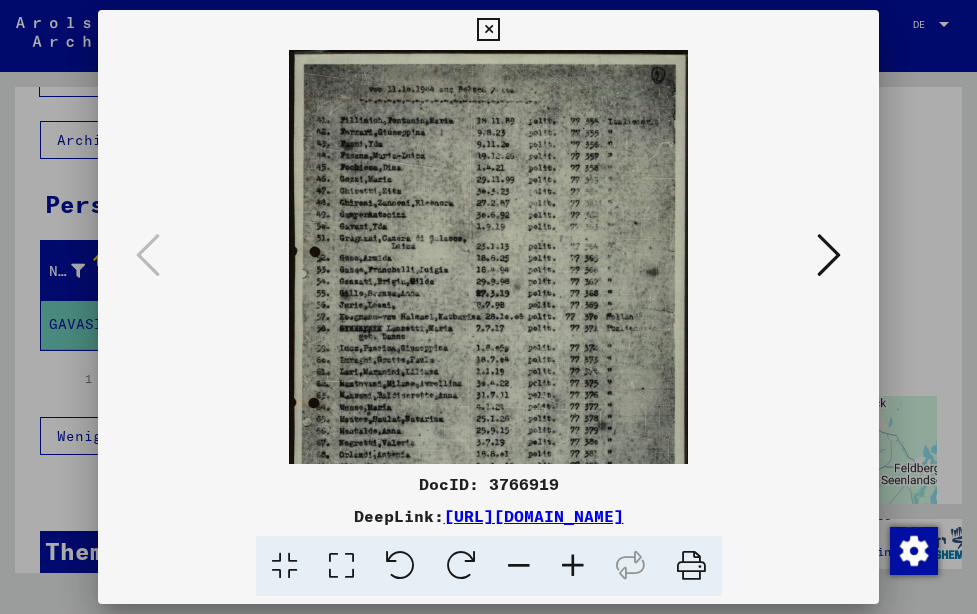 click at bounding box center [573, 566] 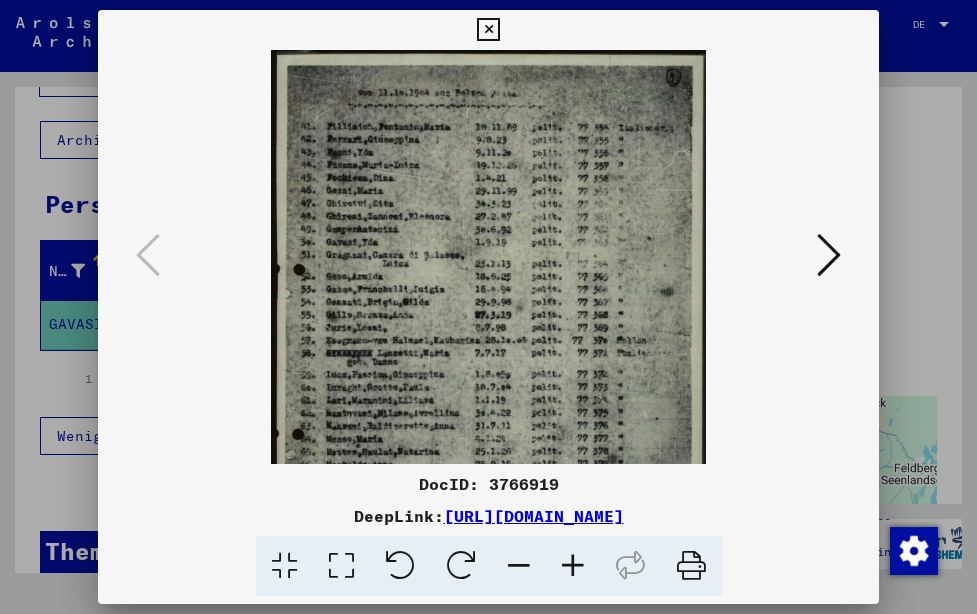click at bounding box center (573, 566) 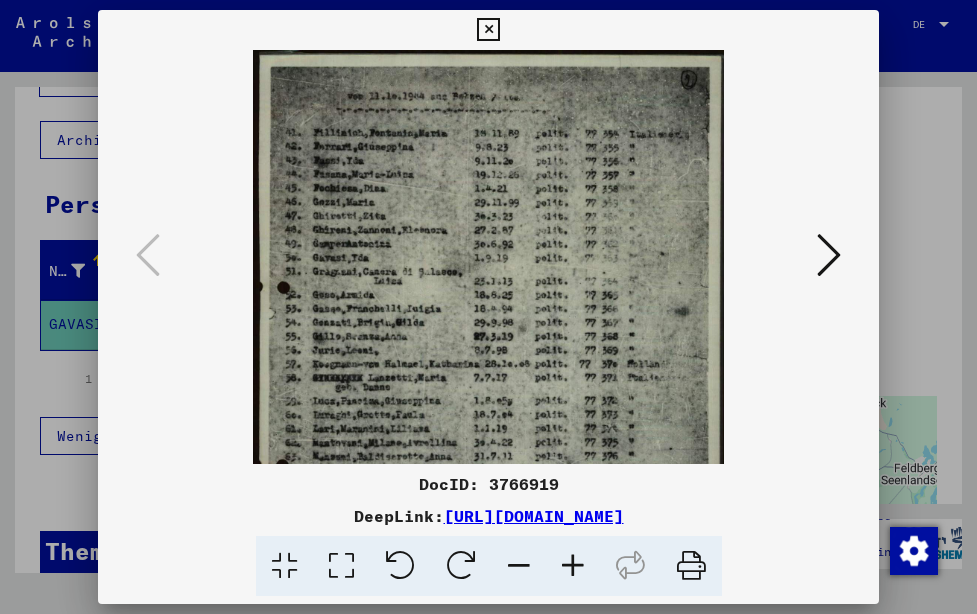 click at bounding box center (573, 566) 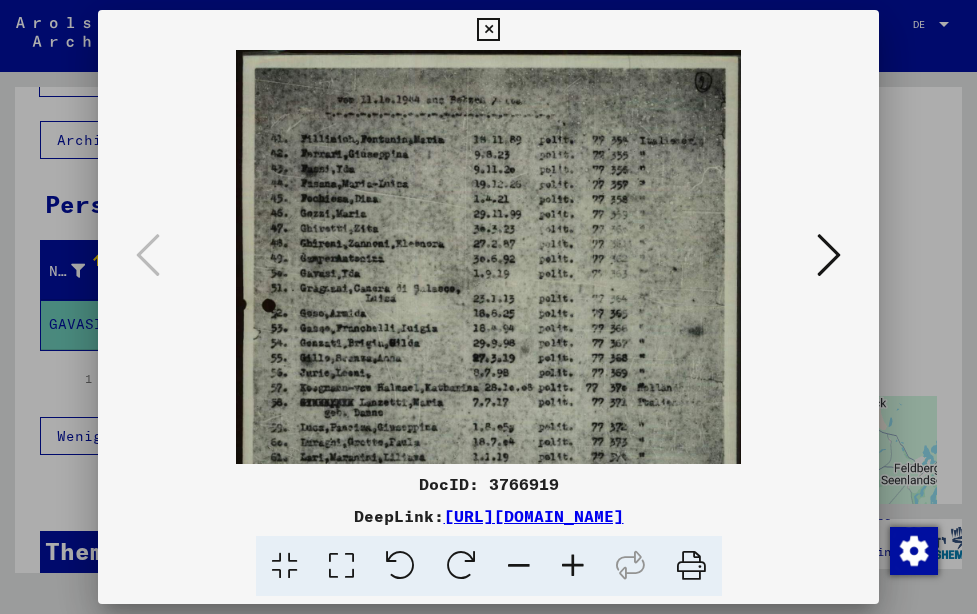 click at bounding box center [573, 566] 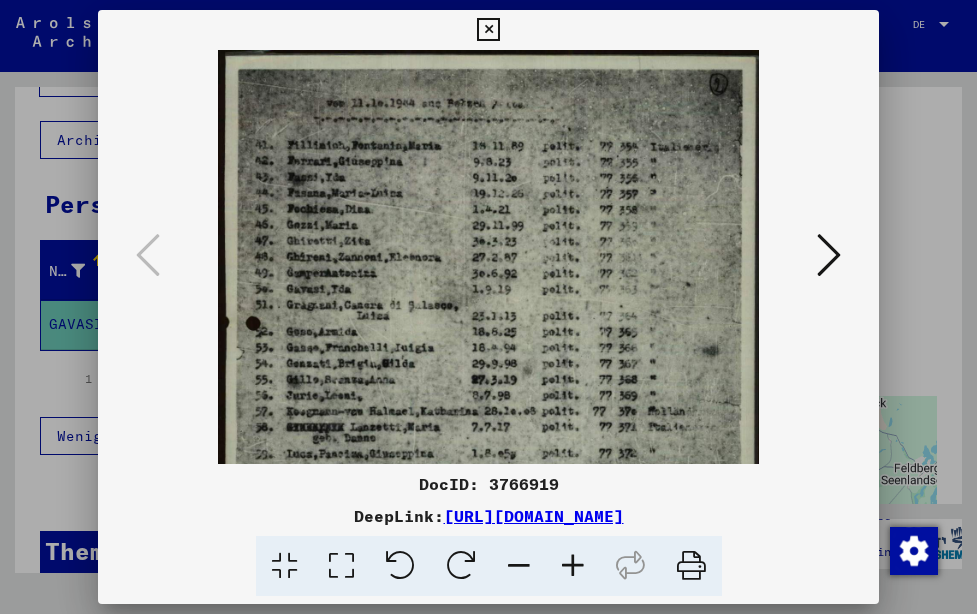 click at bounding box center (573, 566) 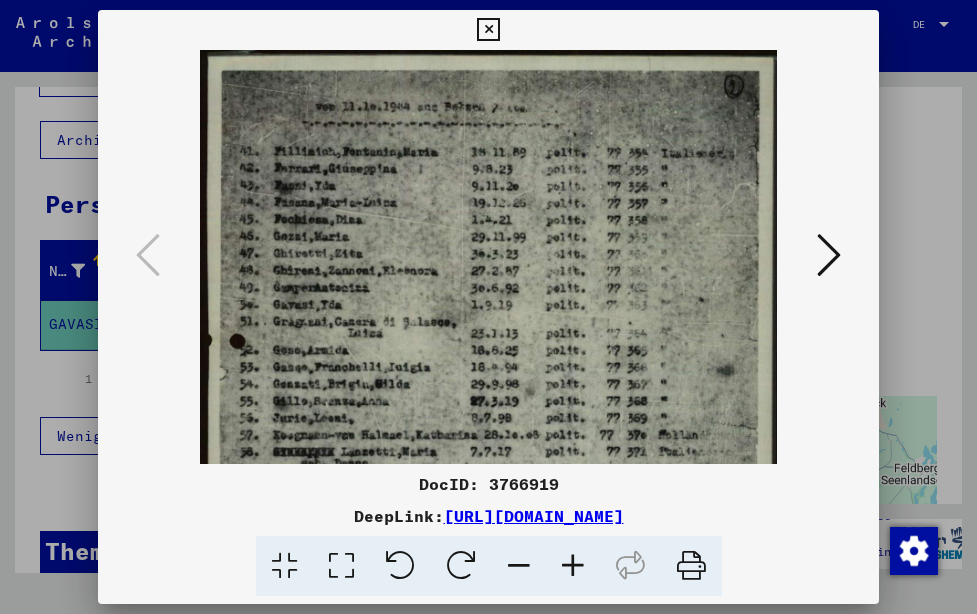 click at bounding box center (573, 566) 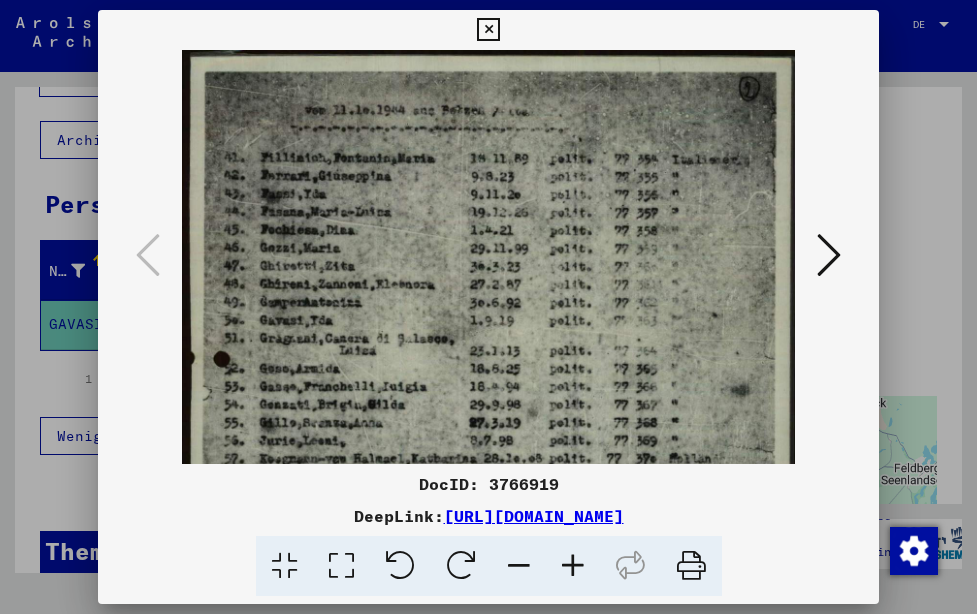 click at bounding box center [573, 566] 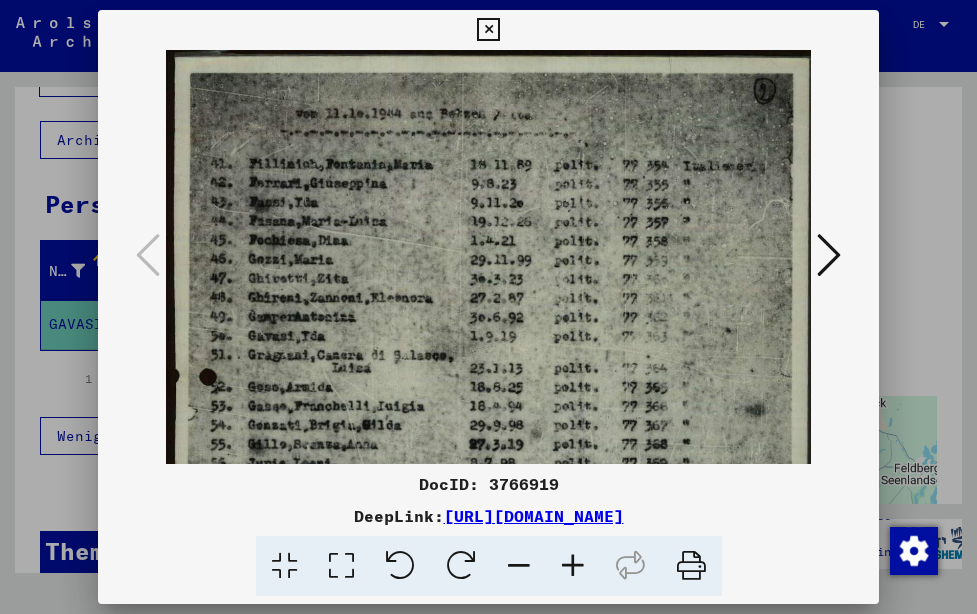 click at bounding box center (573, 566) 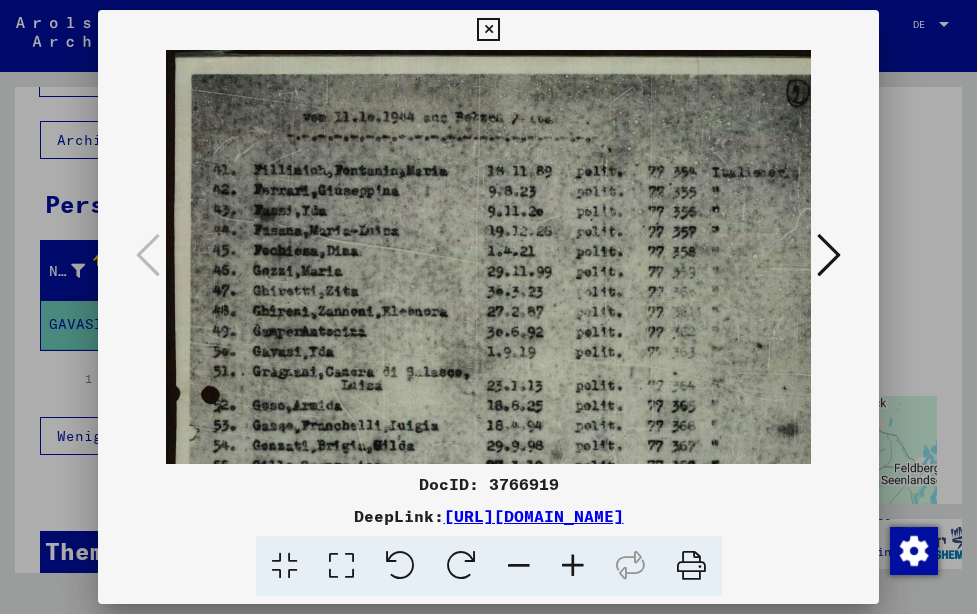 click at bounding box center [488, 30] 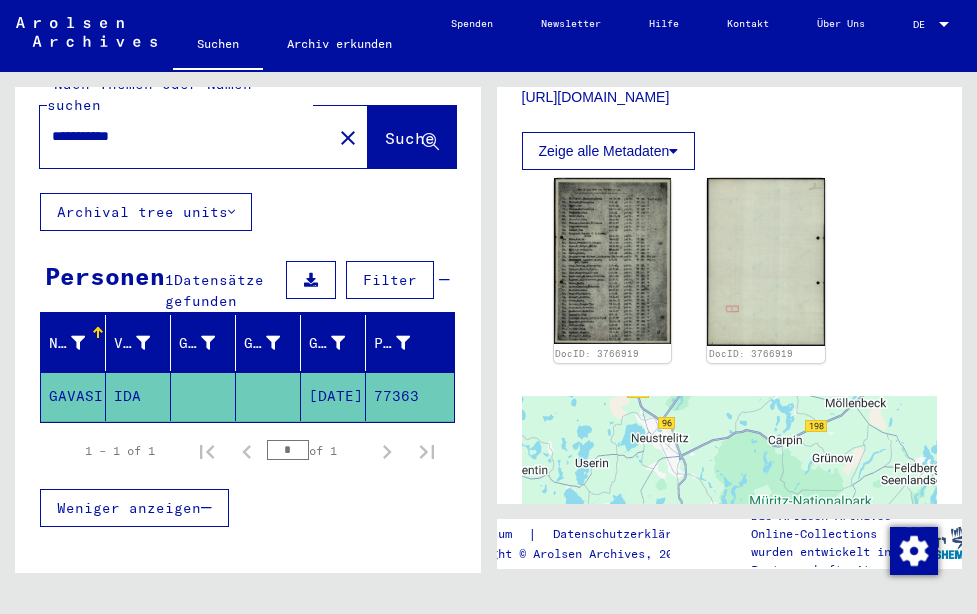 scroll, scrollTop: 0, scrollLeft: 0, axis: both 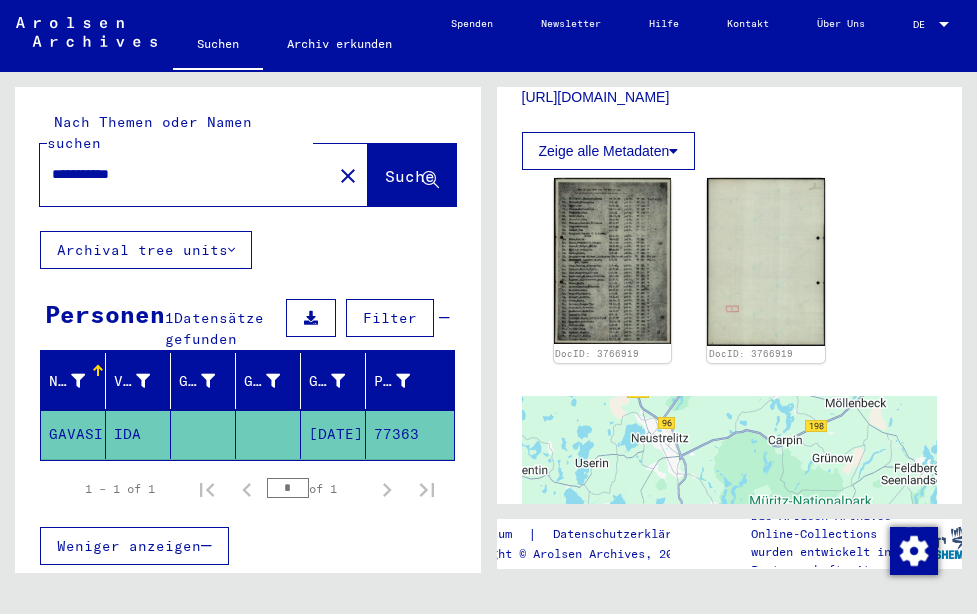 click on "close" 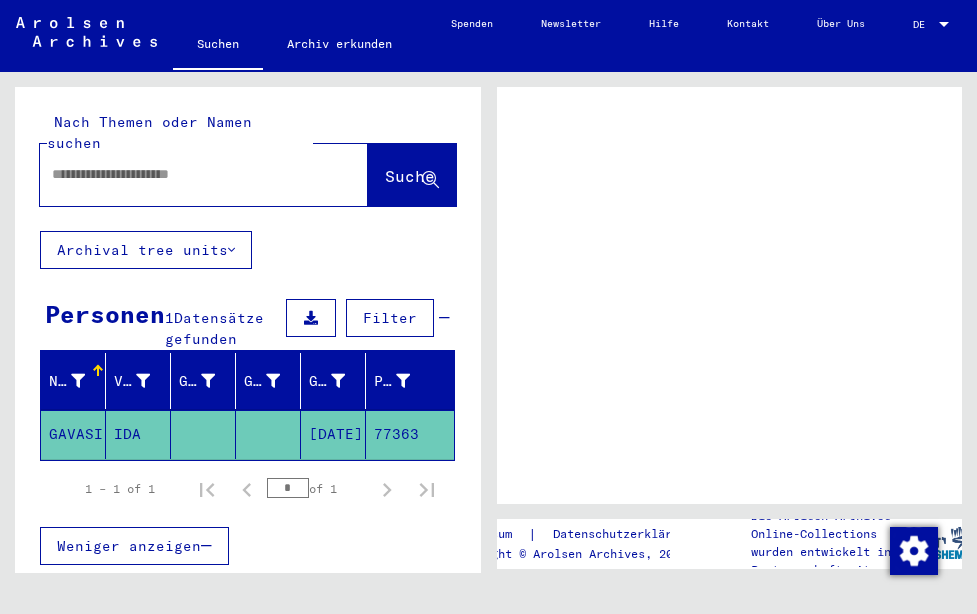 scroll, scrollTop: 0, scrollLeft: 0, axis: both 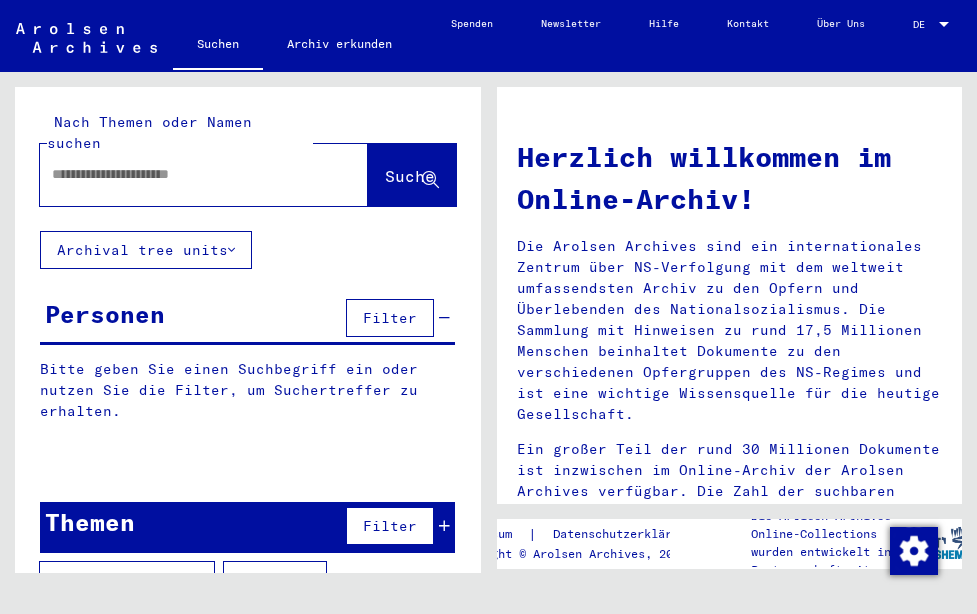 click at bounding box center [180, 174] 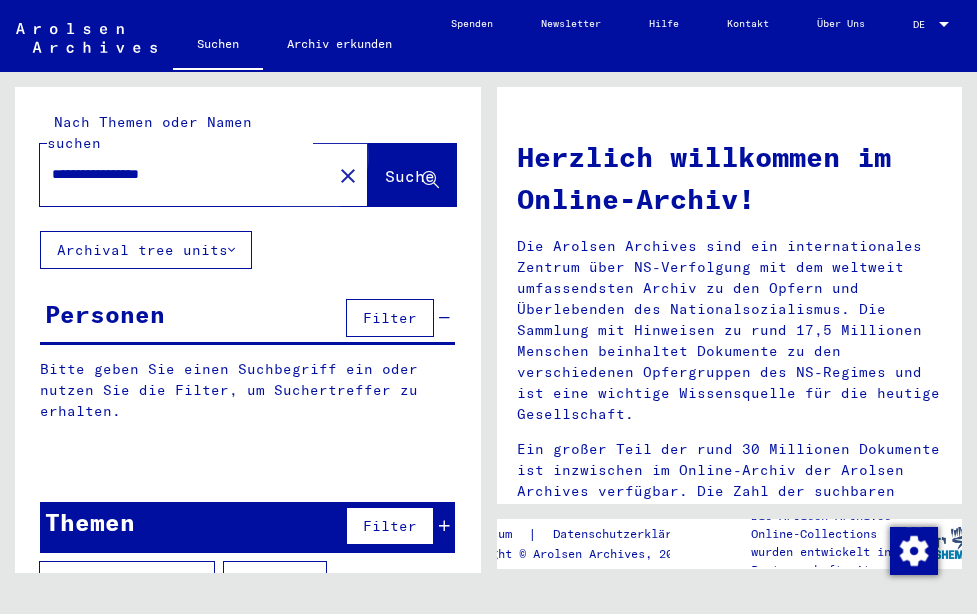 click on "Suche" 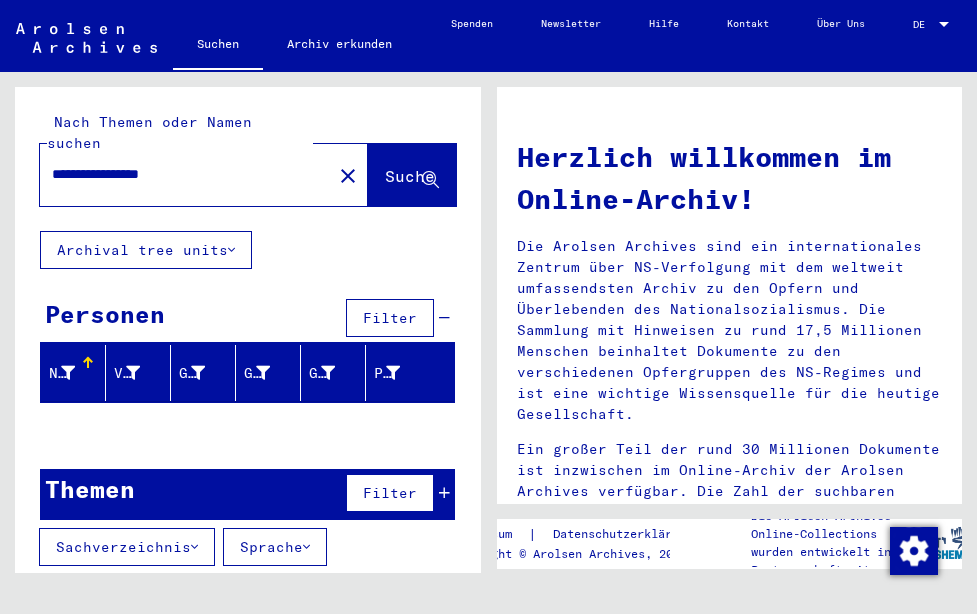 click on "**********" at bounding box center [180, 174] 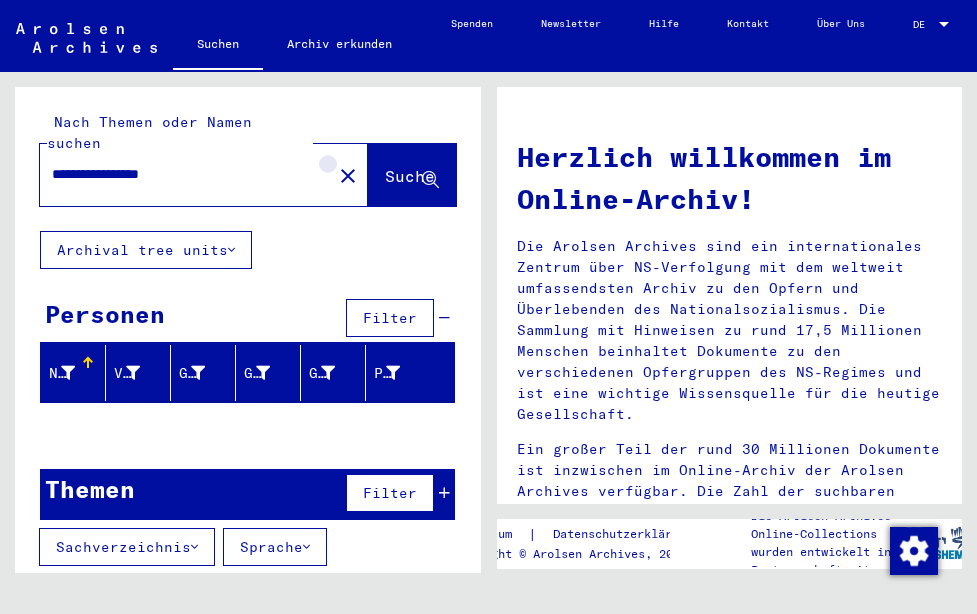 click on "close" 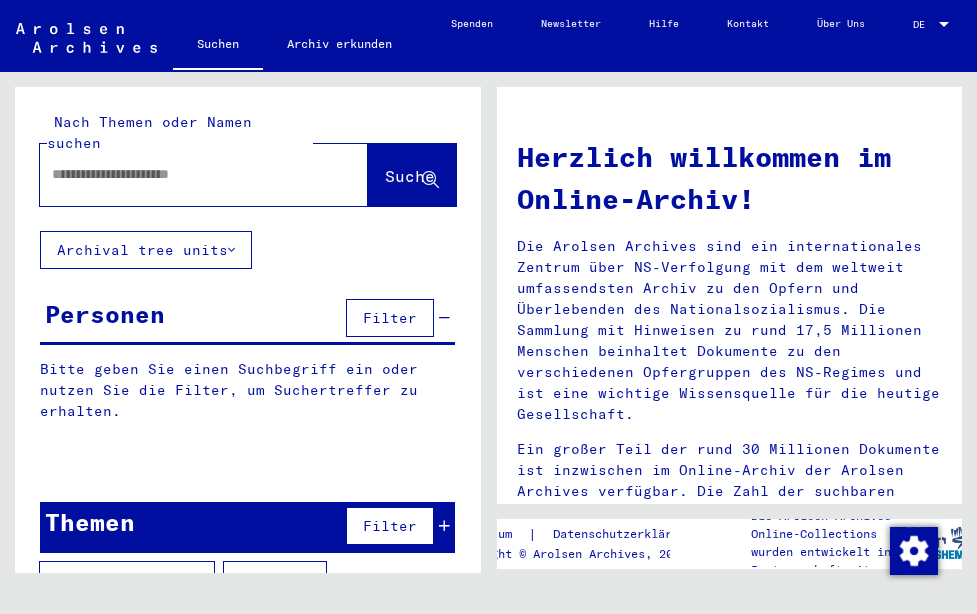 click at bounding box center [180, 174] 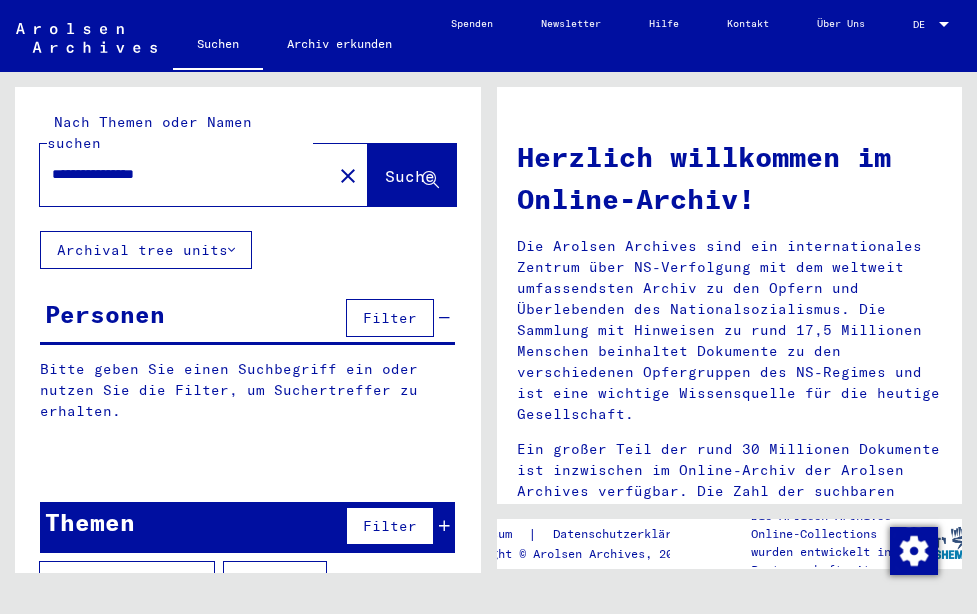 type on "**********" 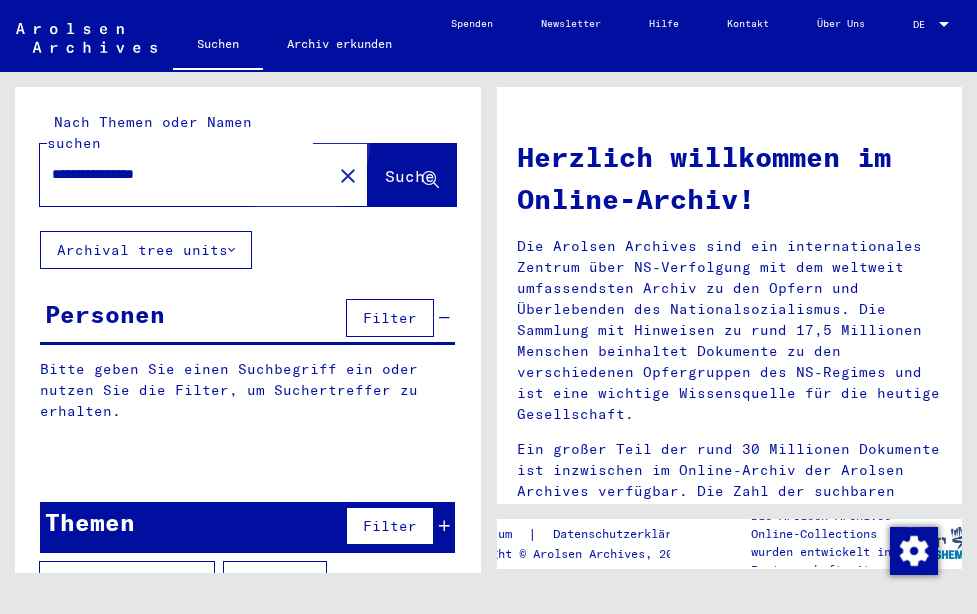 click on "Suche" 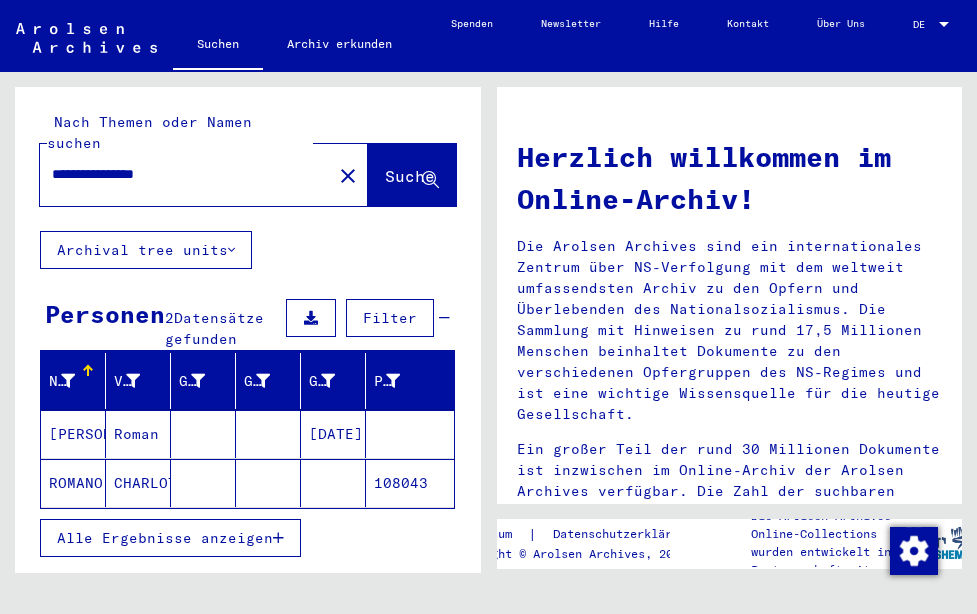 click on "ROMANO" 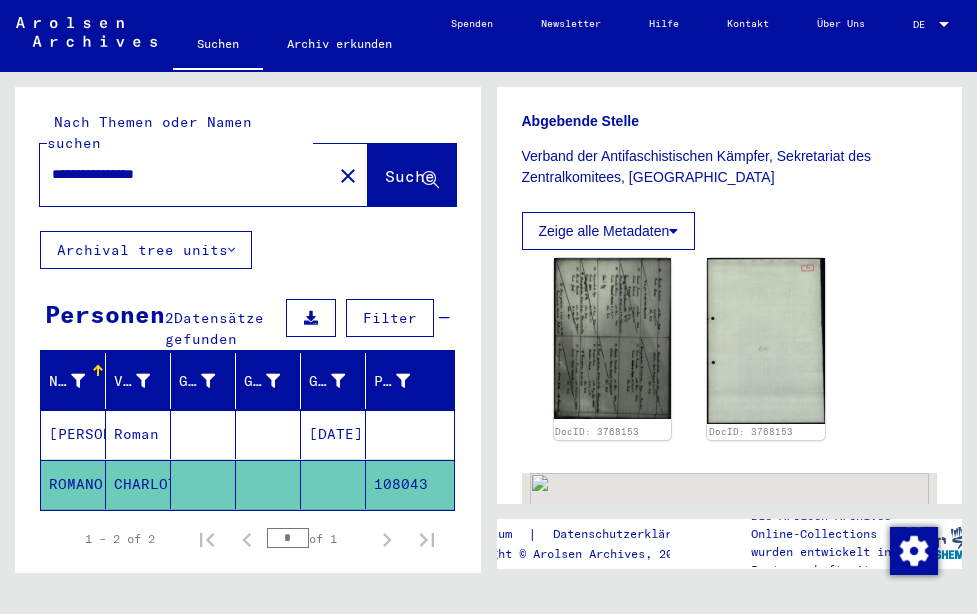 scroll, scrollTop: 972, scrollLeft: 0, axis: vertical 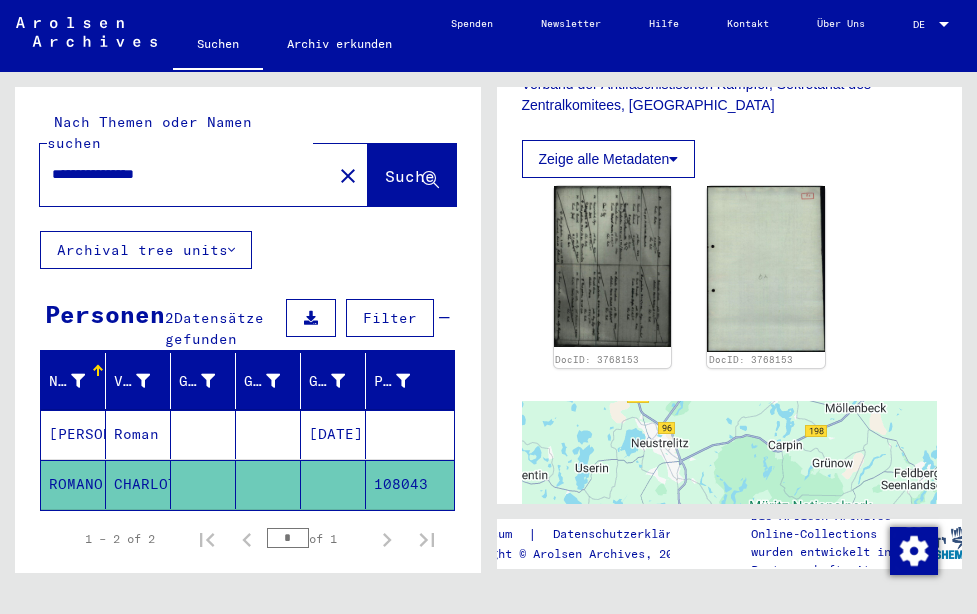 click on "ROMANO" 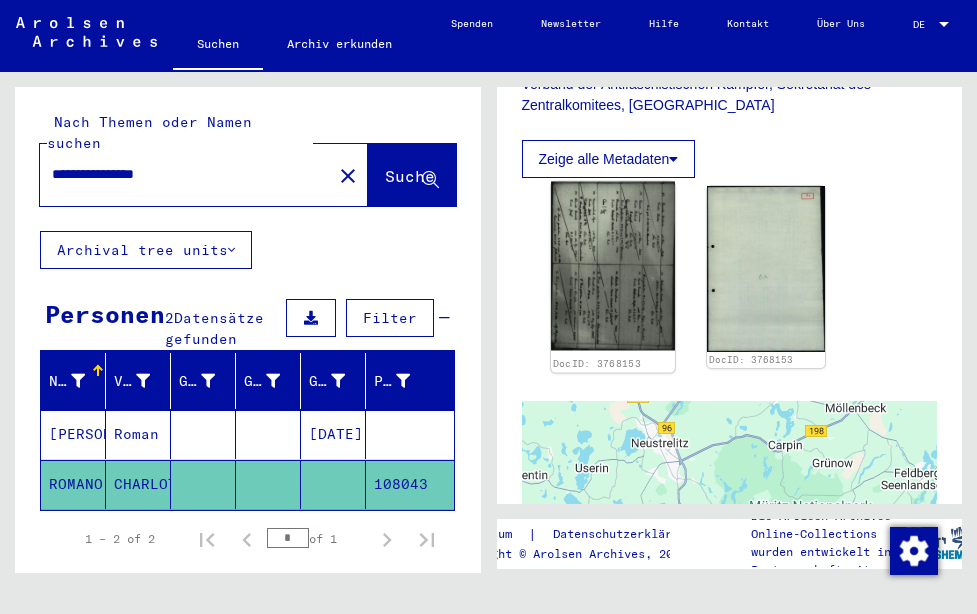 click 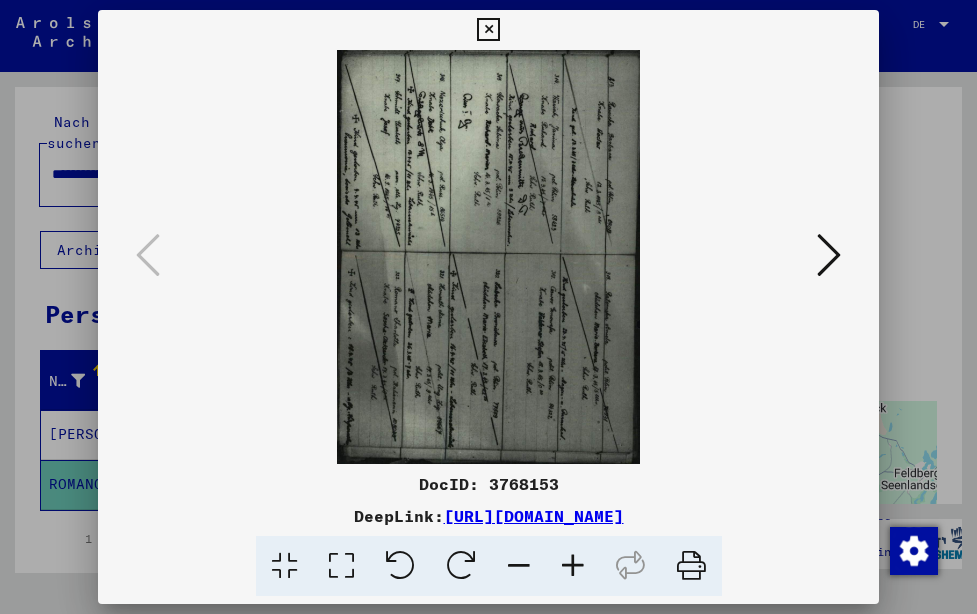 click at bounding box center (461, 566) 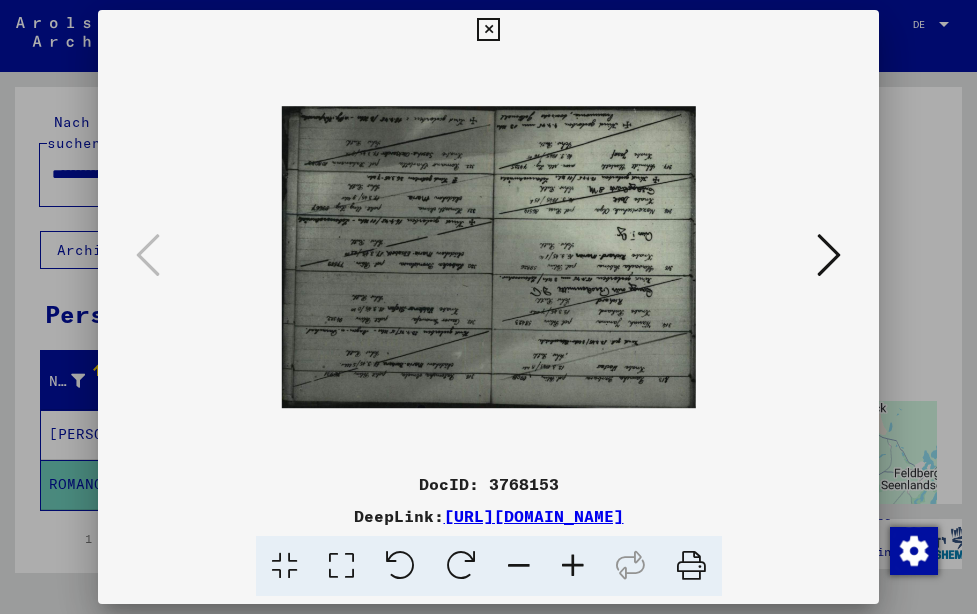 click at bounding box center (400, 566) 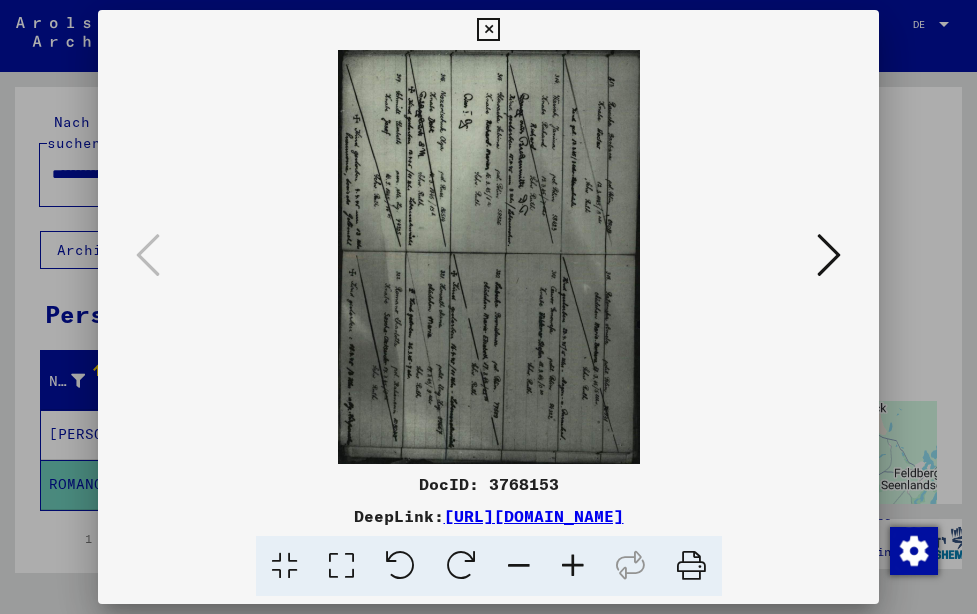click at bounding box center (400, 566) 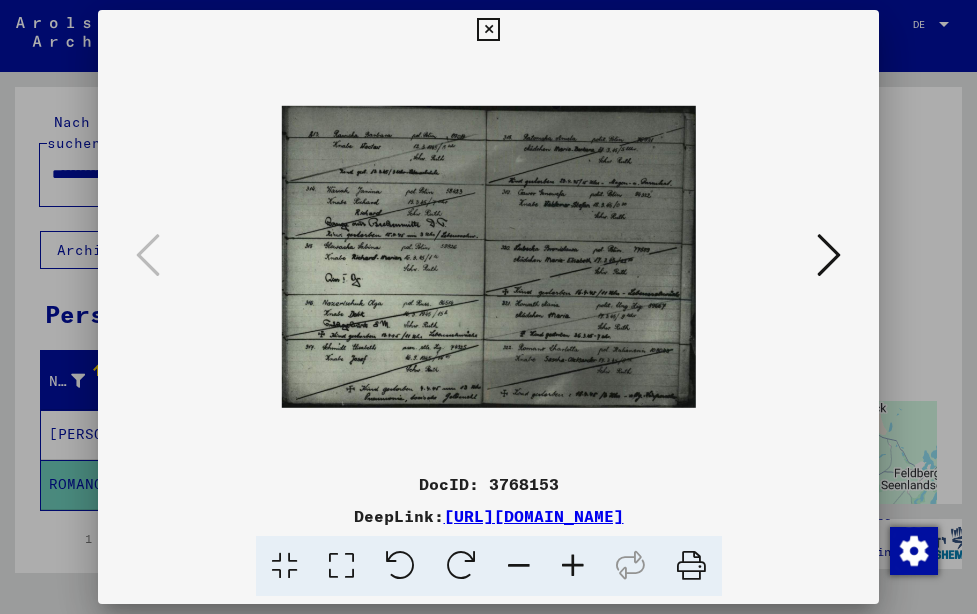 click at bounding box center (573, 566) 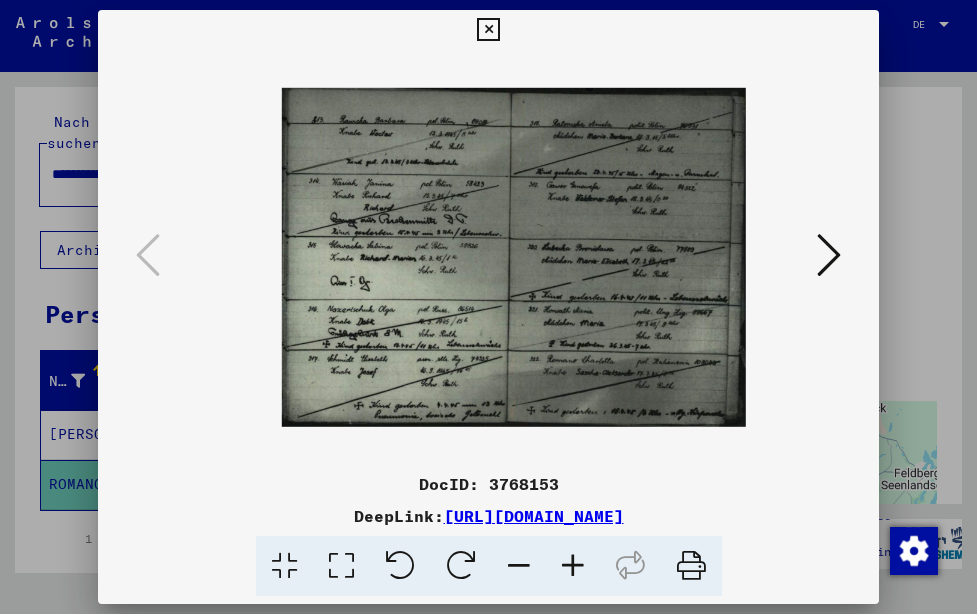 click at bounding box center [573, 566] 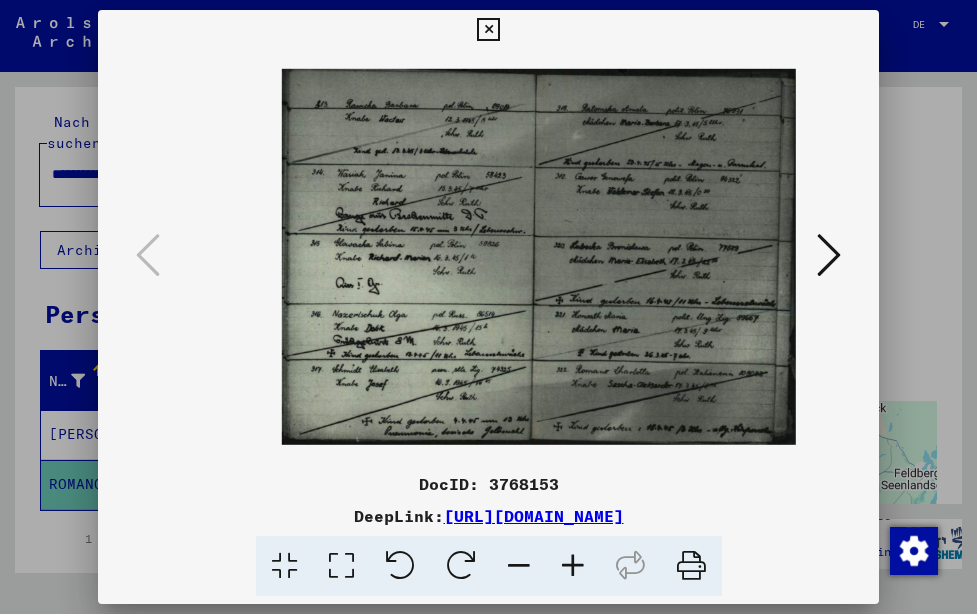 click at bounding box center (573, 566) 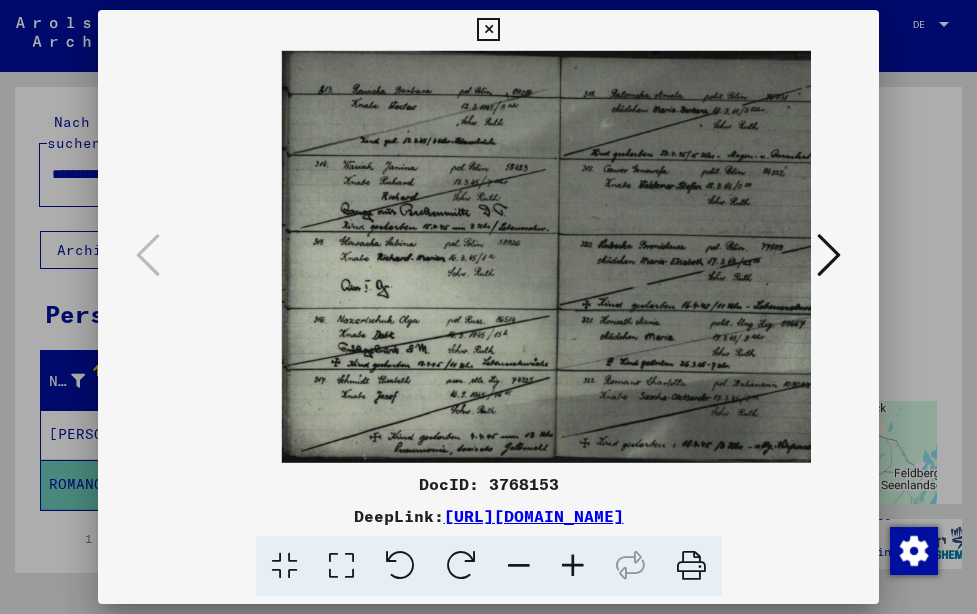 click at bounding box center (573, 566) 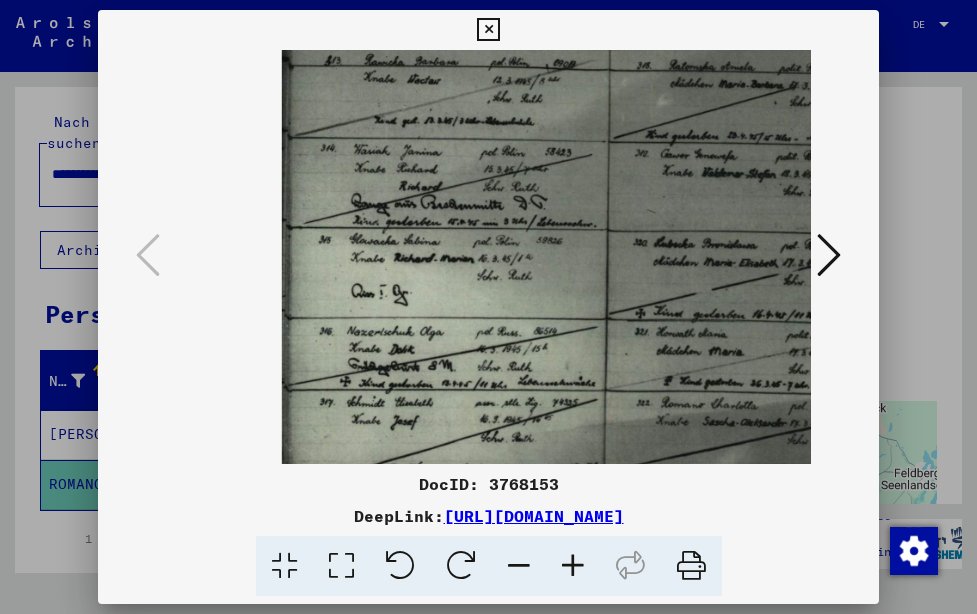 click at bounding box center [573, 566] 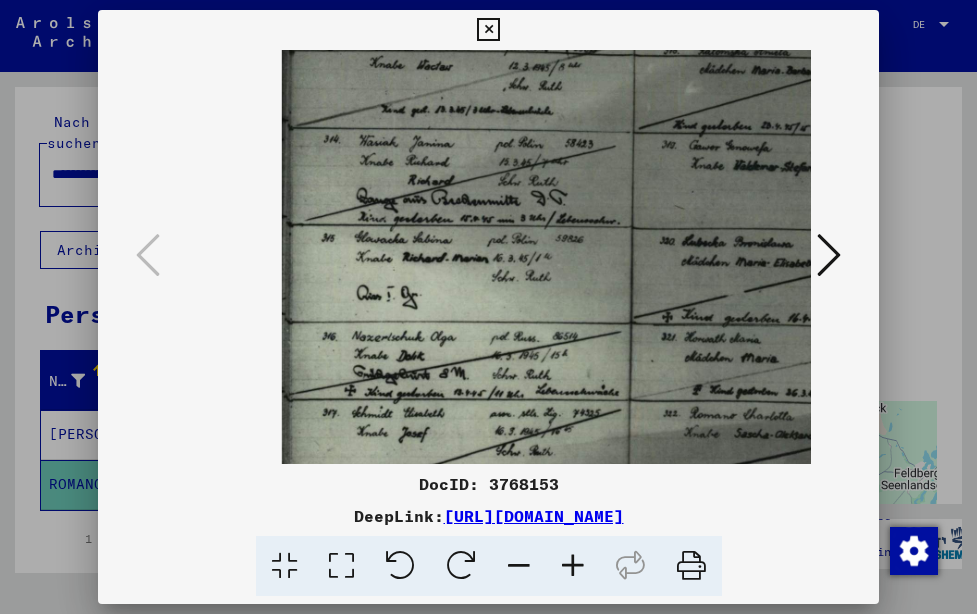 click at bounding box center (573, 566) 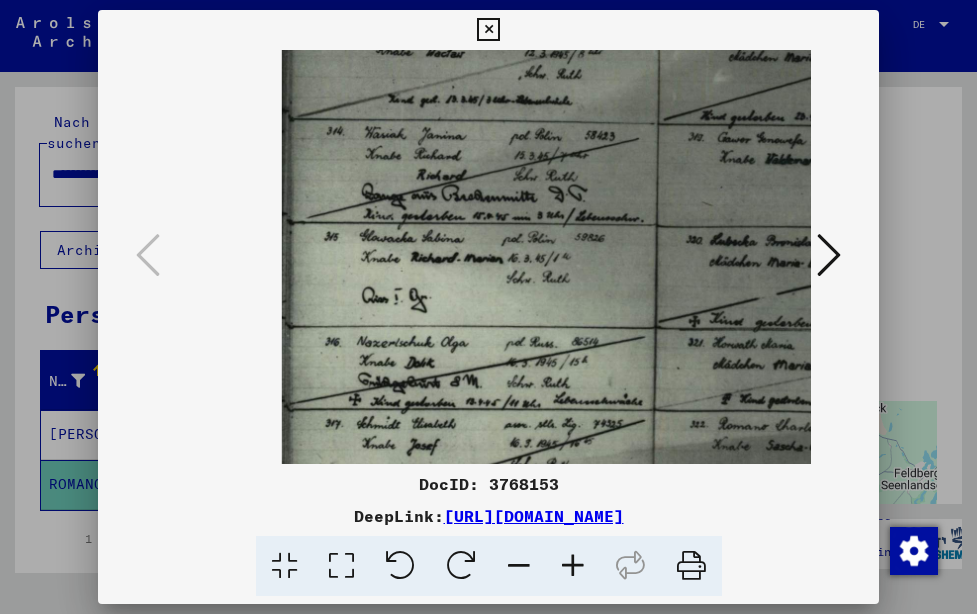 click at bounding box center (573, 566) 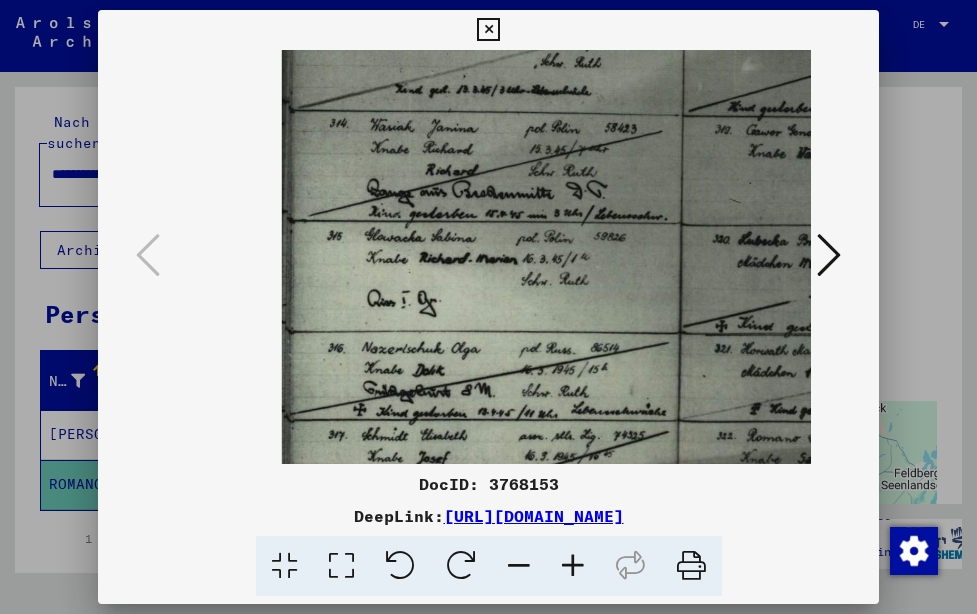 click at bounding box center [573, 566] 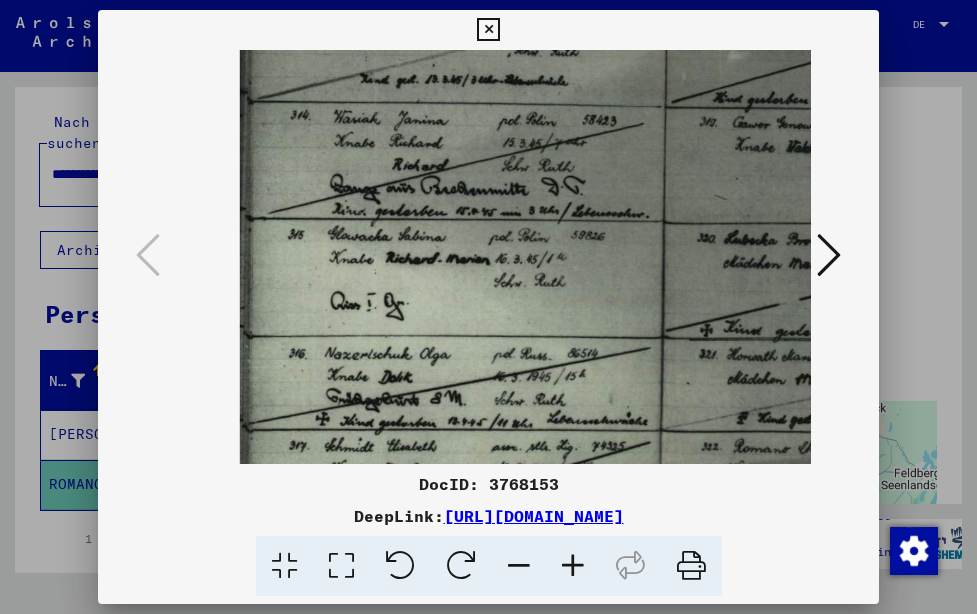 drag, startPoint x: 507, startPoint y: 288, endPoint x: 417, endPoint y: 301, distance: 90.934044 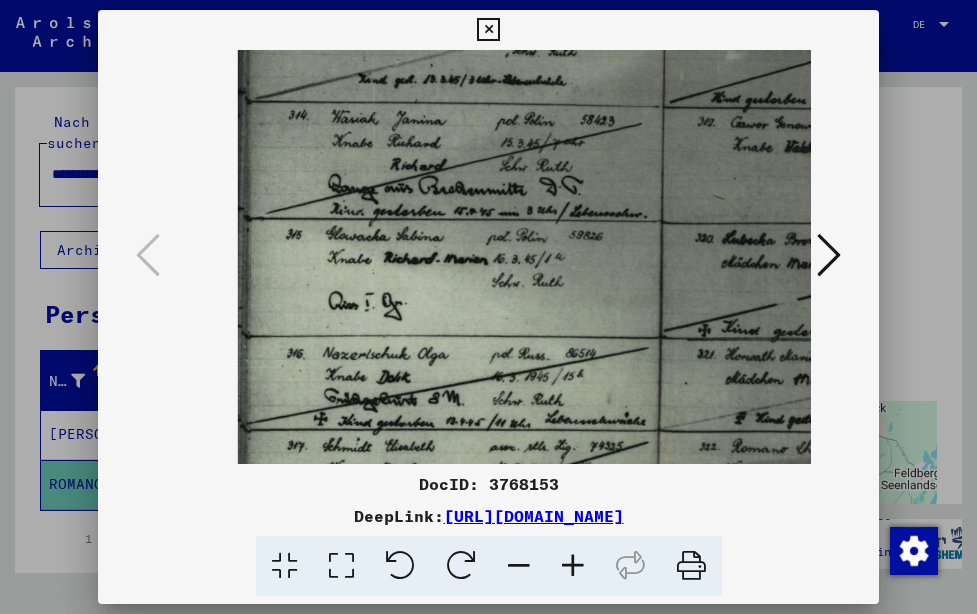 scroll, scrollTop: 0, scrollLeft: 82, axis: horizontal 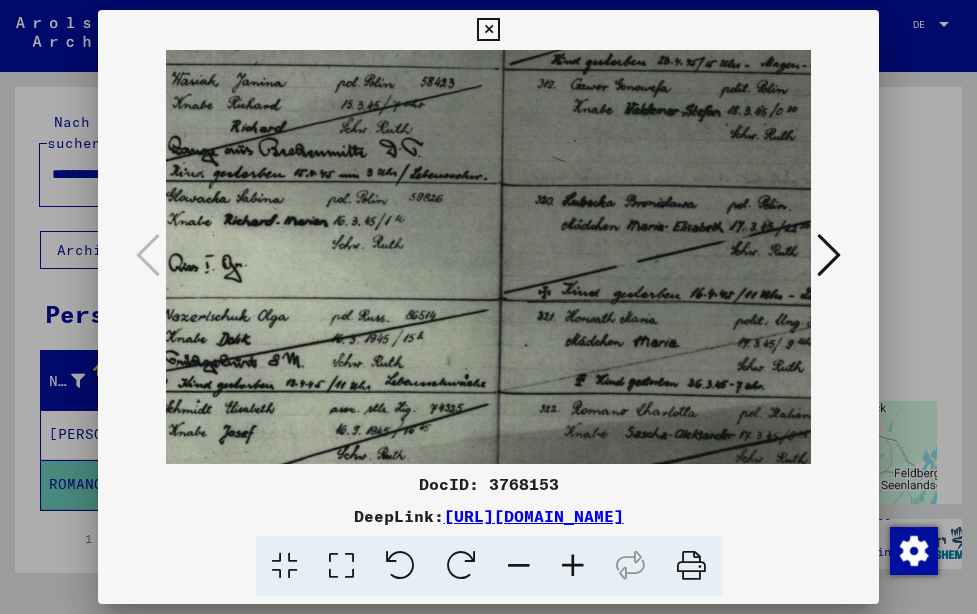 drag, startPoint x: 494, startPoint y: 308, endPoint x: 334, endPoint y: 272, distance: 164 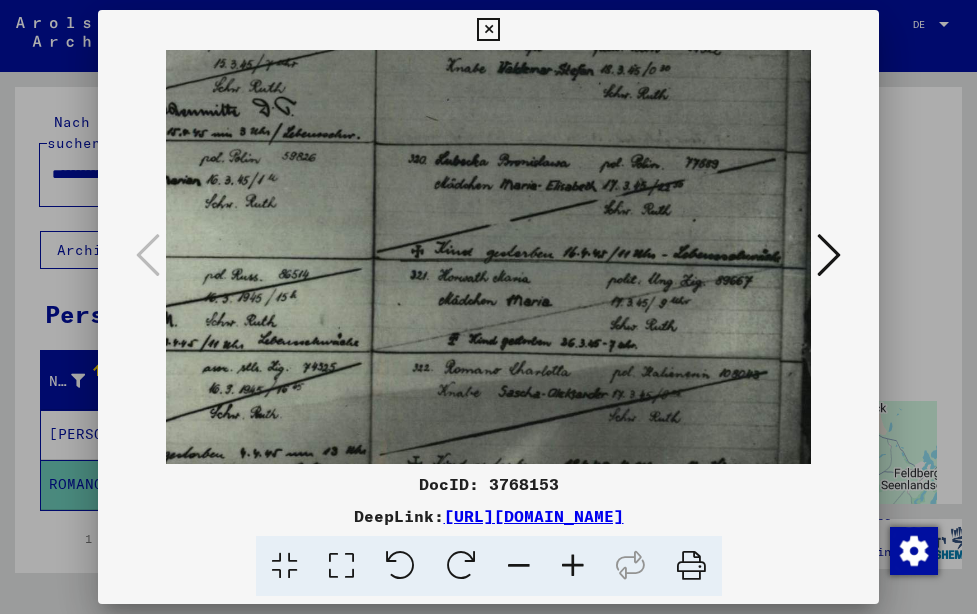 drag, startPoint x: 481, startPoint y: 330, endPoint x: 370, endPoint y: 283, distance: 120.54045 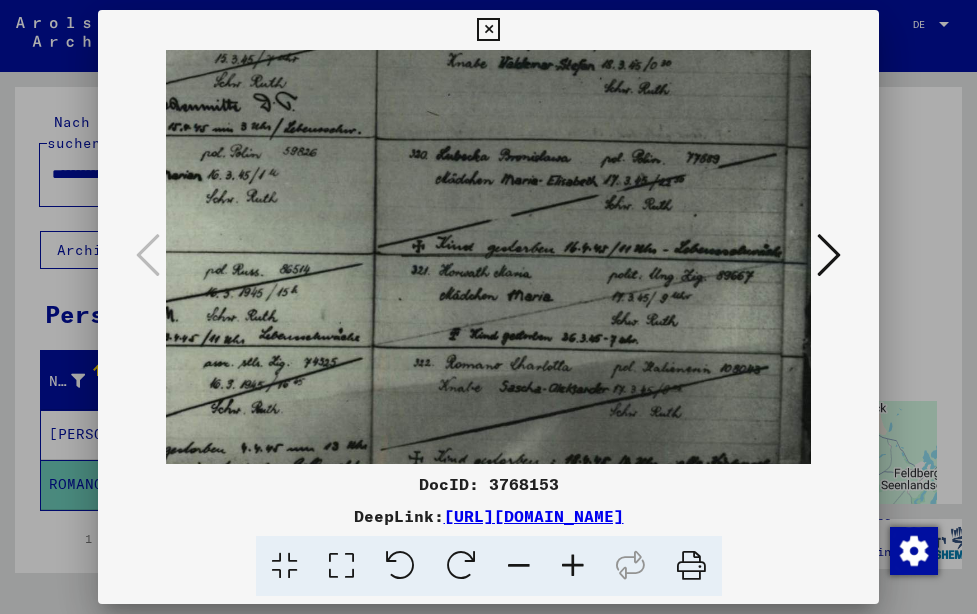 scroll, scrollTop: 119, scrollLeft: 331, axis: both 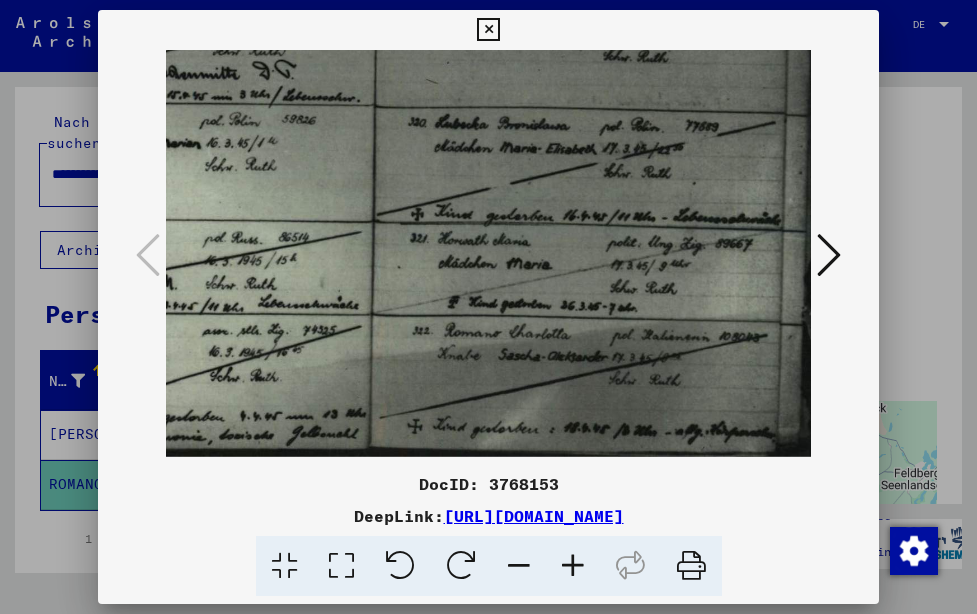 drag, startPoint x: 434, startPoint y: 389, endPoint x: 396, endPoint y: 288, distance: 107.912 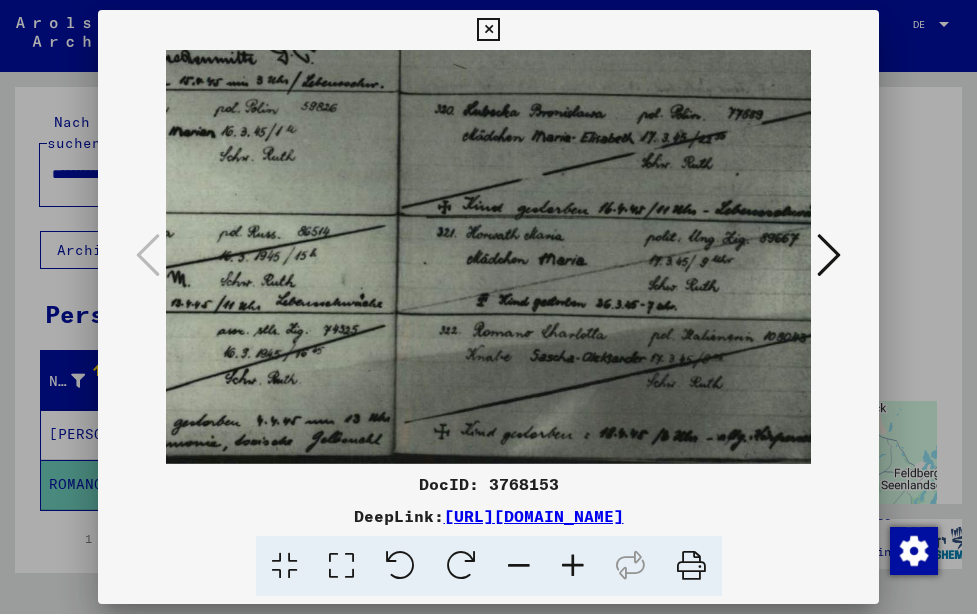 click at bounding box center [573, 566] 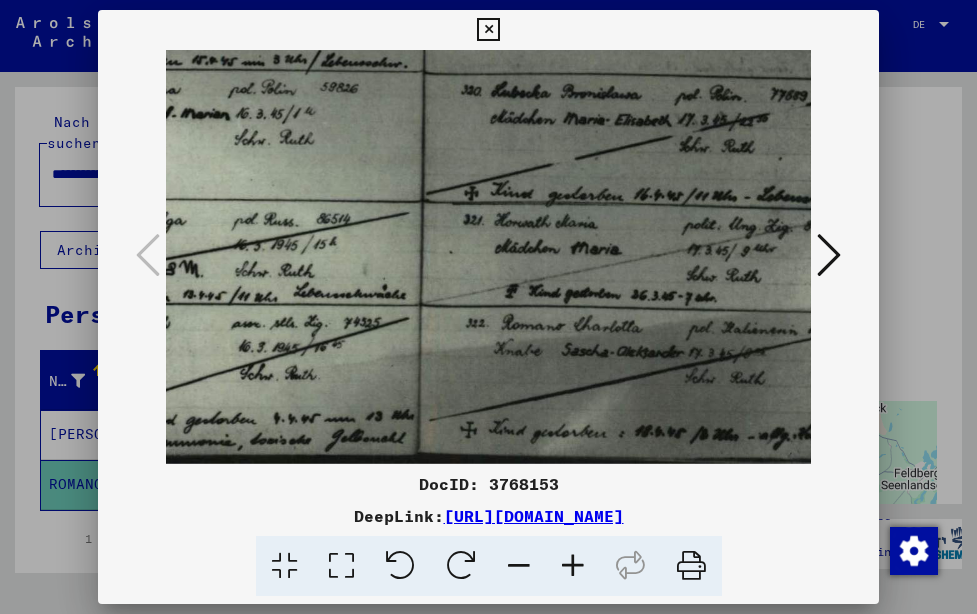 click at bounding box center (573, 566) 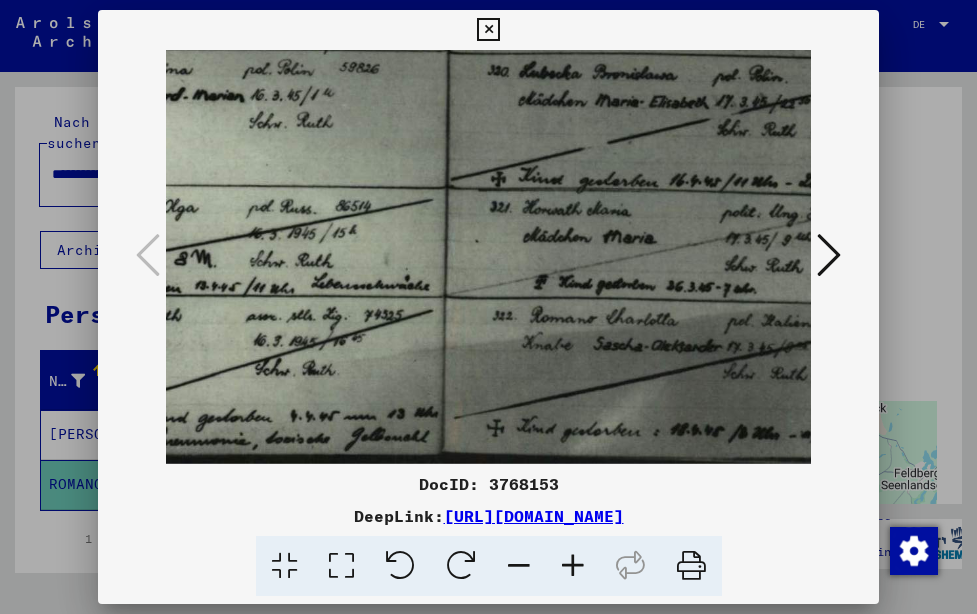 click at bounding box center (573, 566) 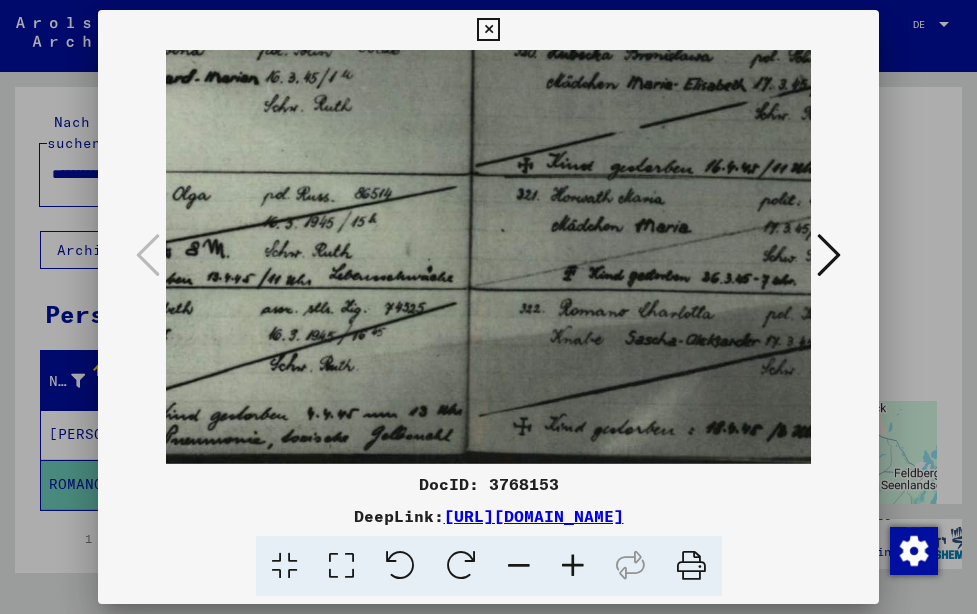 click at bounding box center [573, 566] 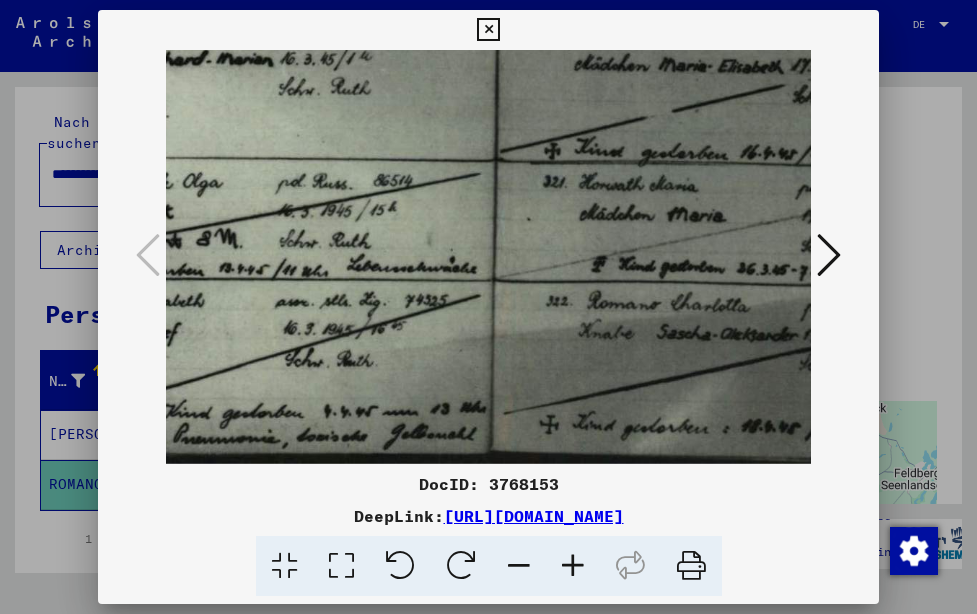 click at bounding box center [573, 566] 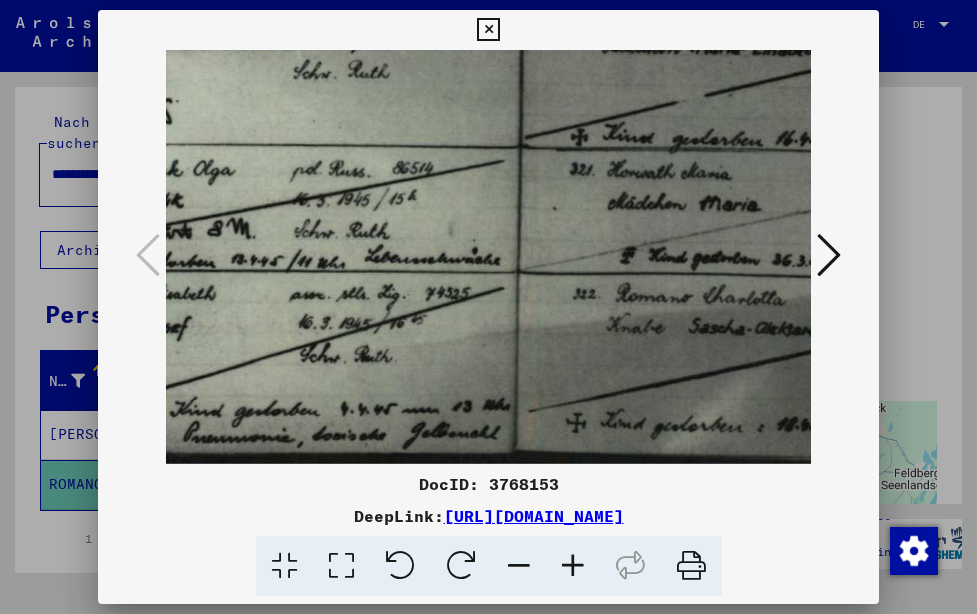 click at bounding box center (573, 566) 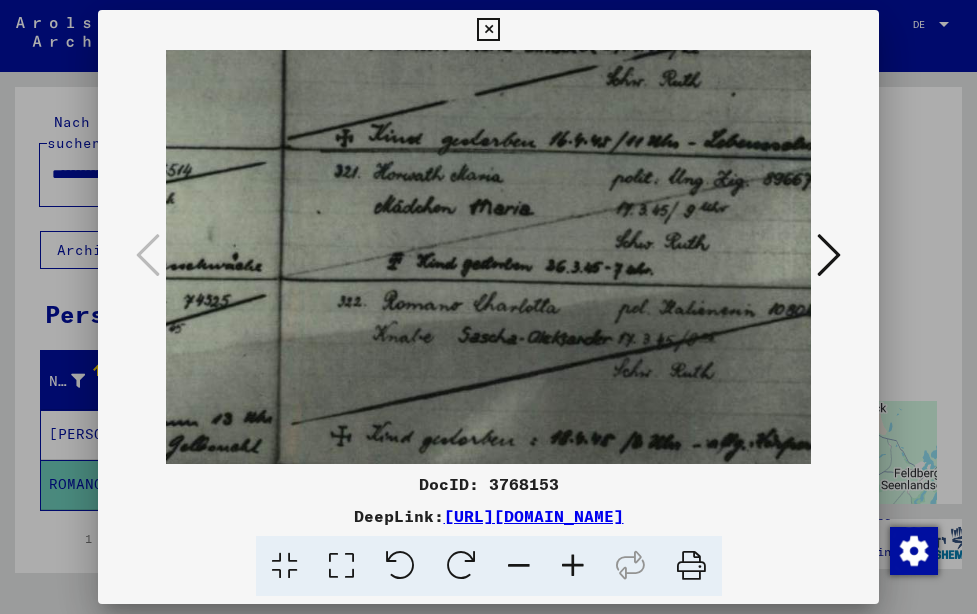 drag, startPoint x: 746, startPoint y: 363, endPoint x: 484, endPoint y: 342, distance: 262.84024 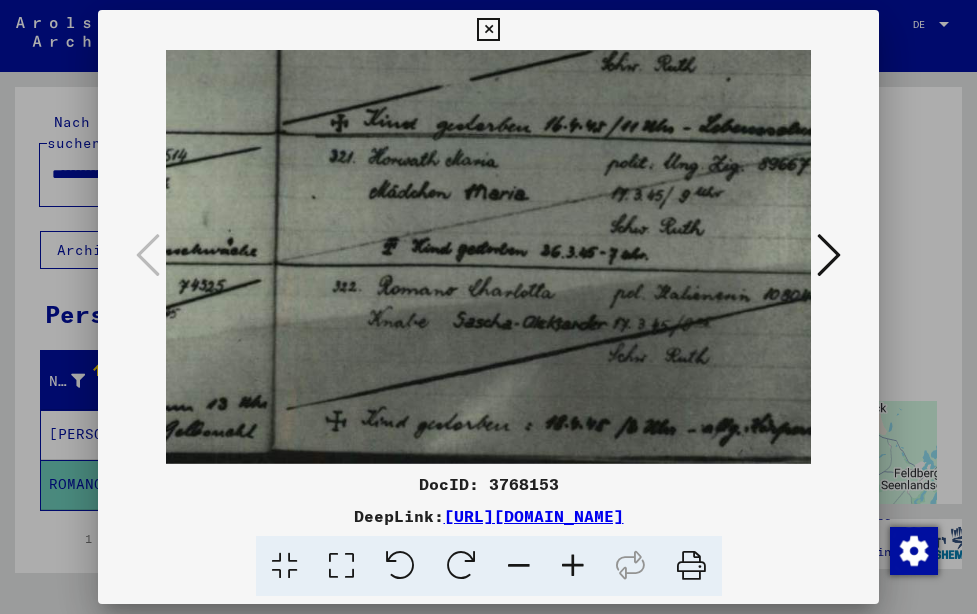 drag, startPoint x: 583, startPoint y: 389, endPoint x: 572, endPoint y: 367, distance: 24.596748 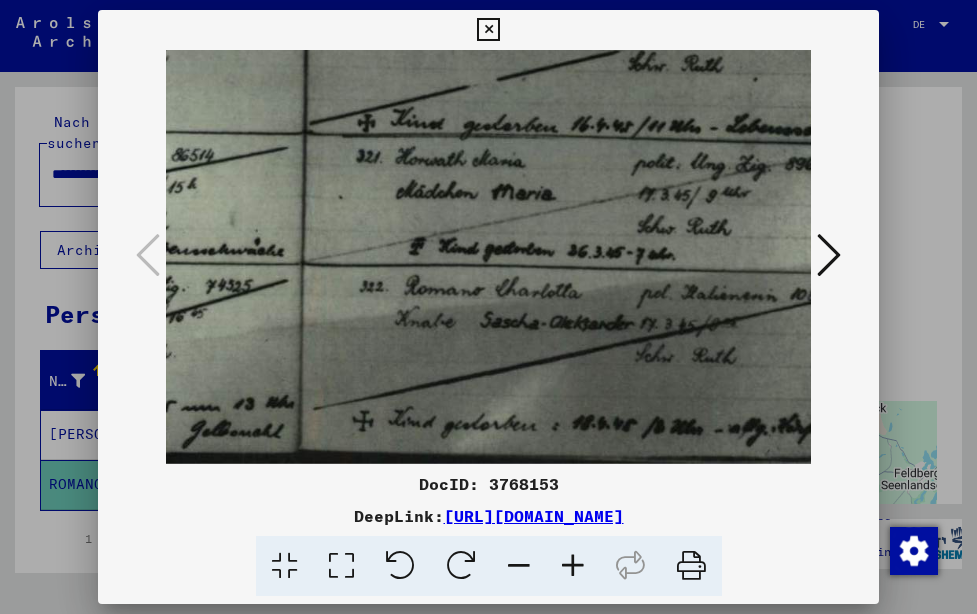 scroll, scrollTop: 119, scrollLeft: 570, axis: both 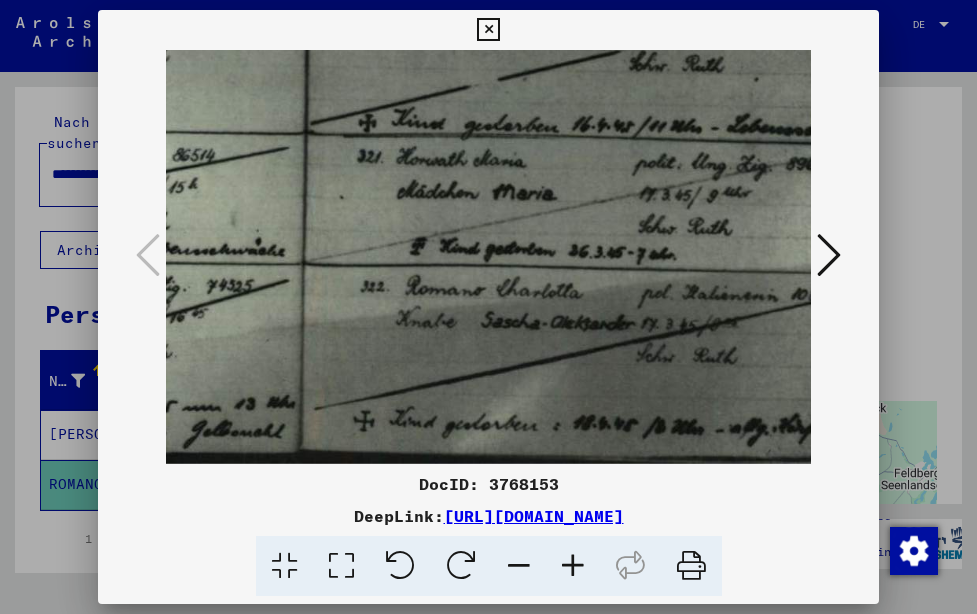 drag, startPoint x: 605, startPoint y: 400, endPoint x: 634, endPoint y: 349, distance: 58.66856 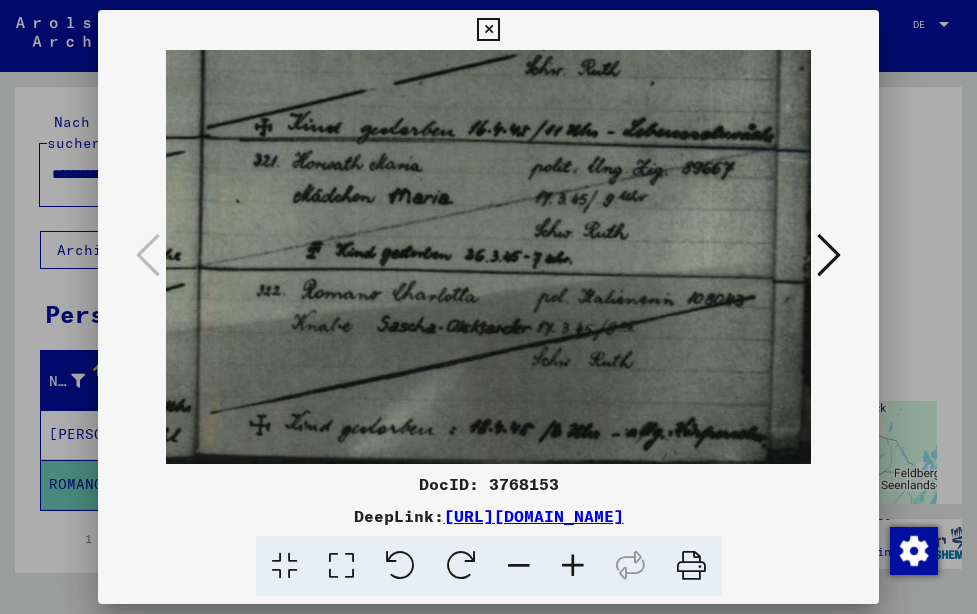 scroll, scrollTop: 119, scrollLeft: 681, axis: both 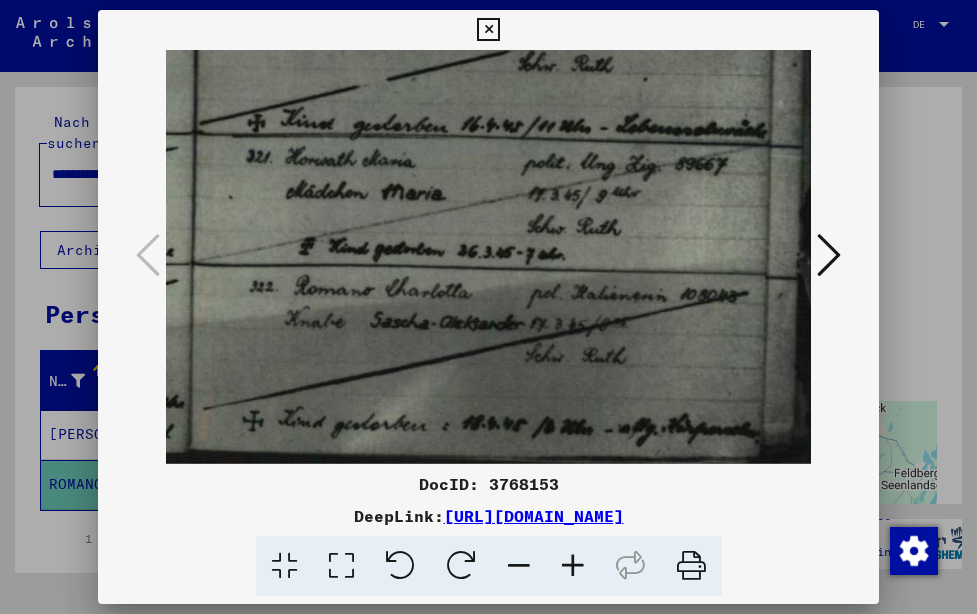 drag, startPoint x: 613, startPoint y: 369, endPoint x: 483, endPoint y: 354, distance: 130.86252 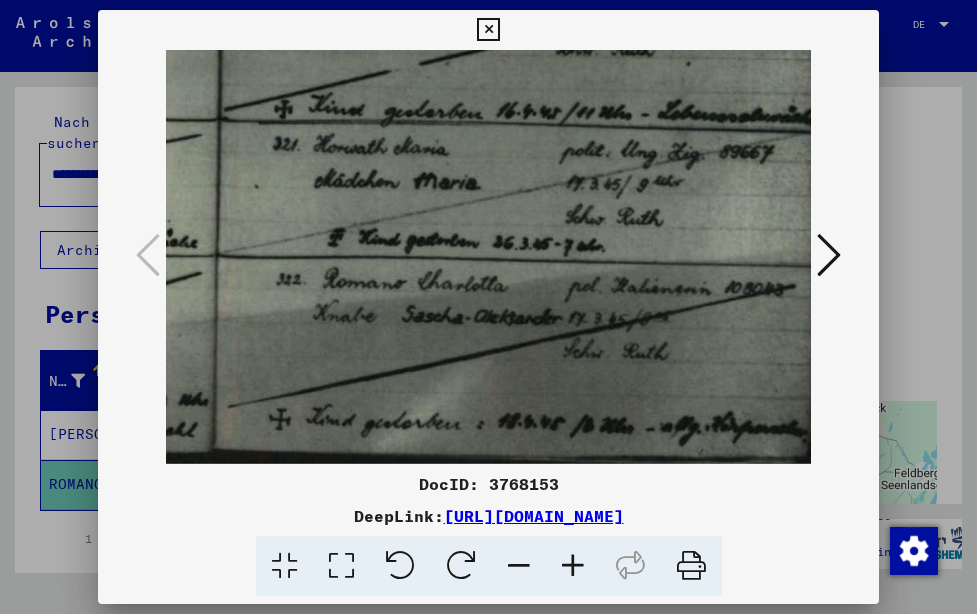 click at bounding box center [573, 566] 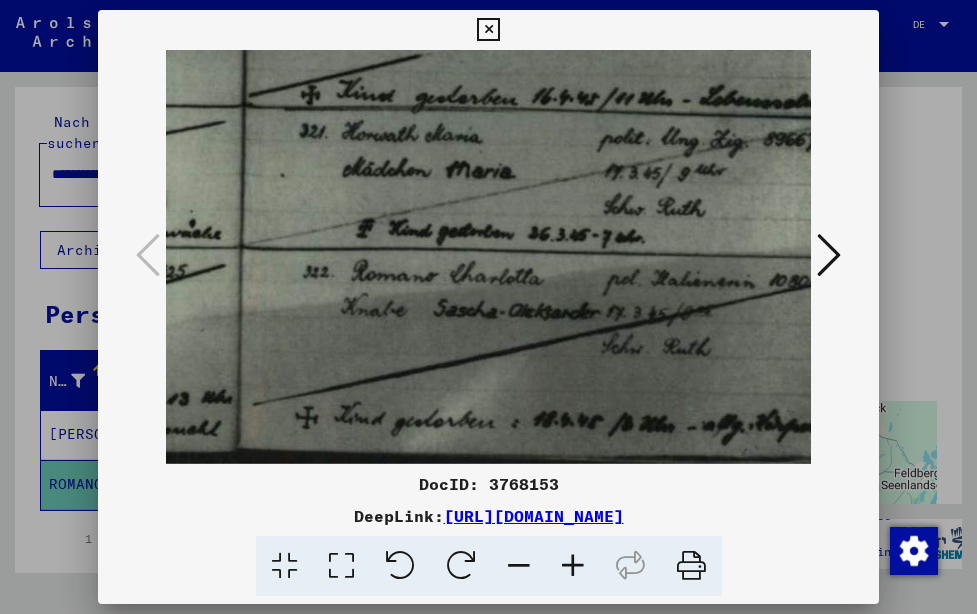 click at bounding box center [573, 566] 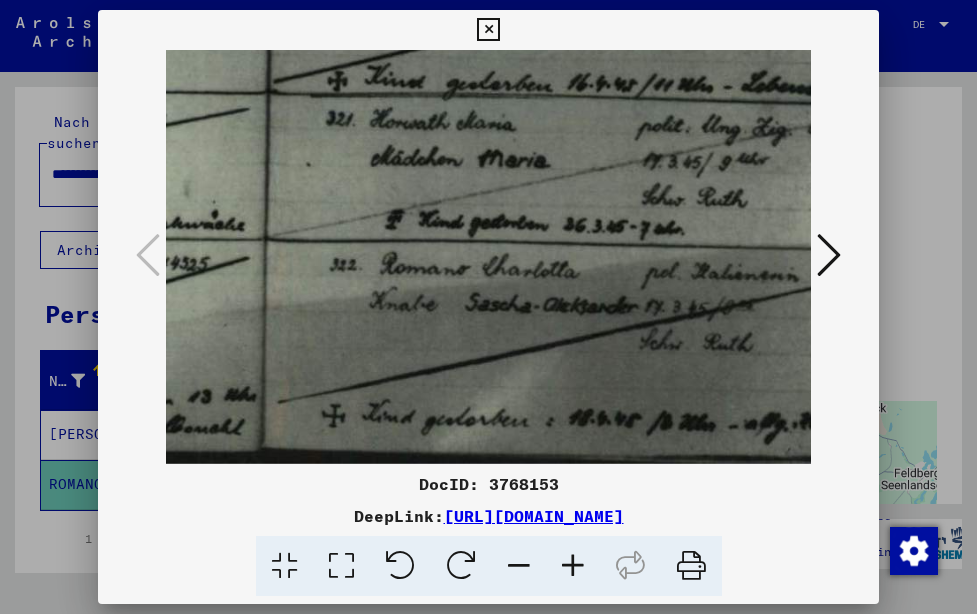 click at bounding box center [573, 566] 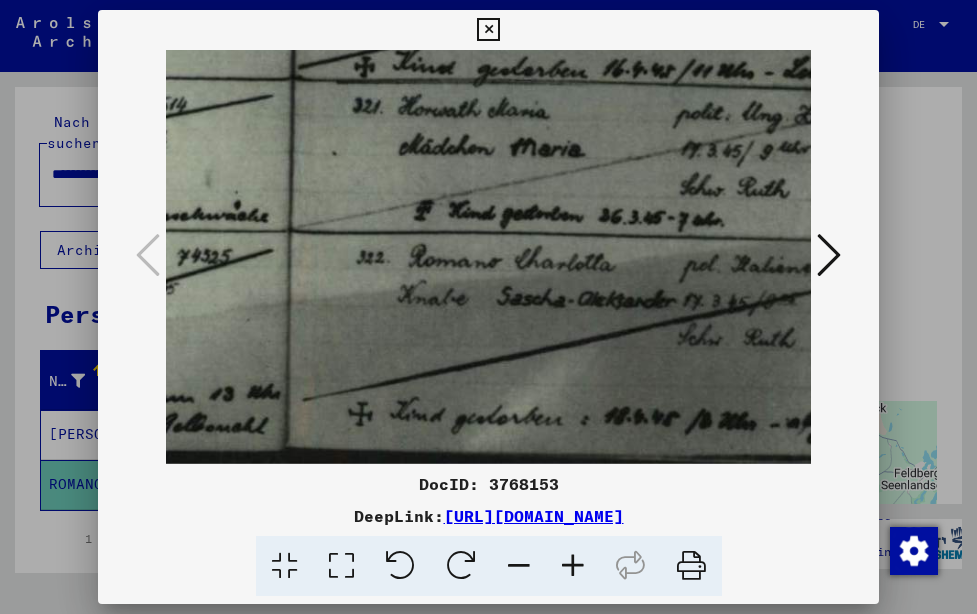 click at bounding box center [573, 566] 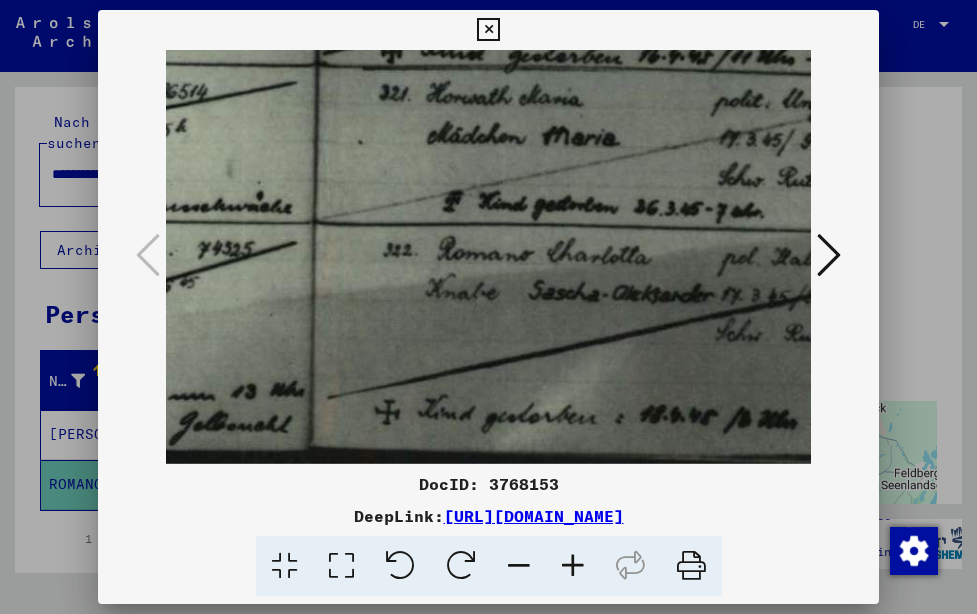 click at bounding box center (573, 566) 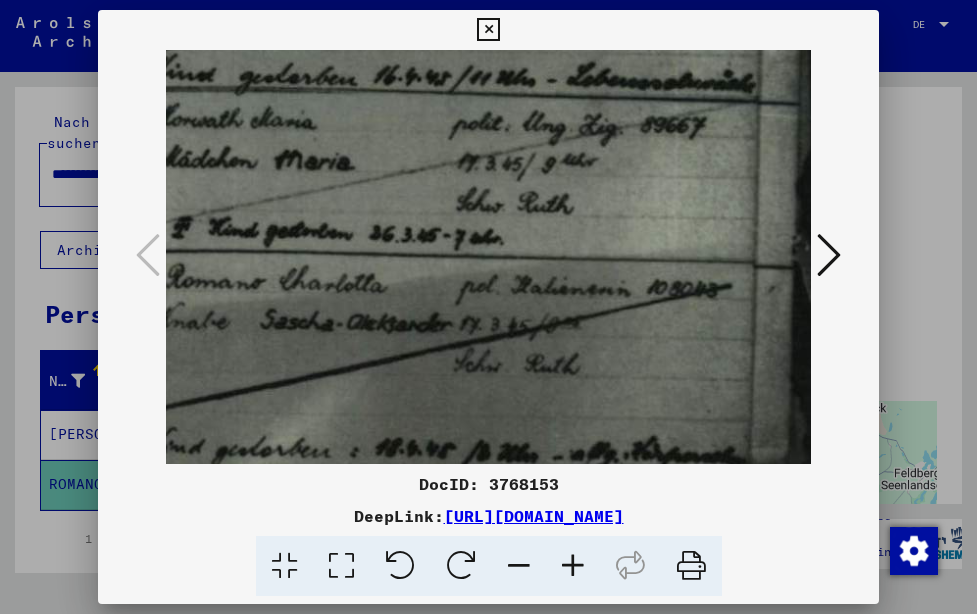 drag, startPoint x: 723, startPoint y: 331, endPoint x: 407, endPoint y: 343, distance: 316.22775 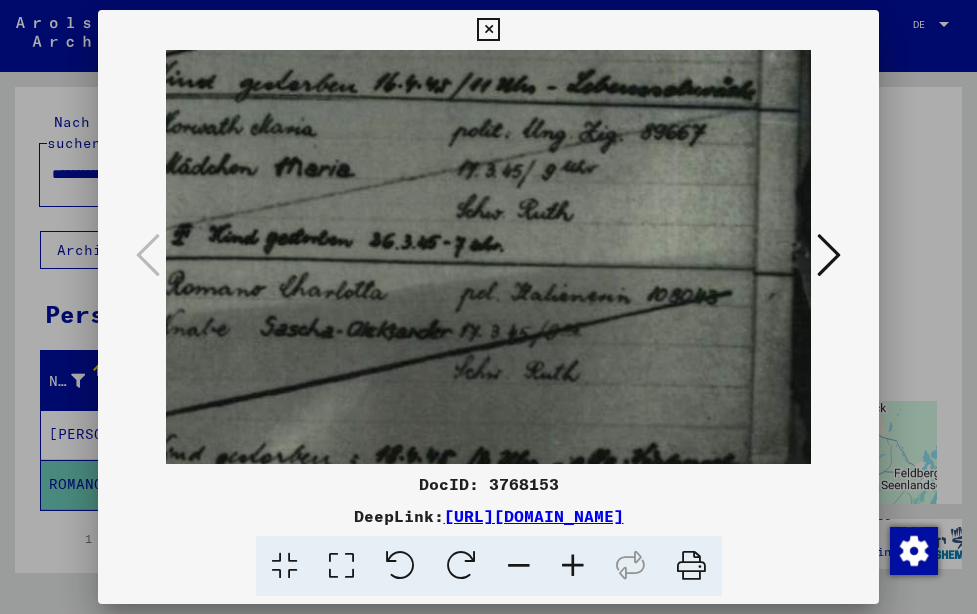 scroll, scrollTop: 75, scrollLeft: 981, axis: both 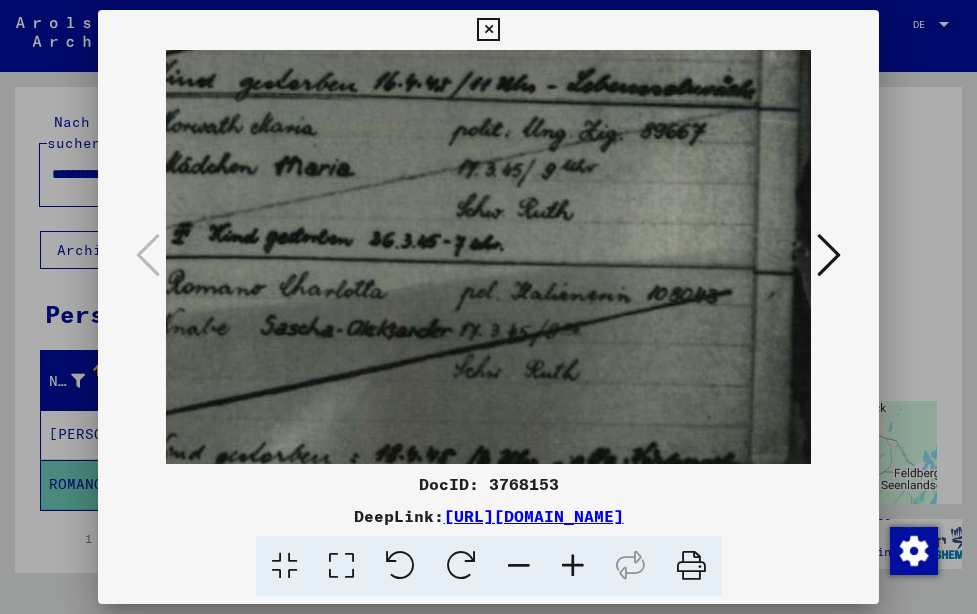 drag, startPoint x: 677, startPoint y: 354, endPoint x: 639, endPoint y: 355, distance: 38.013157 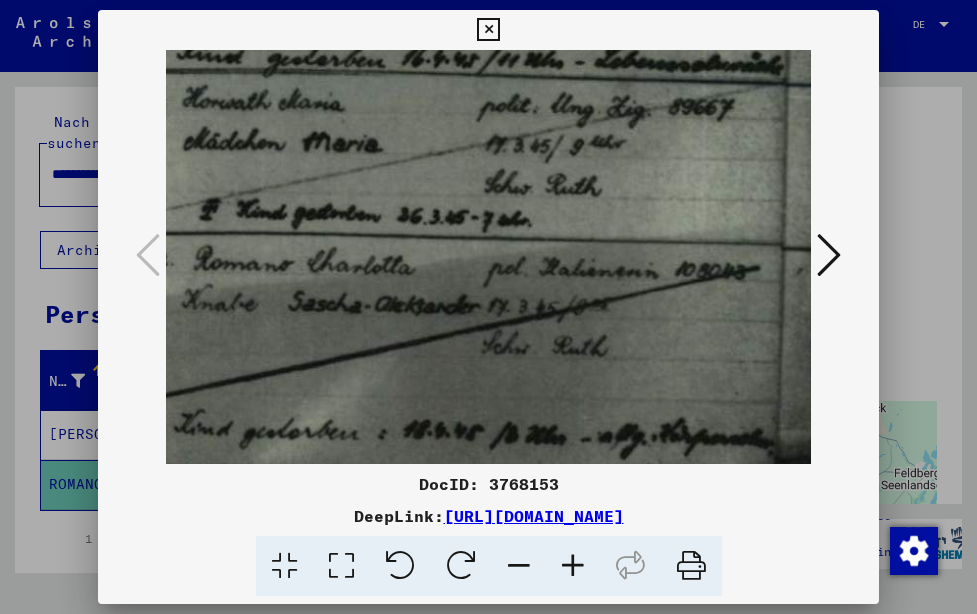 drag, startPoint x: 625, startPoint y: 370, endPoint x: 653, endPoint y: 346, distance: 36.878178 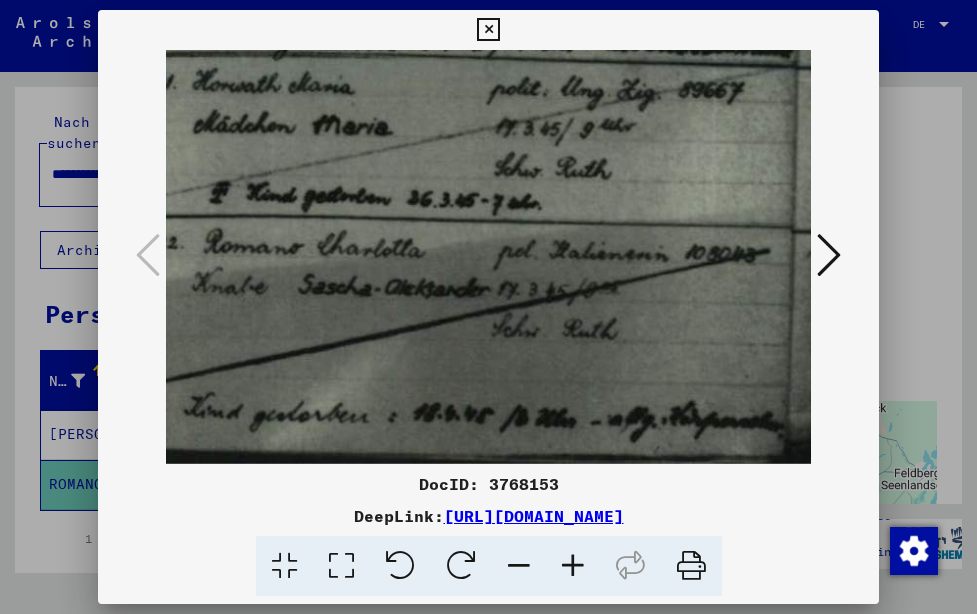 scroll, scrollTop: 119, scrollLeft: 942, axis: both 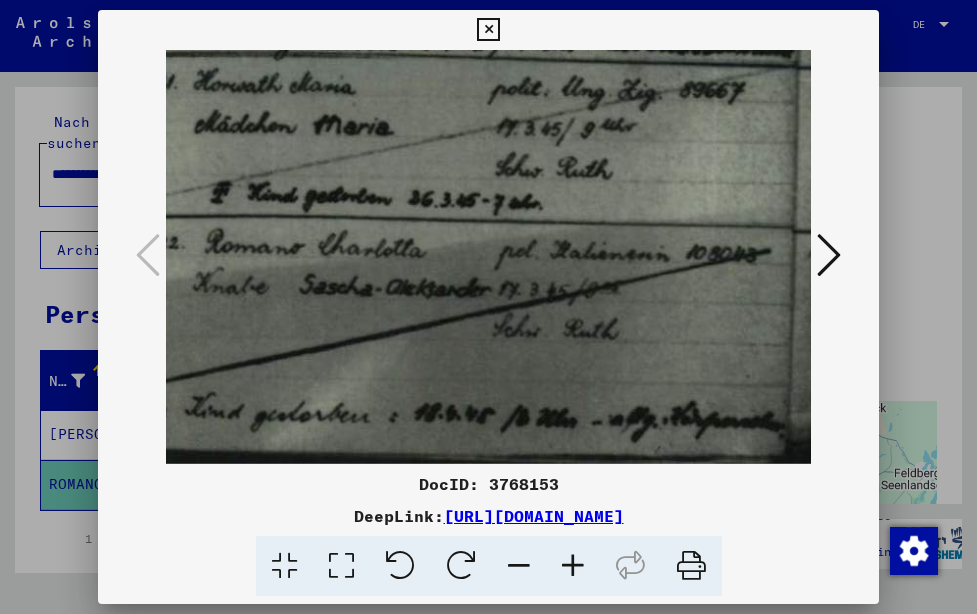 drag, startPoint x: 652, startPoint y: 382, endPoint x: 663, endPoint y: 358, distance: 26.400757 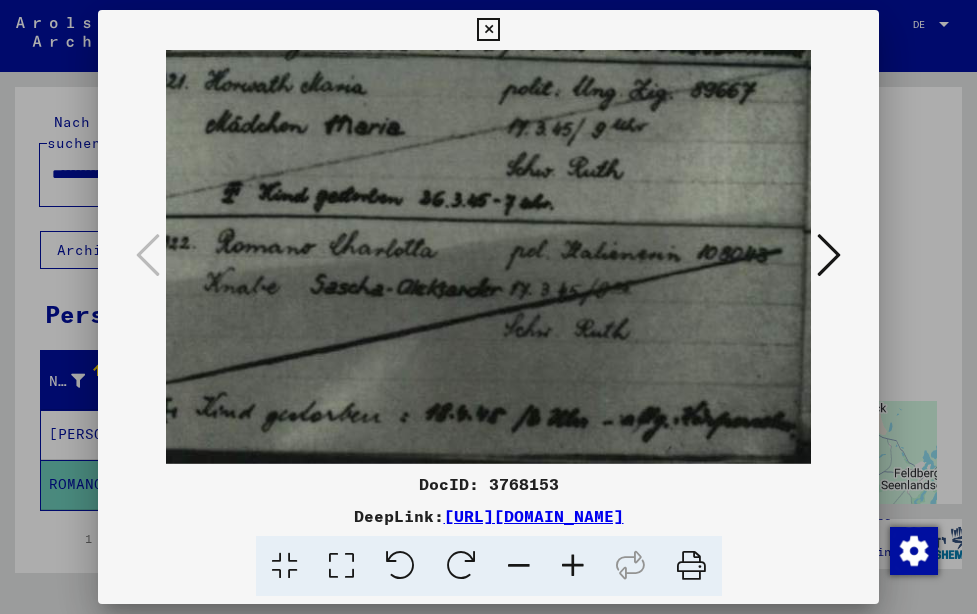 scroll, scrollTop: 119, scrollLeft: 928, axis: both 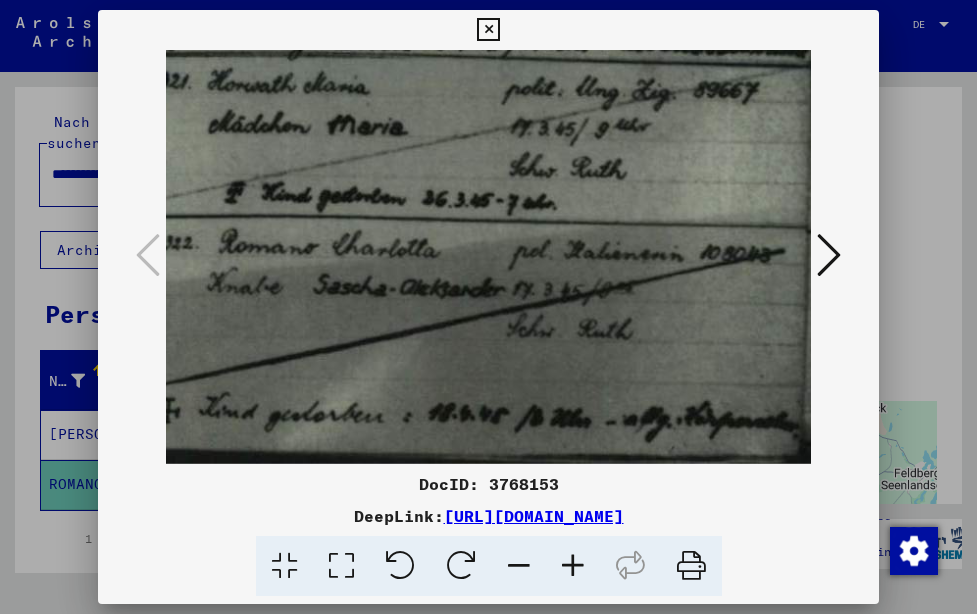 drag, startPoint x: 653, startPoint y: 369, endPoint x: 667, endPoint y: 351, distance: 22.803509 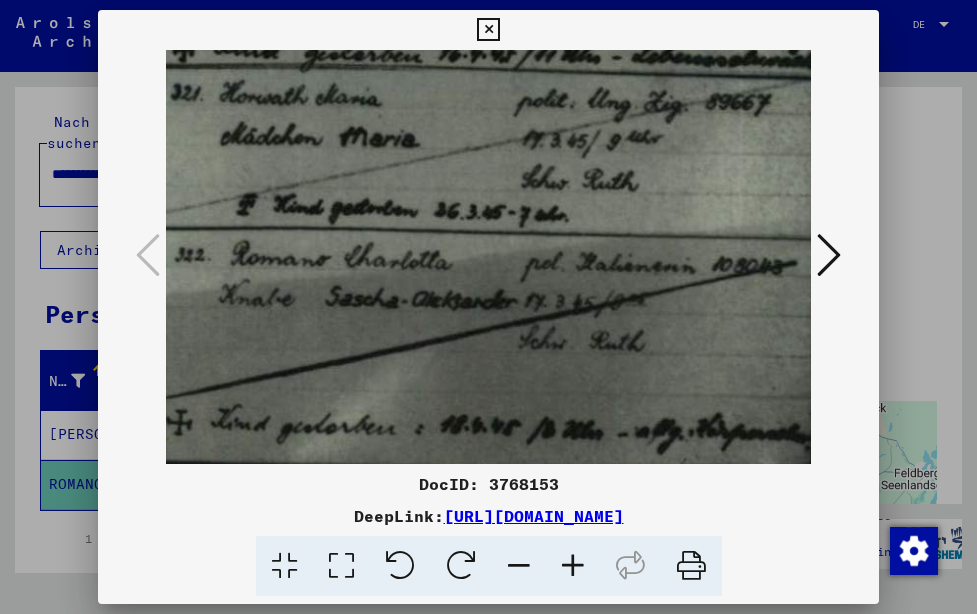scroll, scrollTop: 102, scrollLeft: 916, axis: both 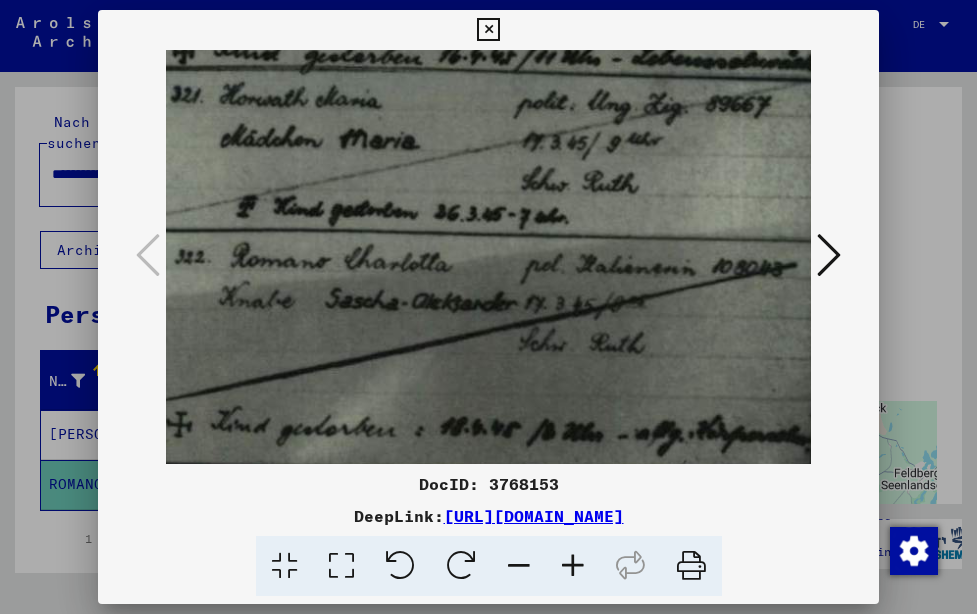 drag, startPoint x: 523, startPoint y: 370, endPoint x: 535, endPoint y: 386, distance: 20 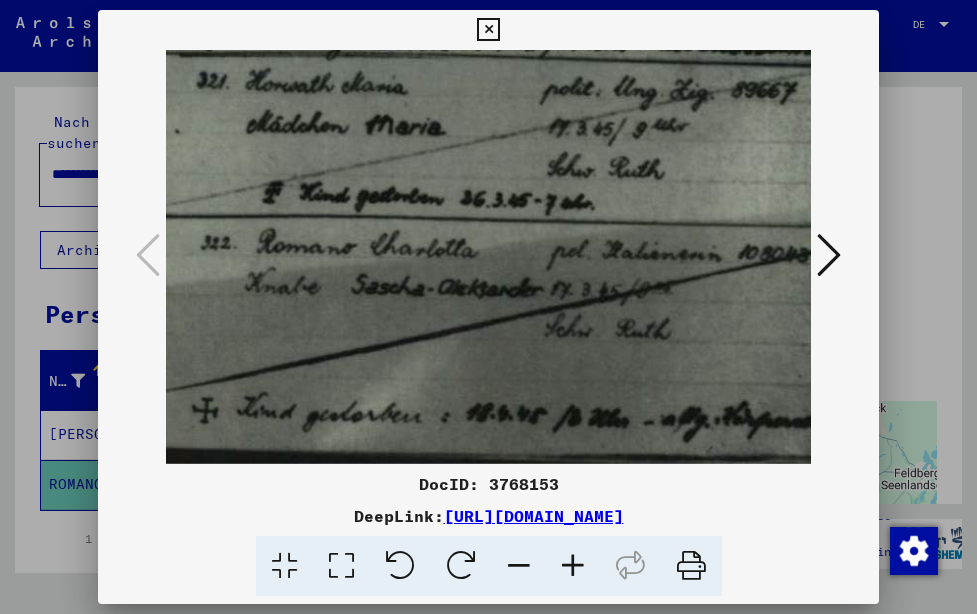 scroll, scrollTop: 119, scrollLeft: 884, axis: both 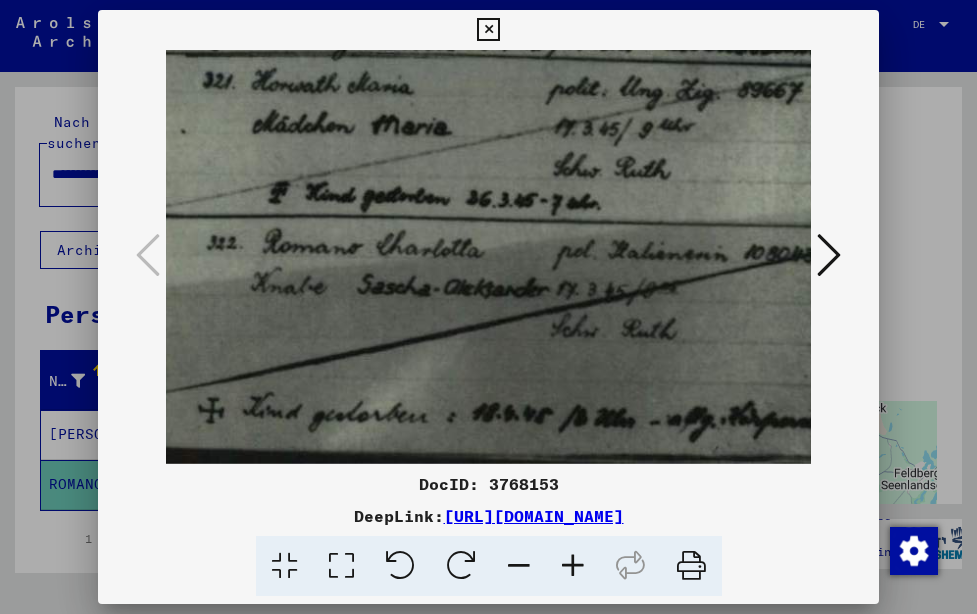 drag, startPoint x: 563, startPoint y: 362, endPoint x: 595, endPoint y: 312, distance: 59.36329 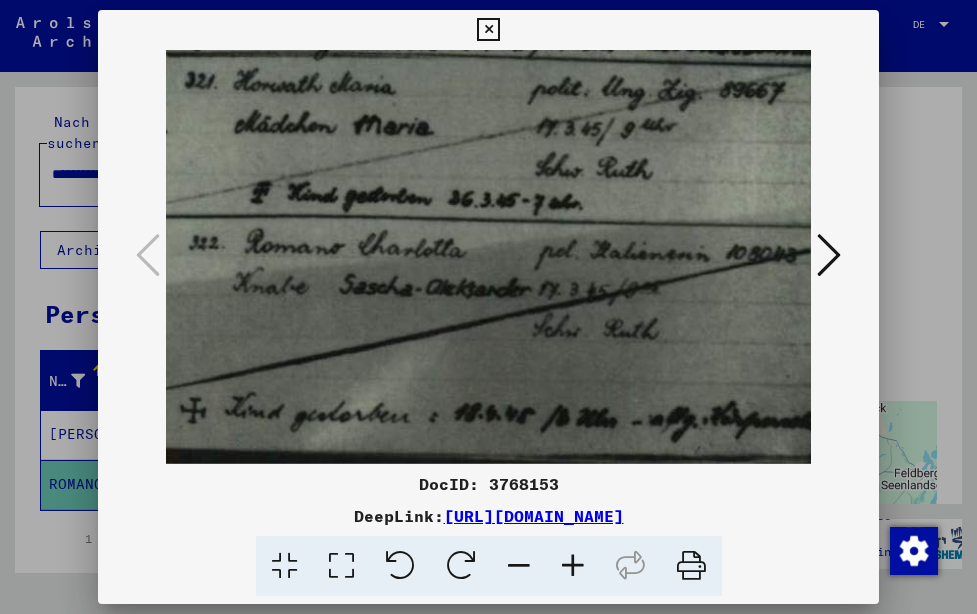 scroll, scrollTop: 119, scrollLeft: 904, axis: both 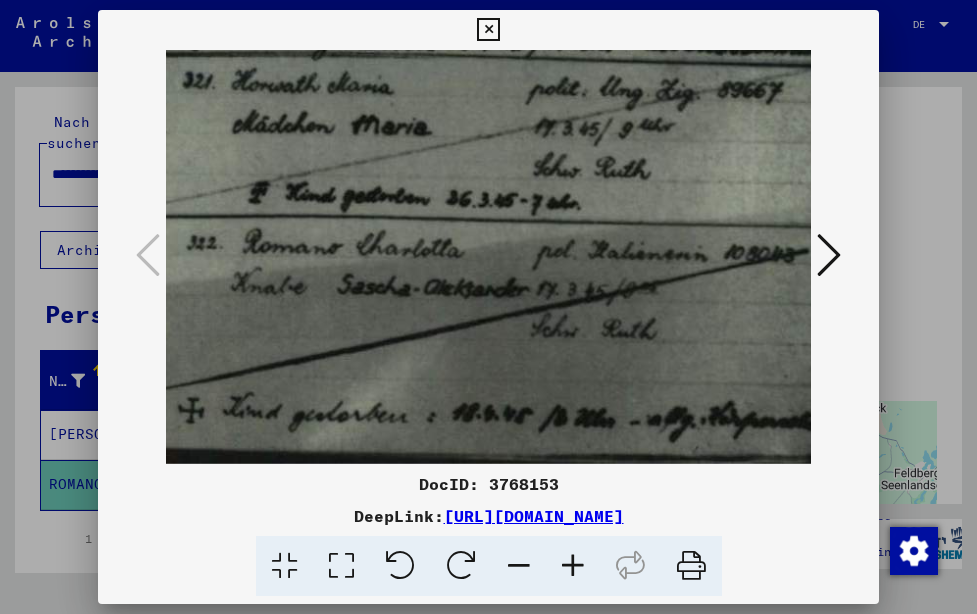 drag, startPoint x: 553, startPoint y: 448, endPoint x: 533, endPoint y: 436, distance: 23.323807 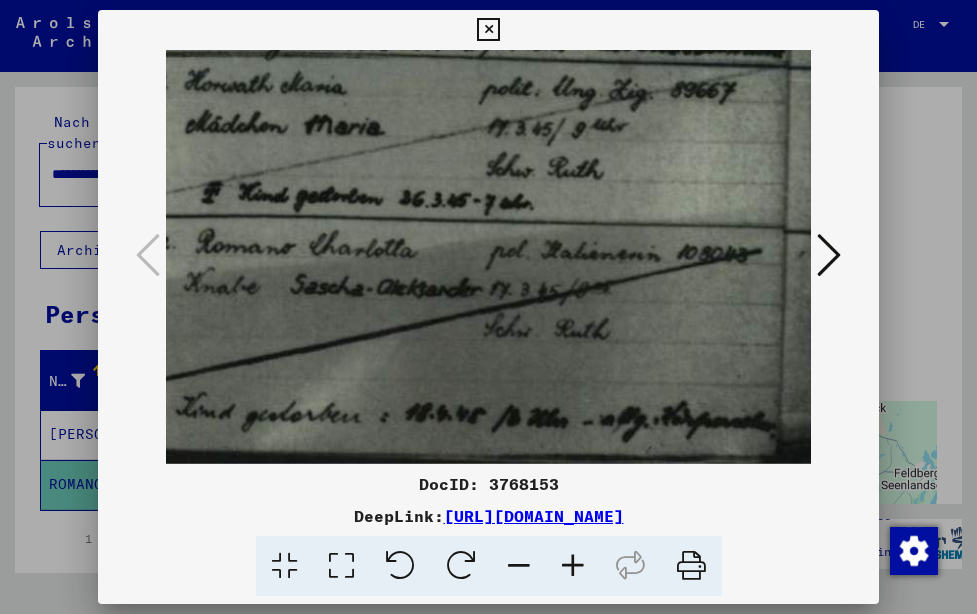 scroll, scrollTop: 119, scrollLeft: 981, axis: both 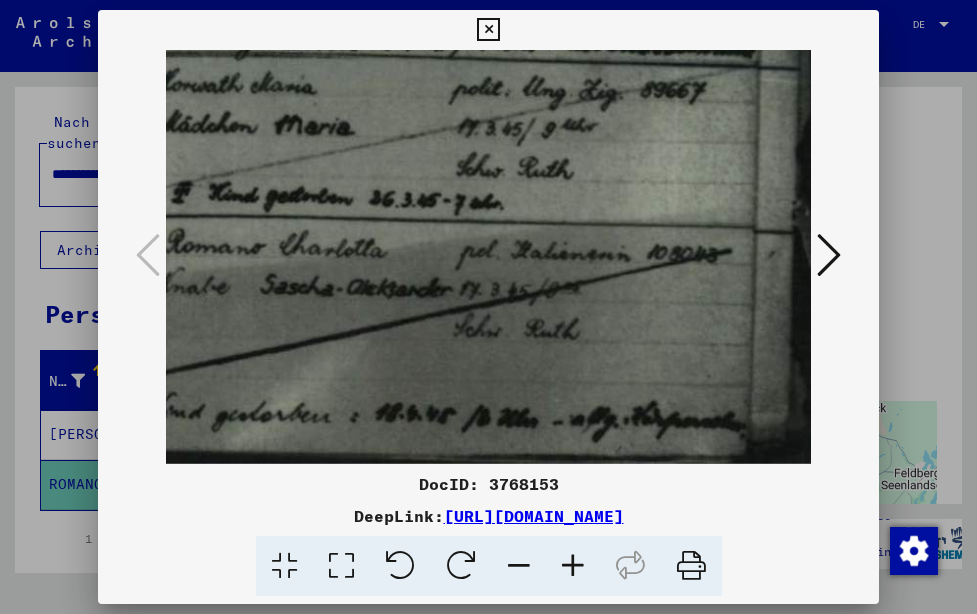 drag, startPoint x: 534, startPoint y: 438, endPoint x: 411, endPoint y: 382, distance: 135.14807 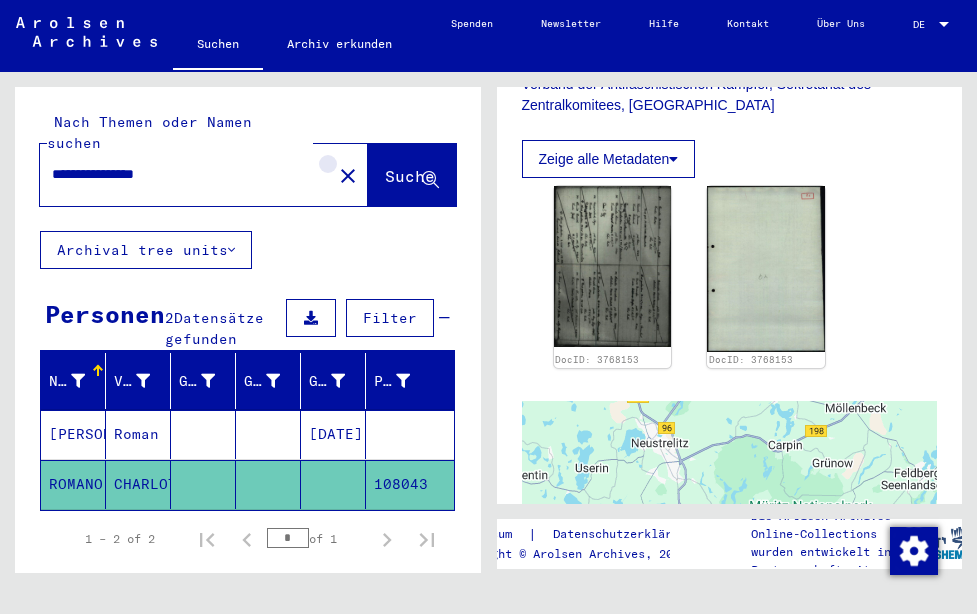 click on "close" 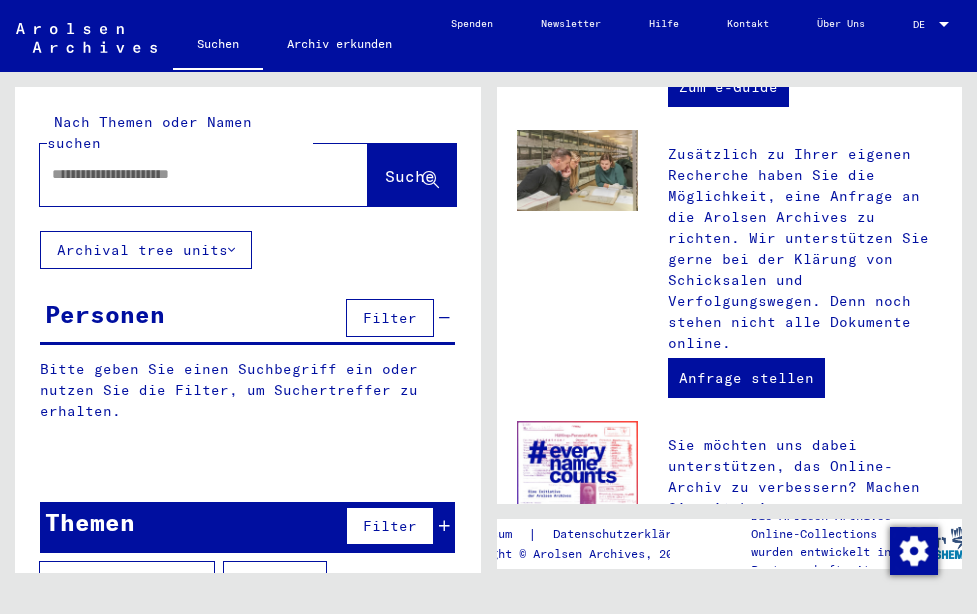 scroll, scrollTop: 0, scrollLeft: 0, axis: both 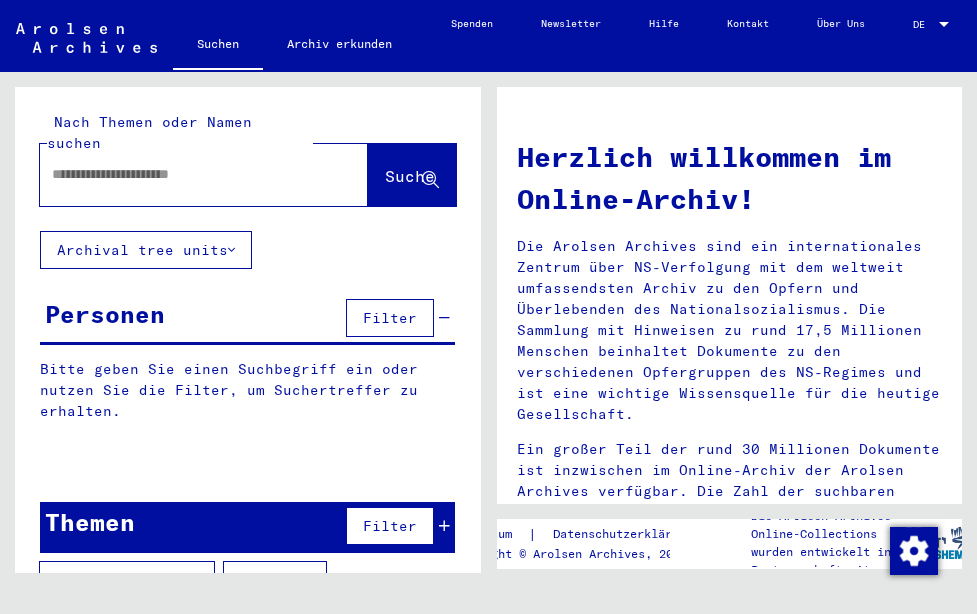 click at bounding box center (180, 174) 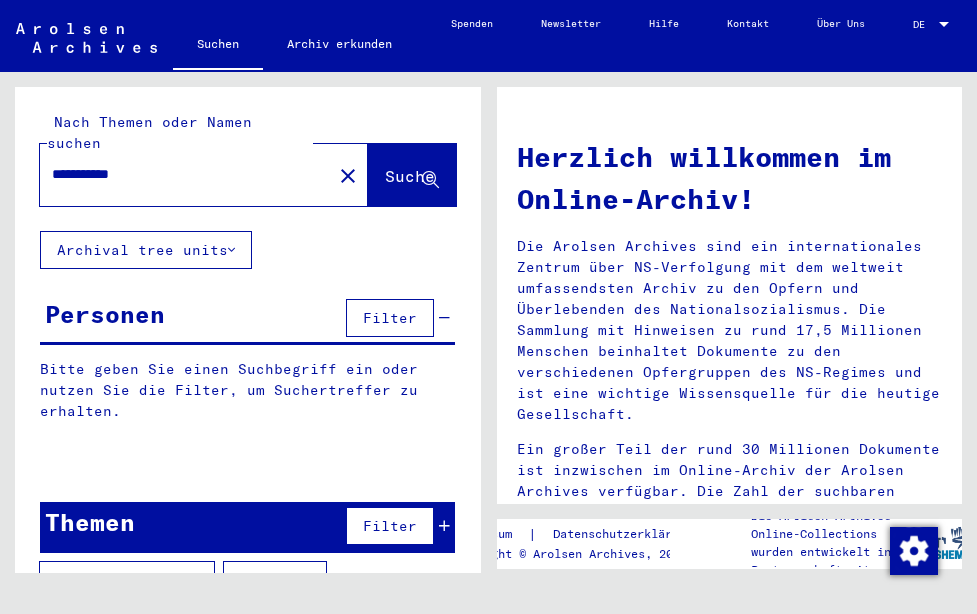 click on "**********" at bounding box center [180, 174] 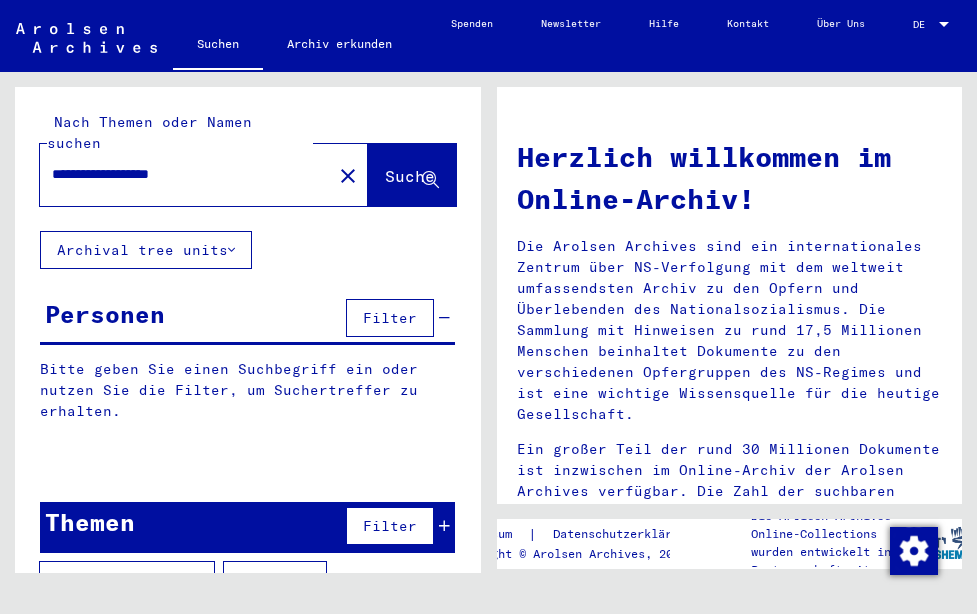click on "Suche" 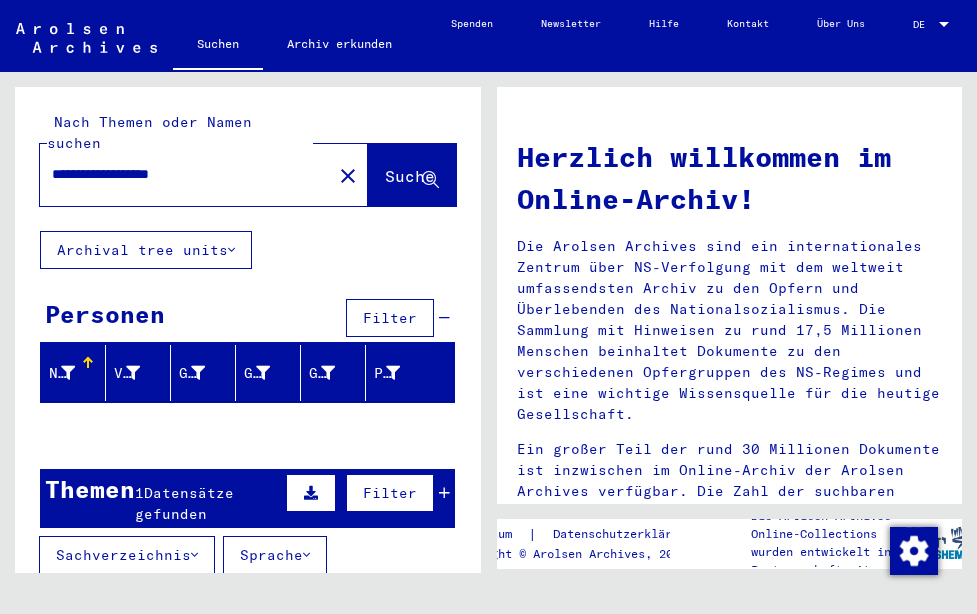 click on "Suche" 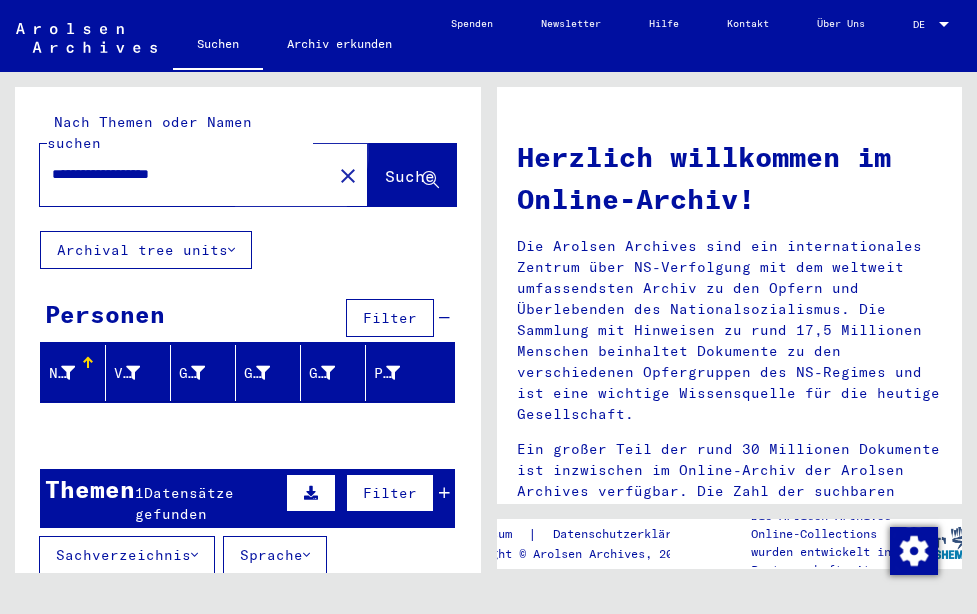click on "Suche" 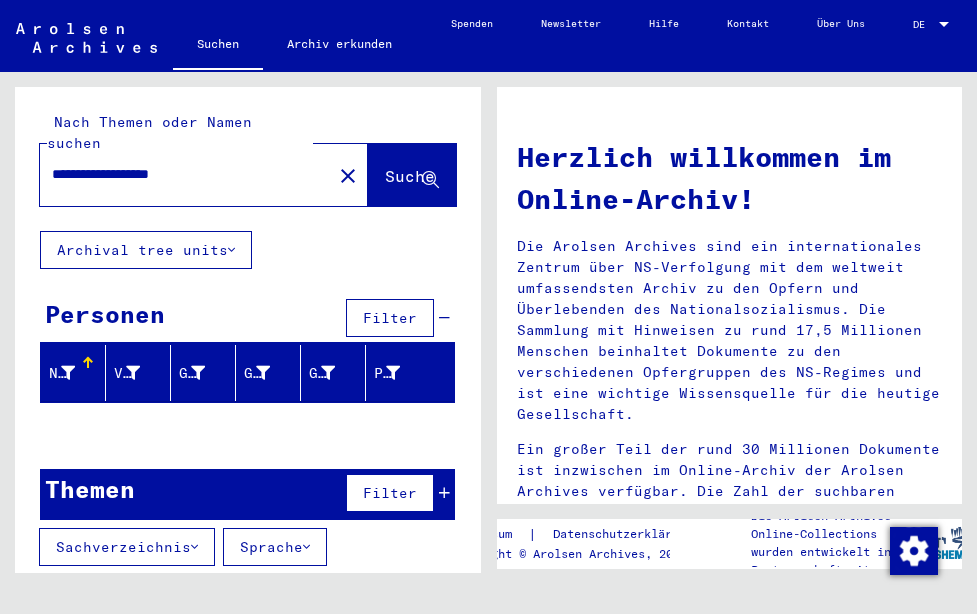 click on "**********" at bounding box center [180, 174] 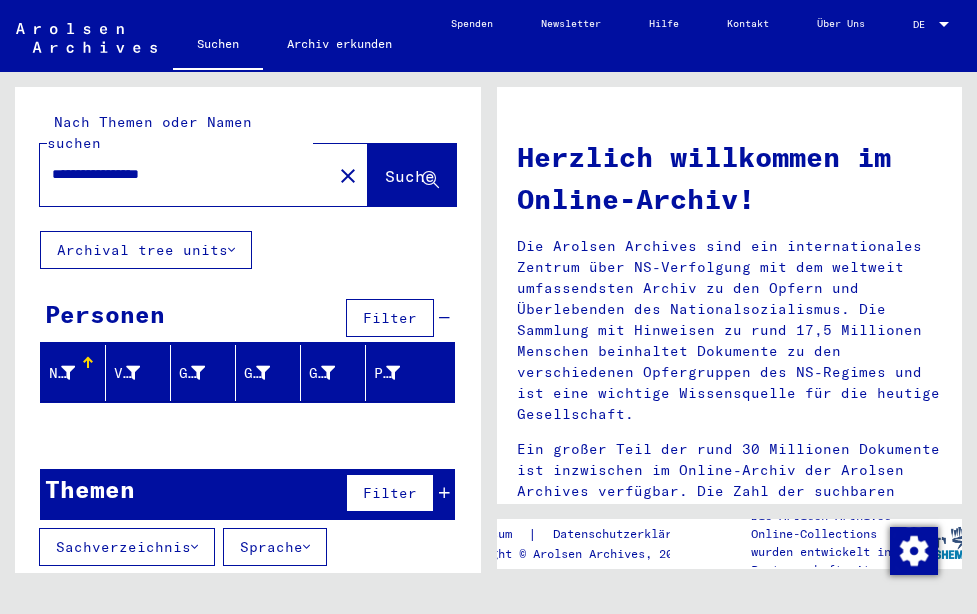 type on "**********" 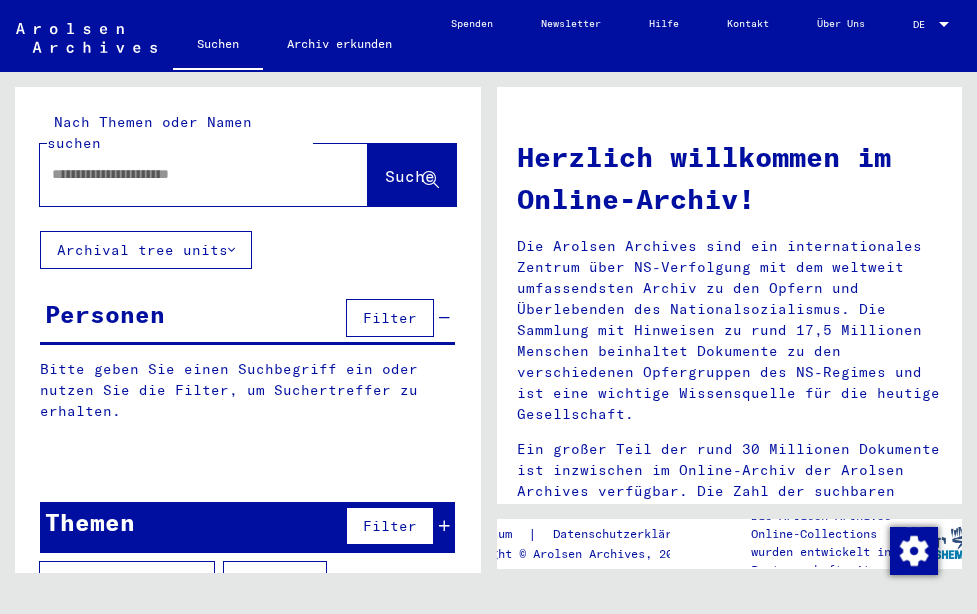 click at bounding box center [180, 174] 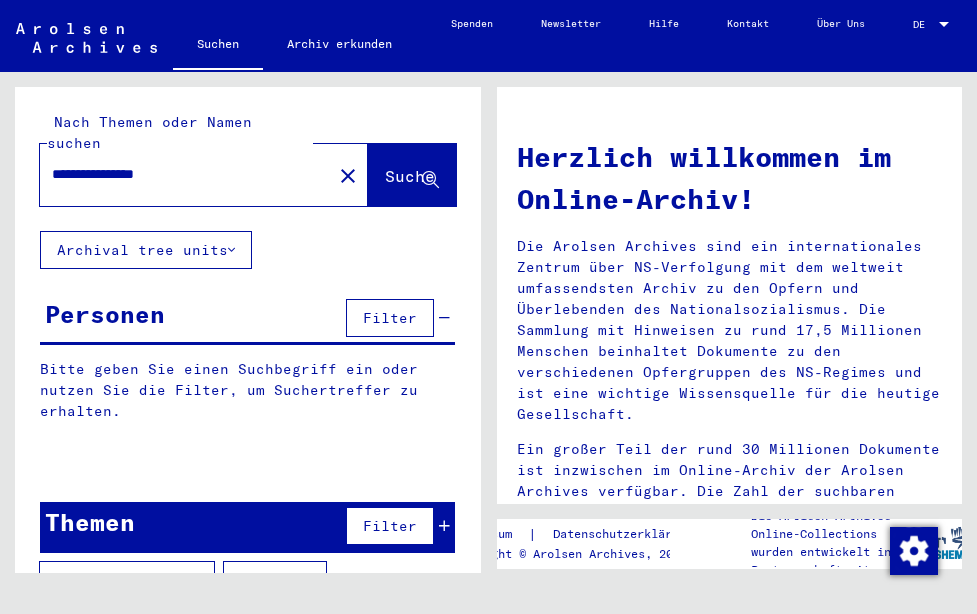 type on "**********" 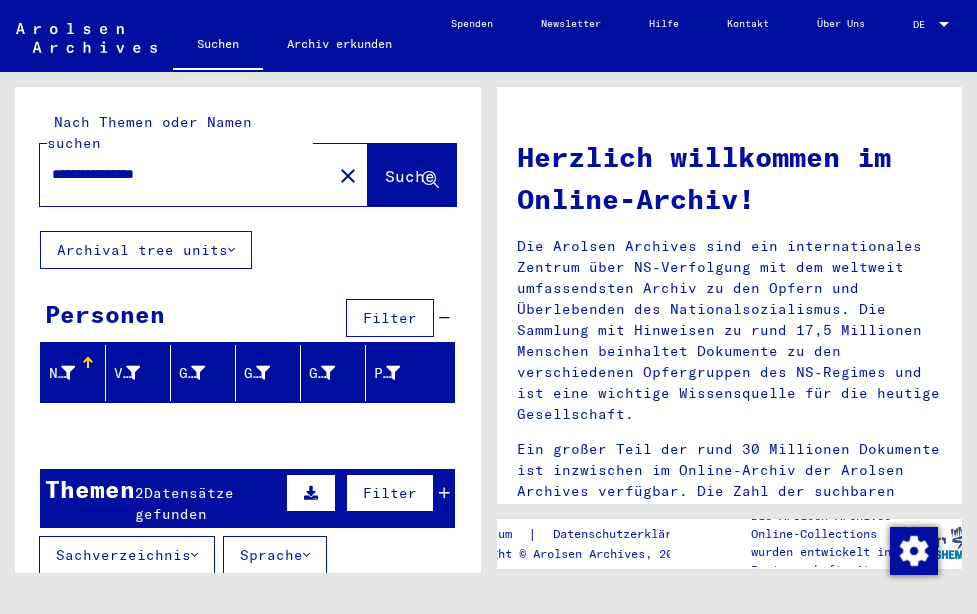 click on "close" 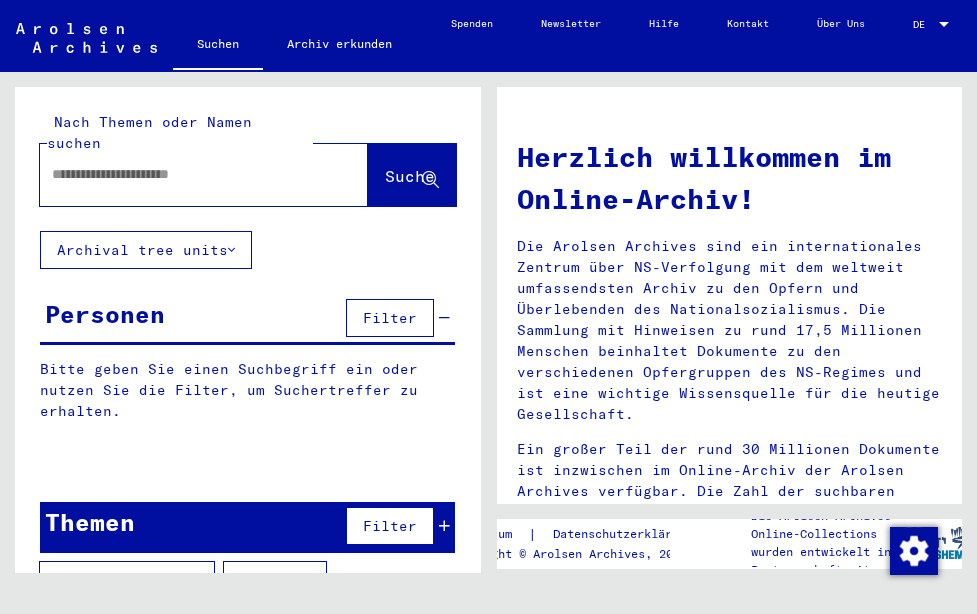 click at bounding box center (180, 174) 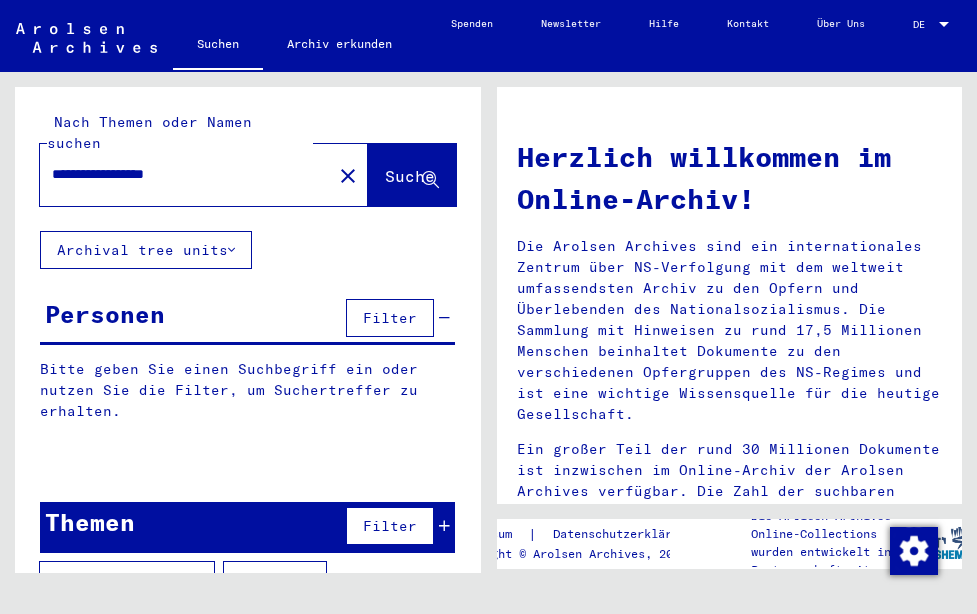click on "**********" at bounding box center (180, 174) 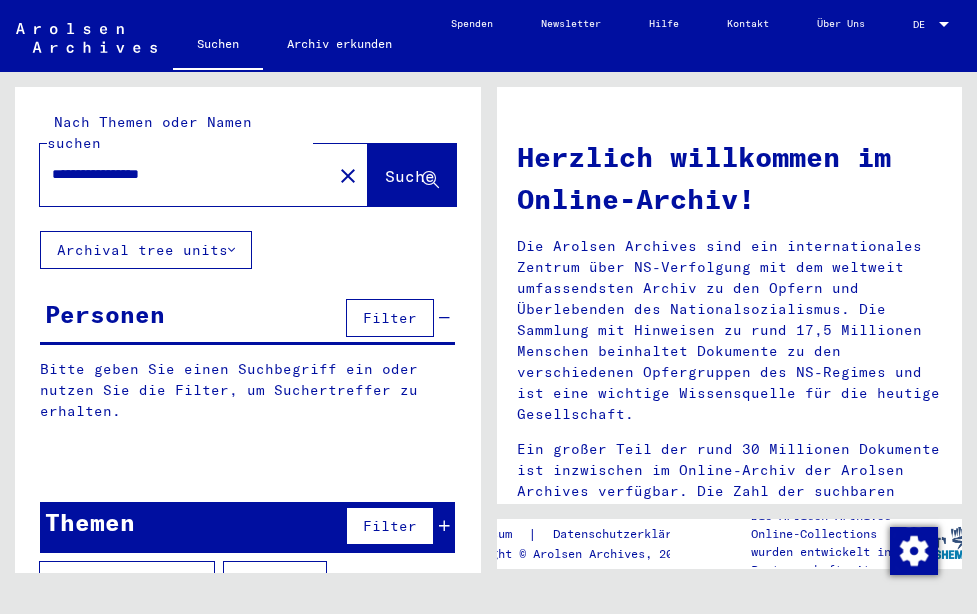 type on "**********" 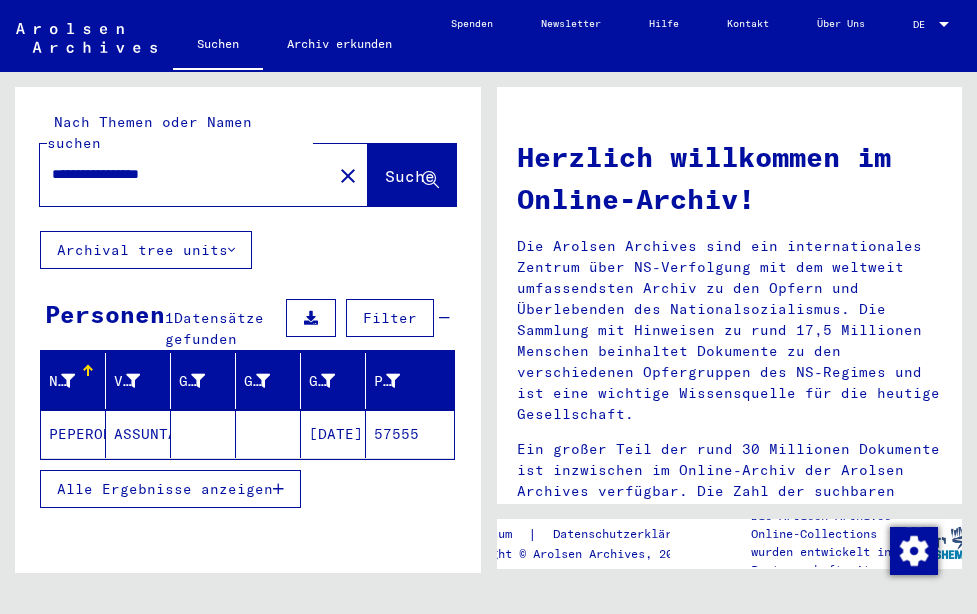 click on "Alle Ergebnisse anzeigen" at bounding box center [170, 489] 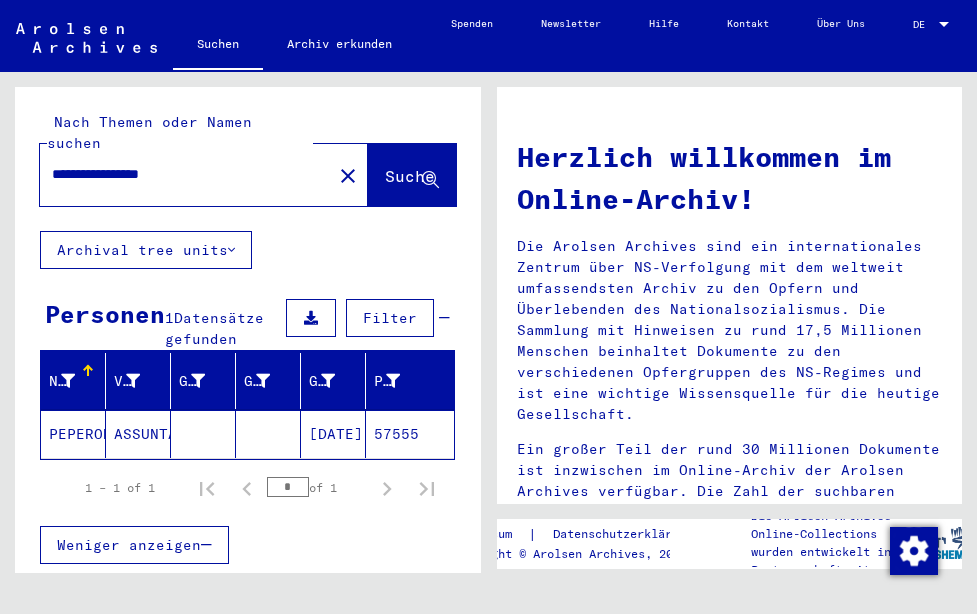 click on "PEPERONI" 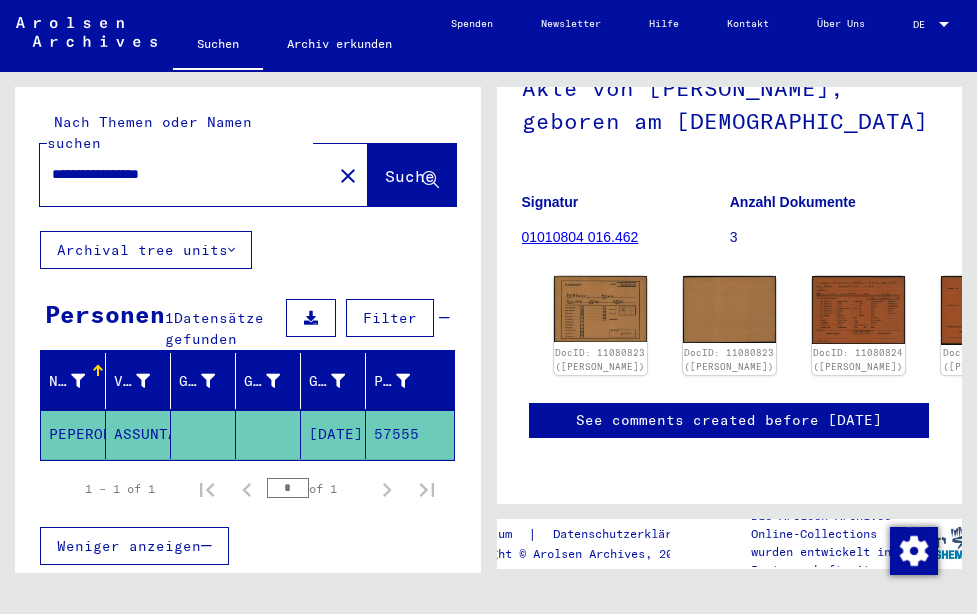 scroll, scrollTop: 237, scrollLeft: 0, axis: vertical 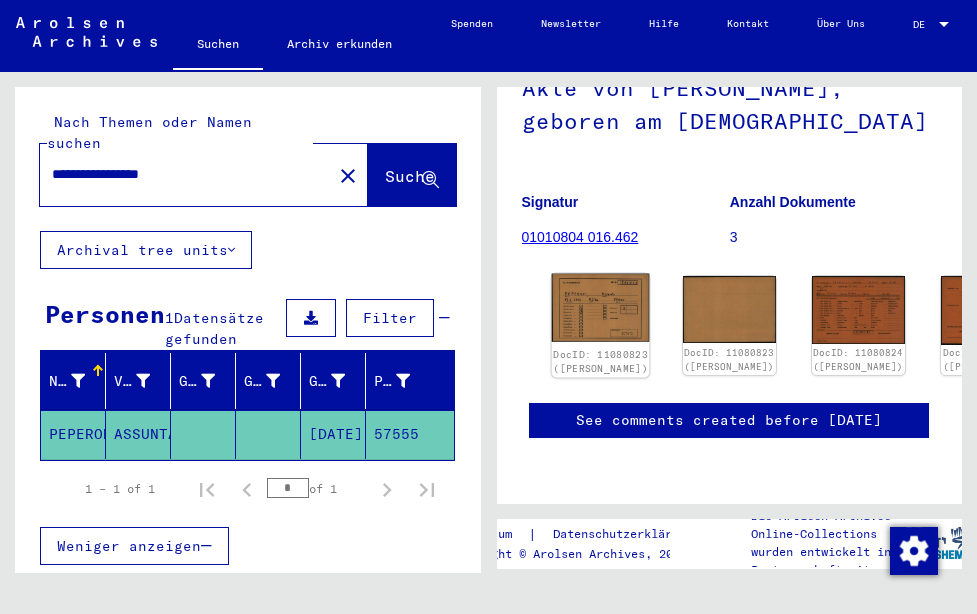 click 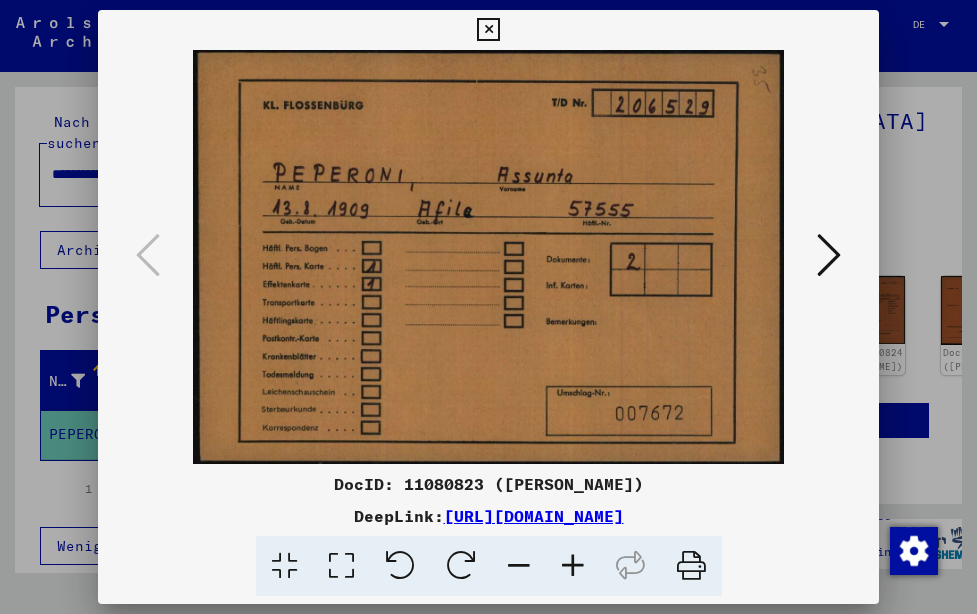 click at bounding box center [829, 255] 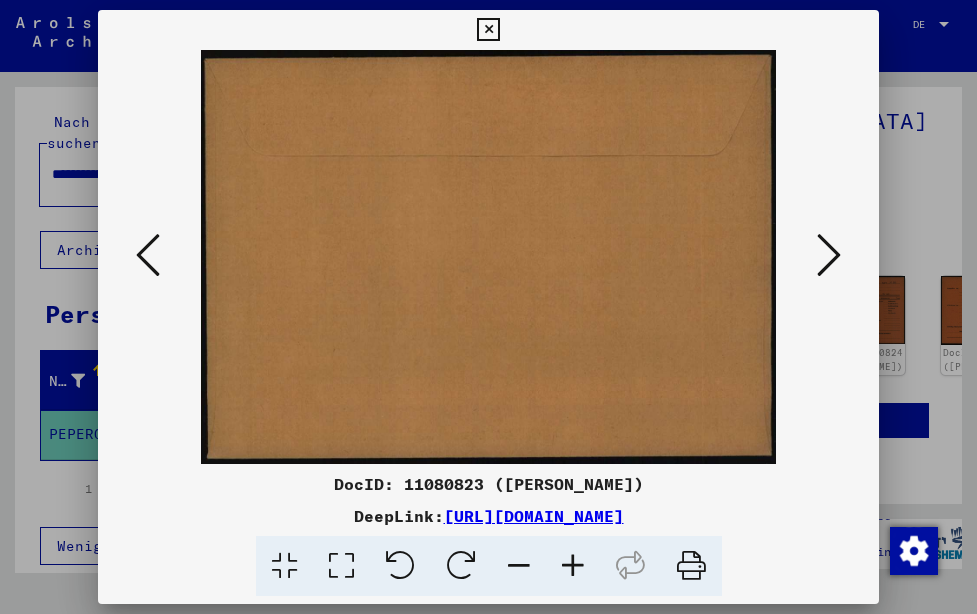 click at bounding box center (829, 255) 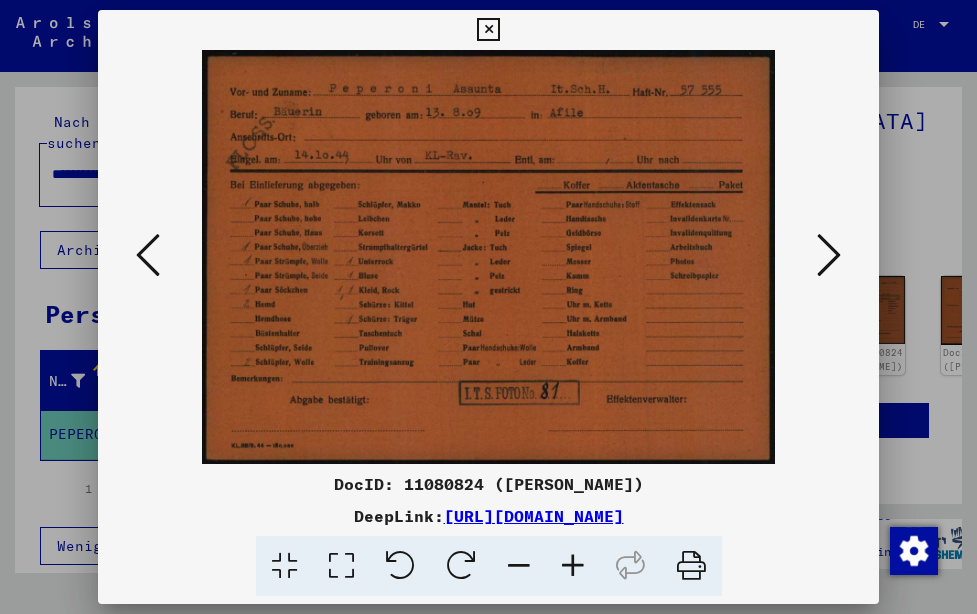 drag, startPoint x: 572, startPoint y: 561, endPoint x: 551, endPoint y: 561, distance: 21 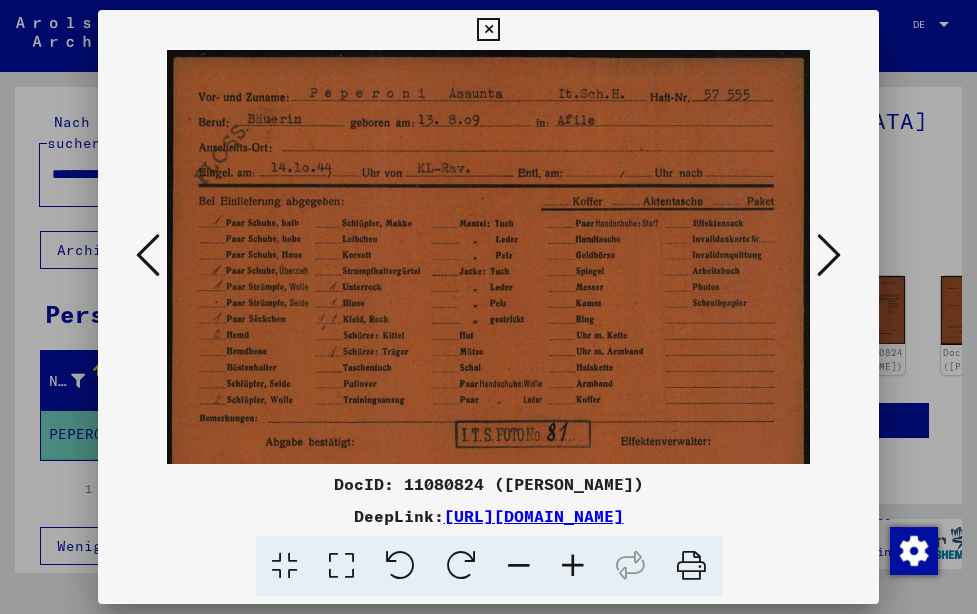 click at bounding box center (573, 566) 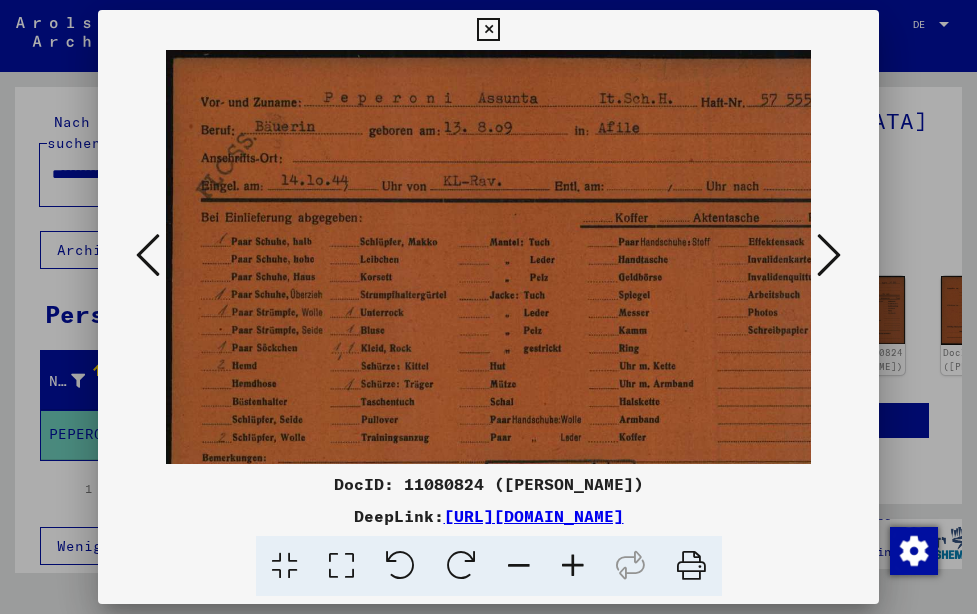 click at bounding box center [573, 566] 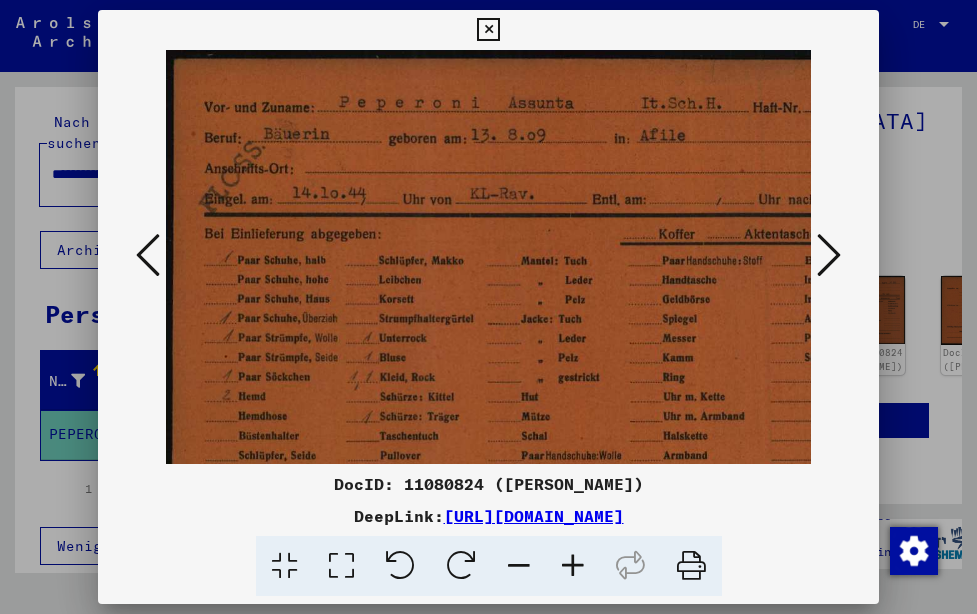 click at bounding box center [573, 566] 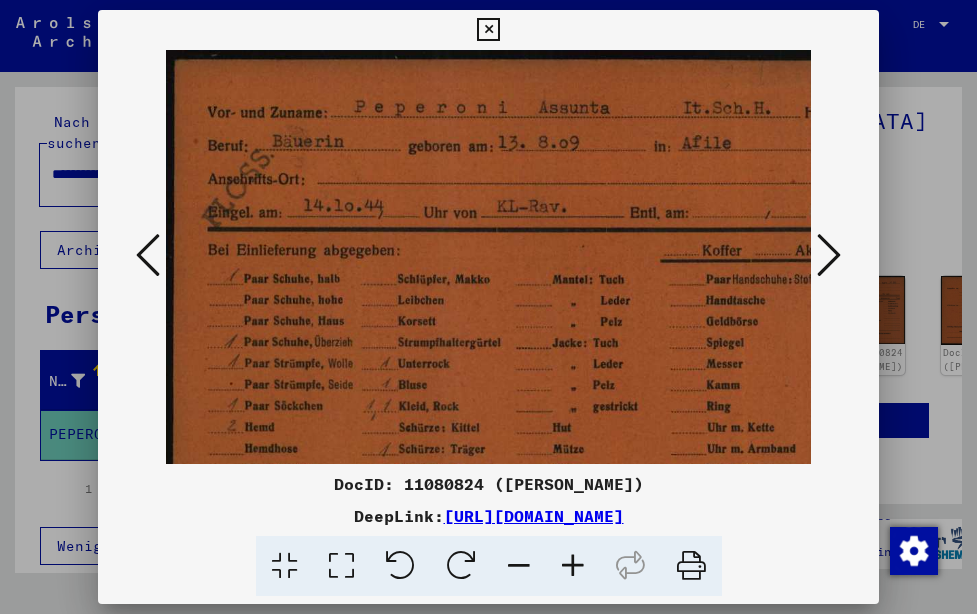 click at bounding box center (573, 566) 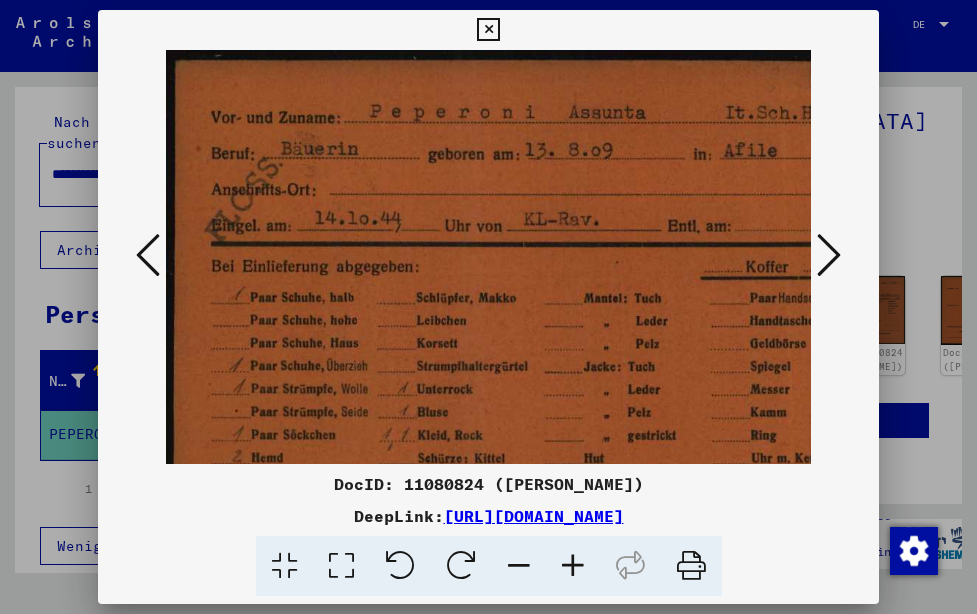 click at bounding box center (573, 566) 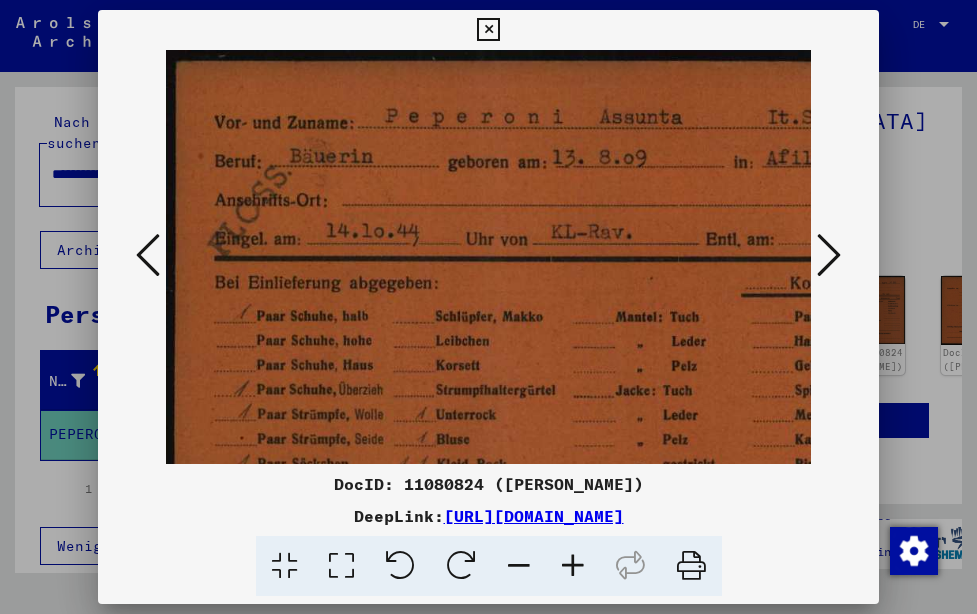 click at bounding box center (573, 566) 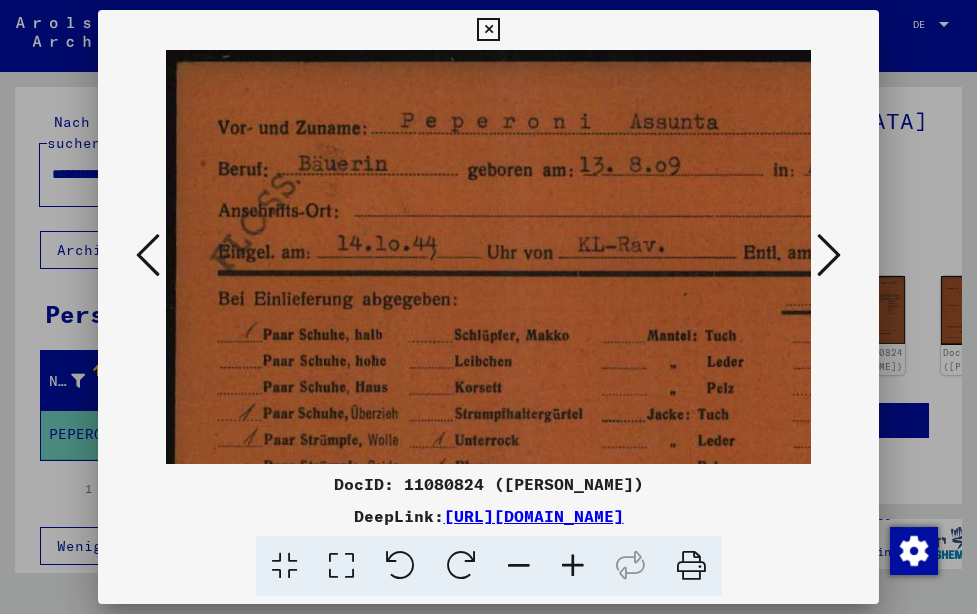 click at bounding box center [573, 566] 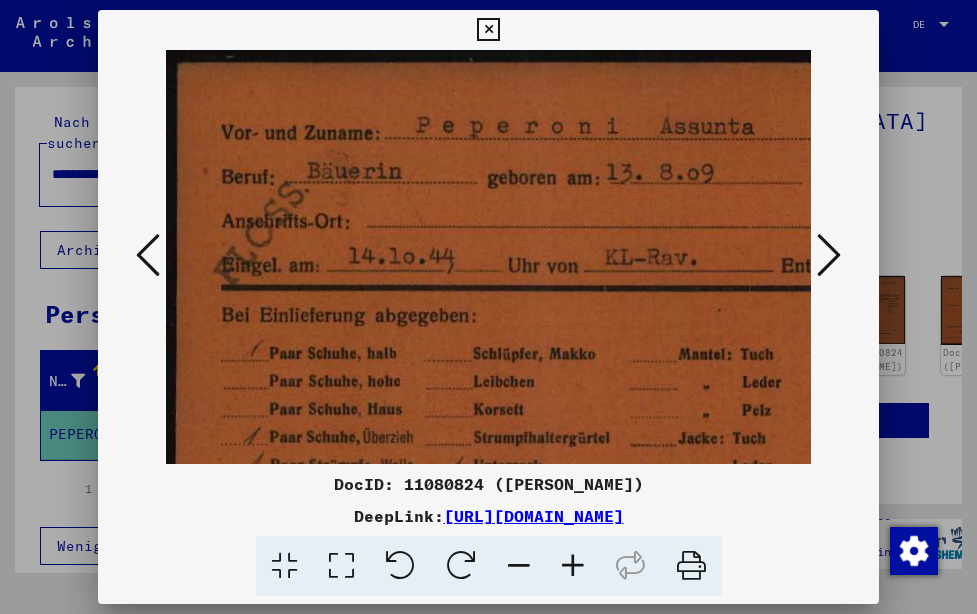 click at bounding box center (573, 566) 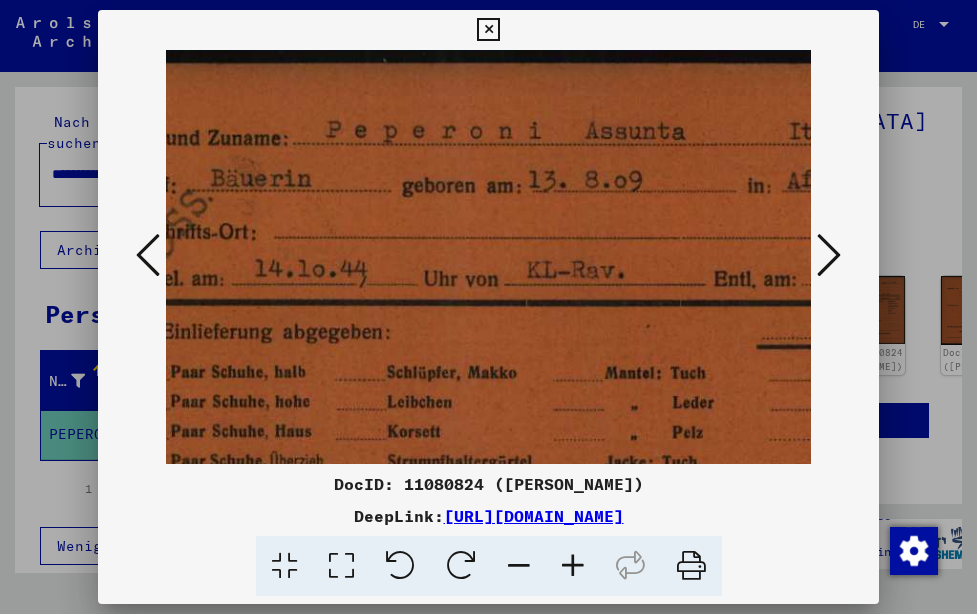 scroll, scrollTop: 0, scrollLeft: 107, axis: horizontal 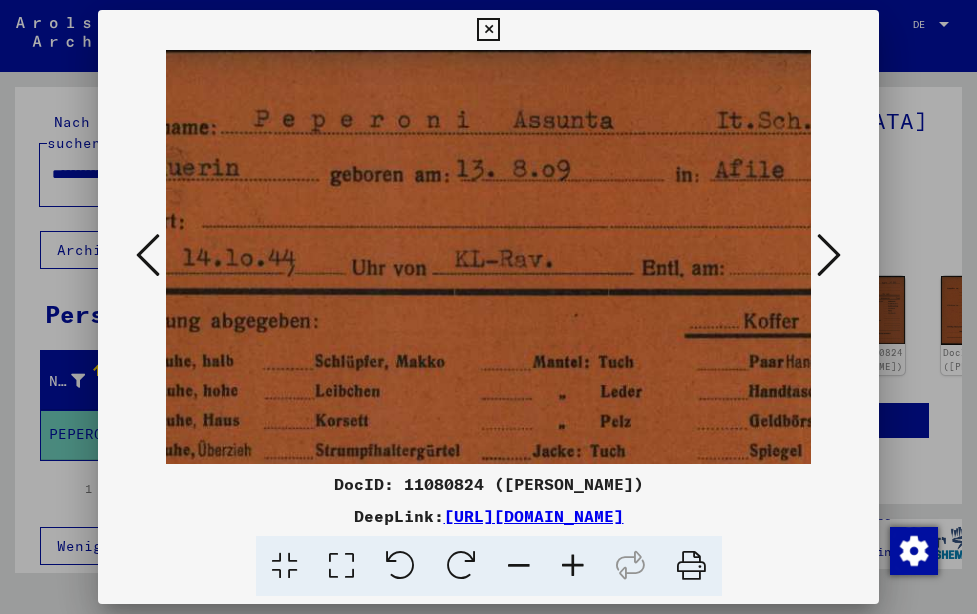 drag, startPoint x: 674, startPoint y: 241, endPoint x: 550, endPoint y: 224, distance: 125.1599 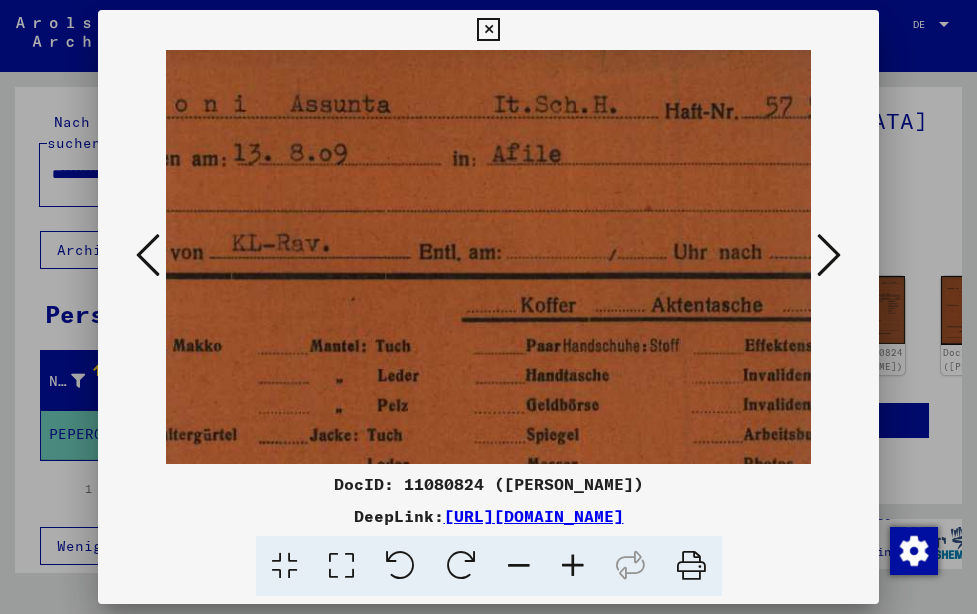 scroll, scrollTop: 32, scrollLeft: 412, axis: both 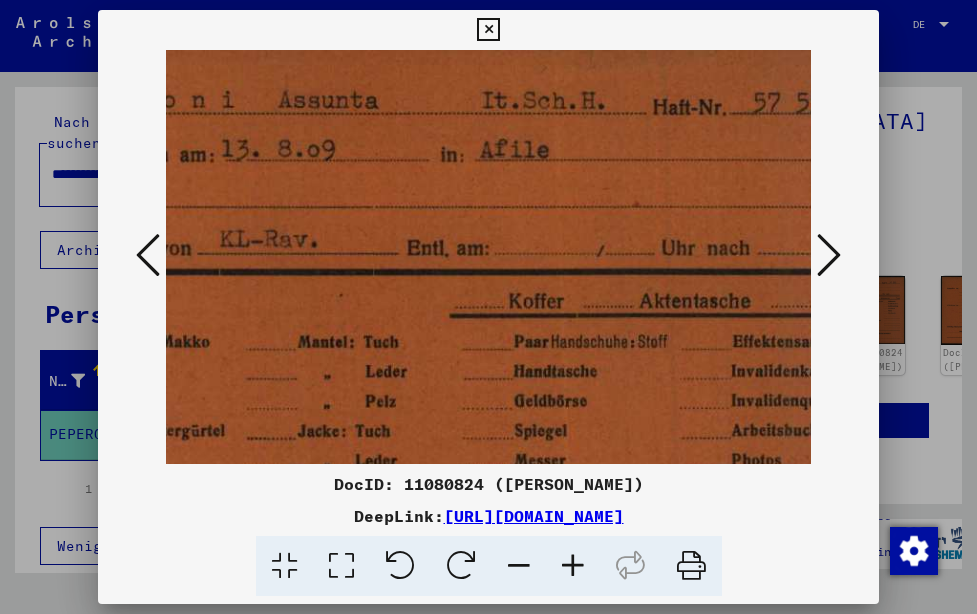 drag, startPoint x: 573, startPoint y: 217, endPoint x: 391, endPoint y: 191, distance: 183.84776 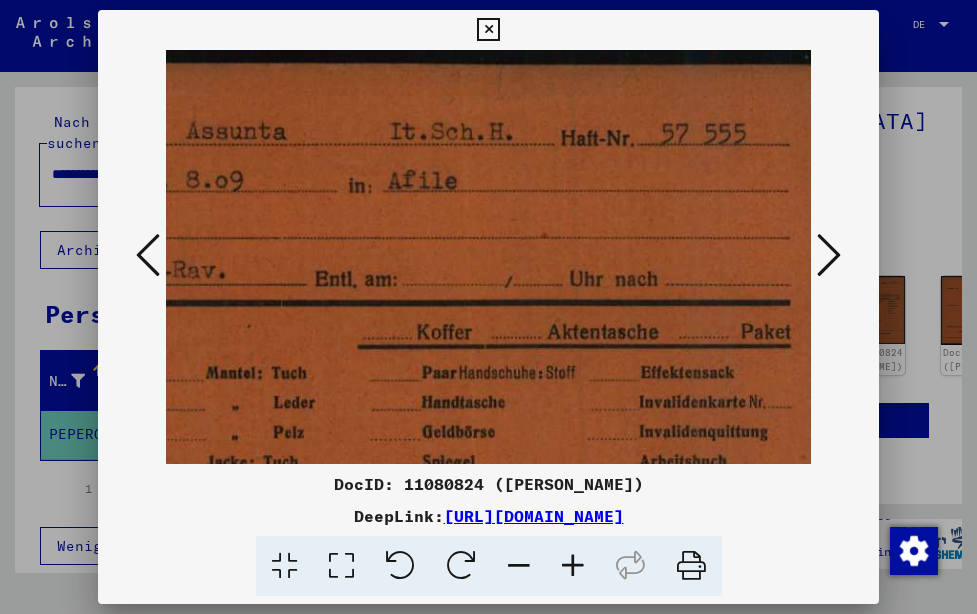 scroll, scrollTop: 0, scrollLeft: 506, axis: horizontal 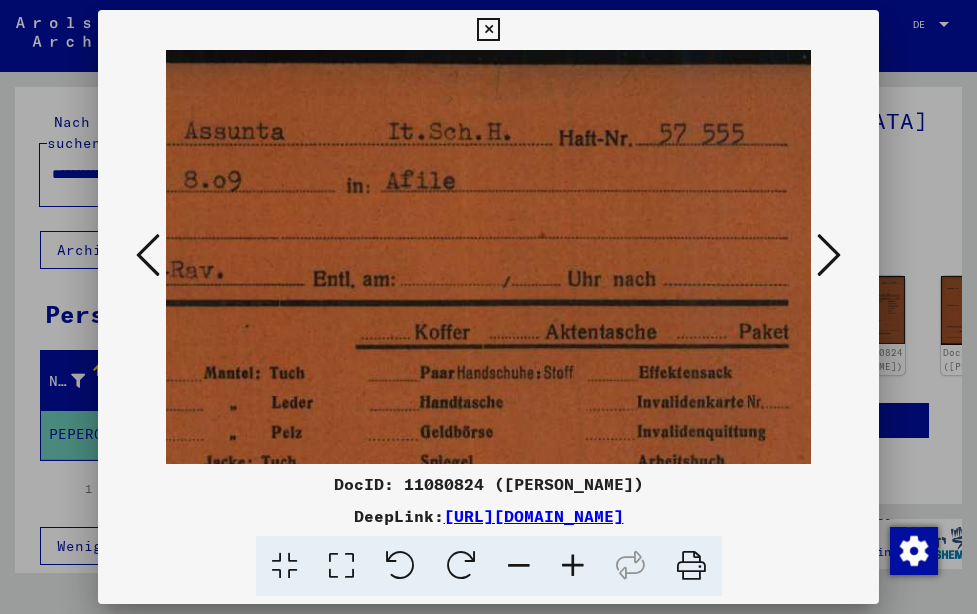 drag, startPoint x: 453, startPoint y: 207, endPoint x: 405, endPoint y: 224, distance: 50.92151 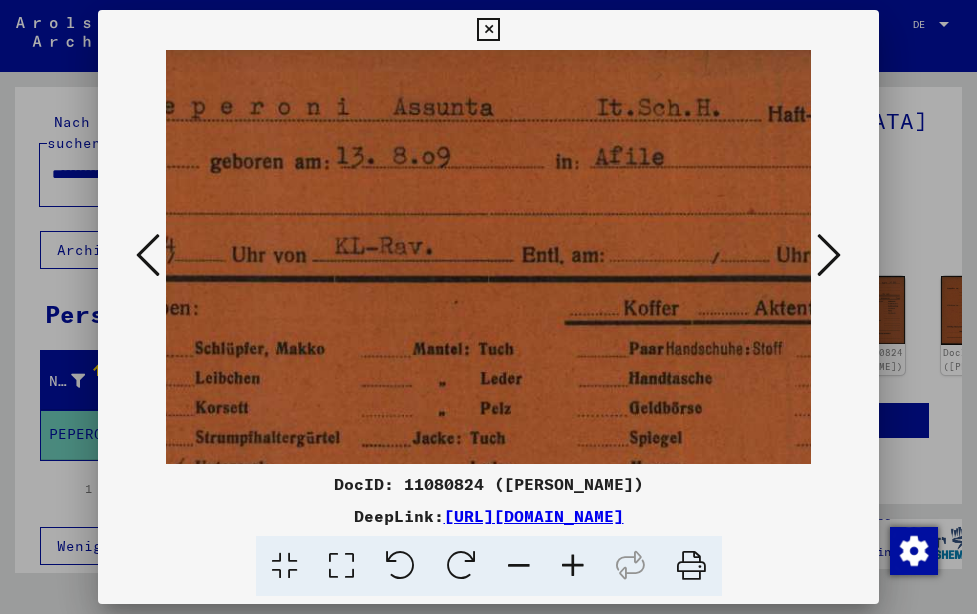 drag, startPoint x: 429, startPoint y: 216, endPoint x: 631, endPoint y: 196, distance: 202.98769 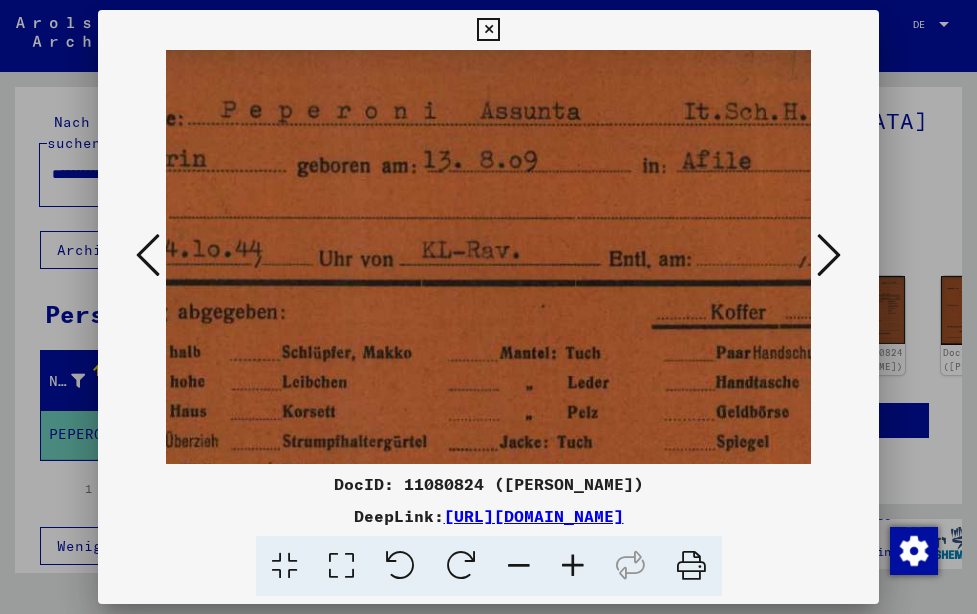 drag, startPoint x: 470, startPoint y: 213, endPoint x: 641, endPoint y: 229, distance: 171.7469 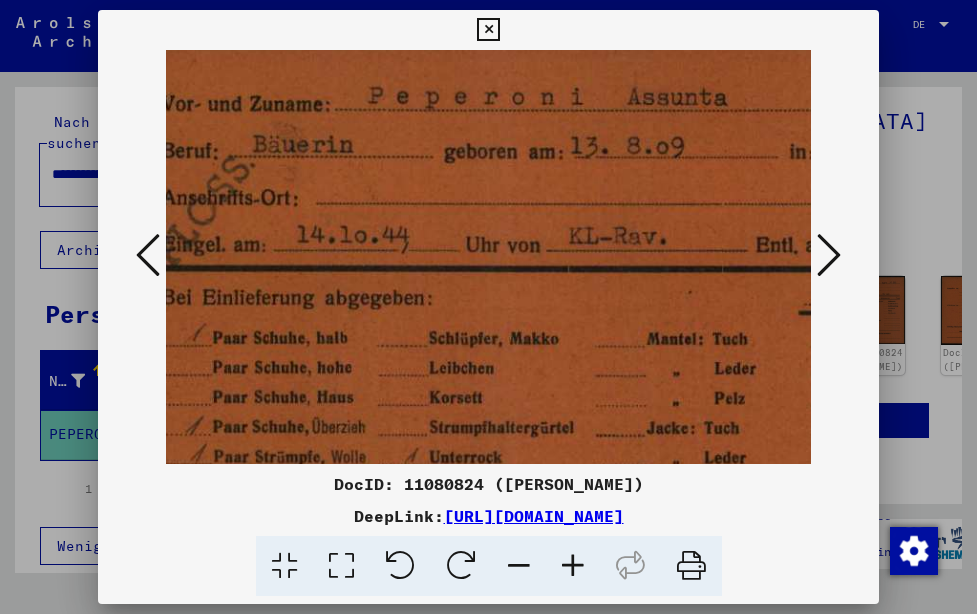 drag, startPoint x: 520, startPoint y: 235, endPoint x: 596, endPoint y: 204, distance: 82.07923 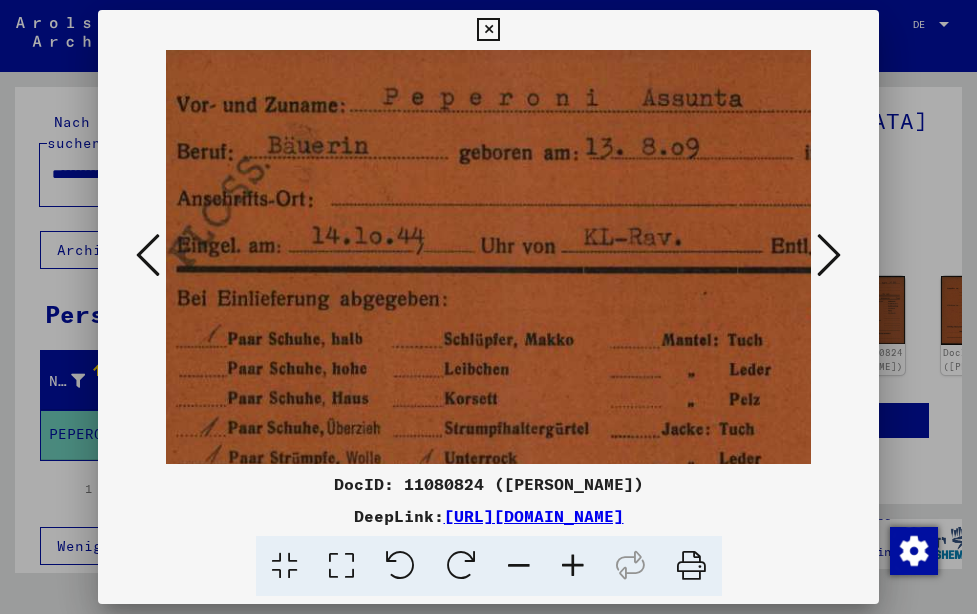 scroll, scrollTop: 34, scrollLeft: 0, axis: vertical 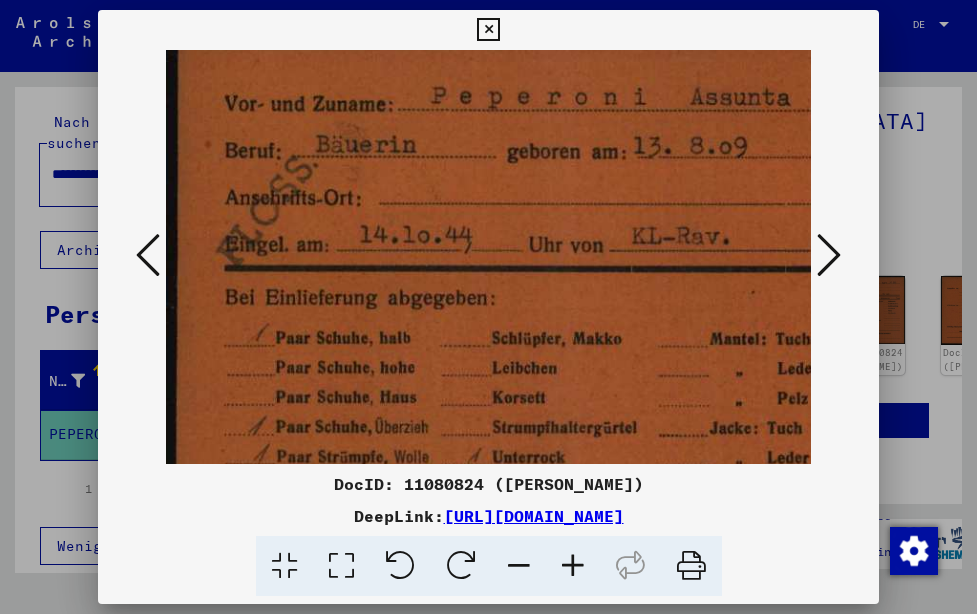 drag, startPoint x: 500, startPoint y: 189, endPoint x: 590, endPoint y: 191, distance: 90.02222 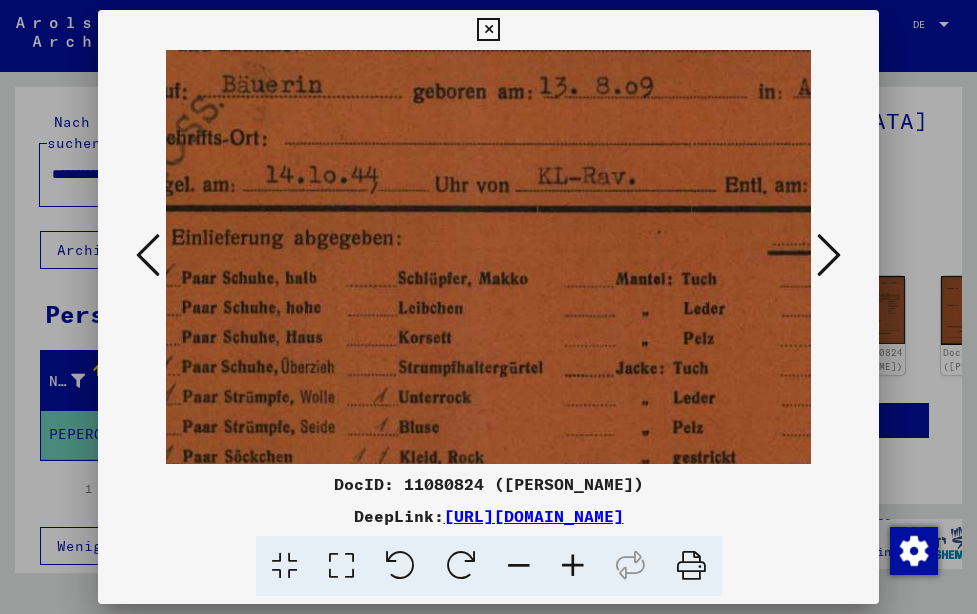 drag, startPoint x: 540, startPoint y: 293, endPoint x: 446, endPoint y: 237, distance: 109.41663 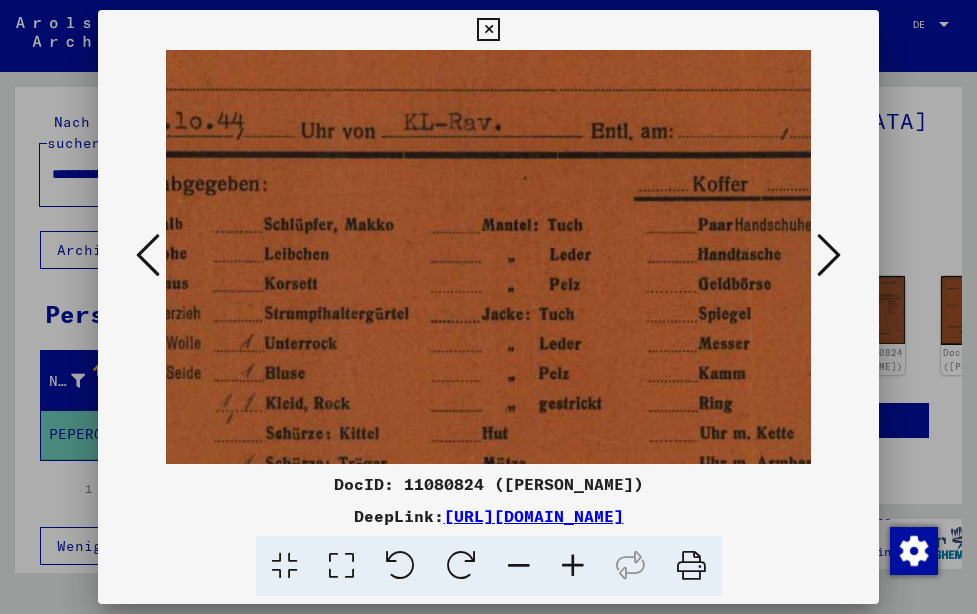 drag, startPoint x: 526, startPoint y: 262, endPoint x: 435, endPoint y: 204, distance: 107.912 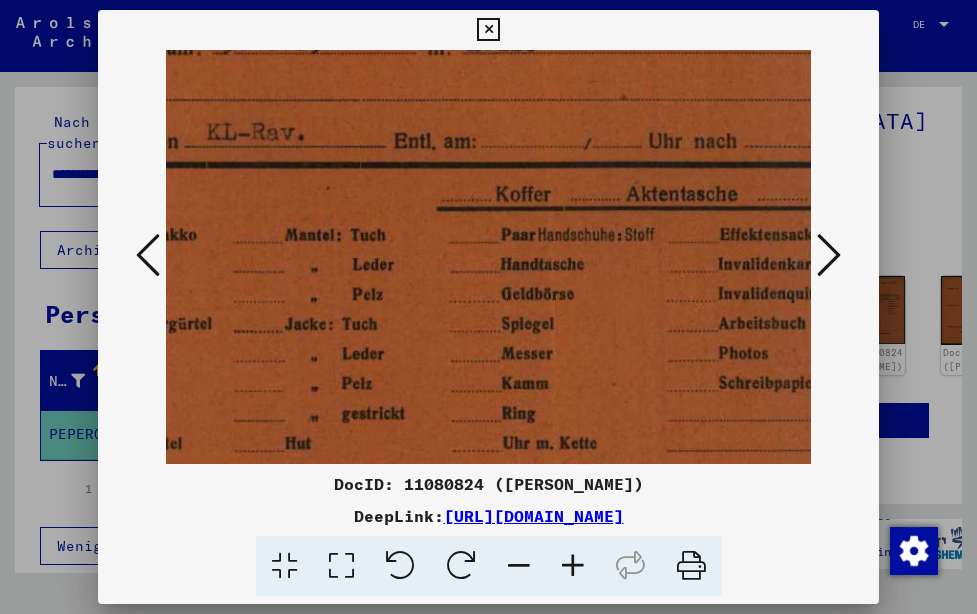 drag, startPoint x: 542, startPoint y: 201, endPoint x: 506, endPoint y: 196, distance: 36.345562 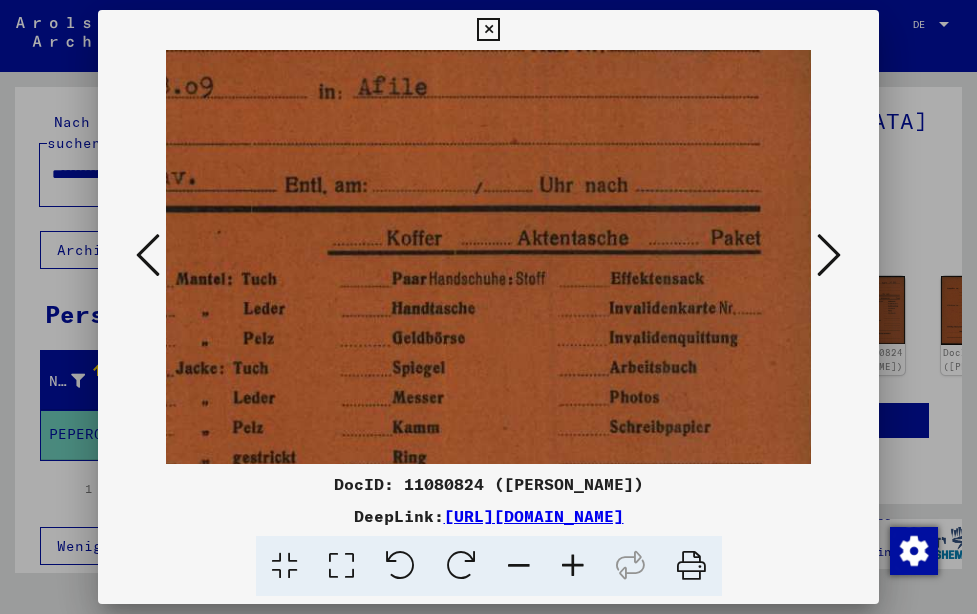 drag, startPoint x: 531, startPoint y: 224, endPoint x: 454, endPoint y: 242, distance: 79.07591 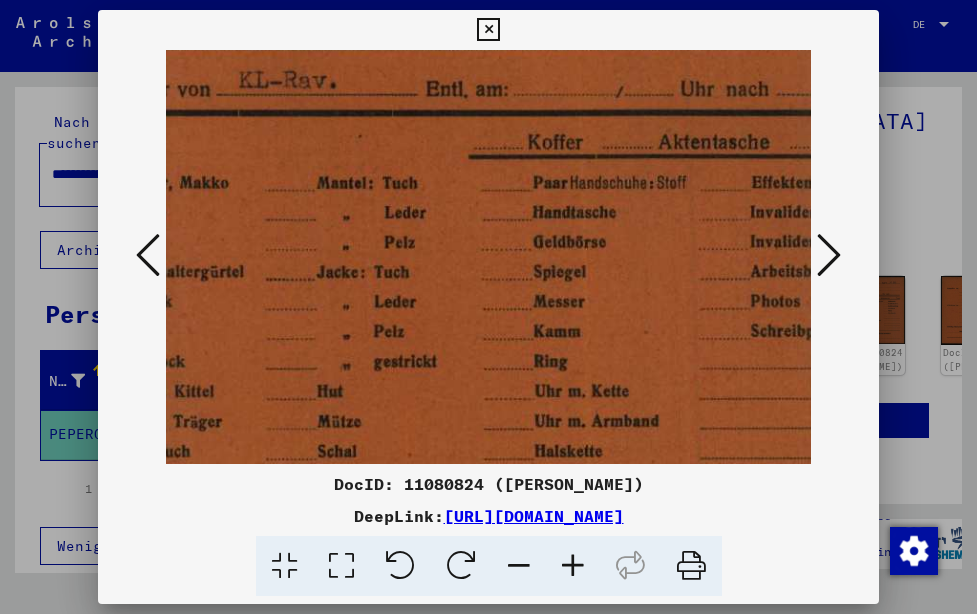 drag, startPoint x: 489, startPoint y: 276, endPoint x: 580, endPoint y: 253, distance: 93.8616 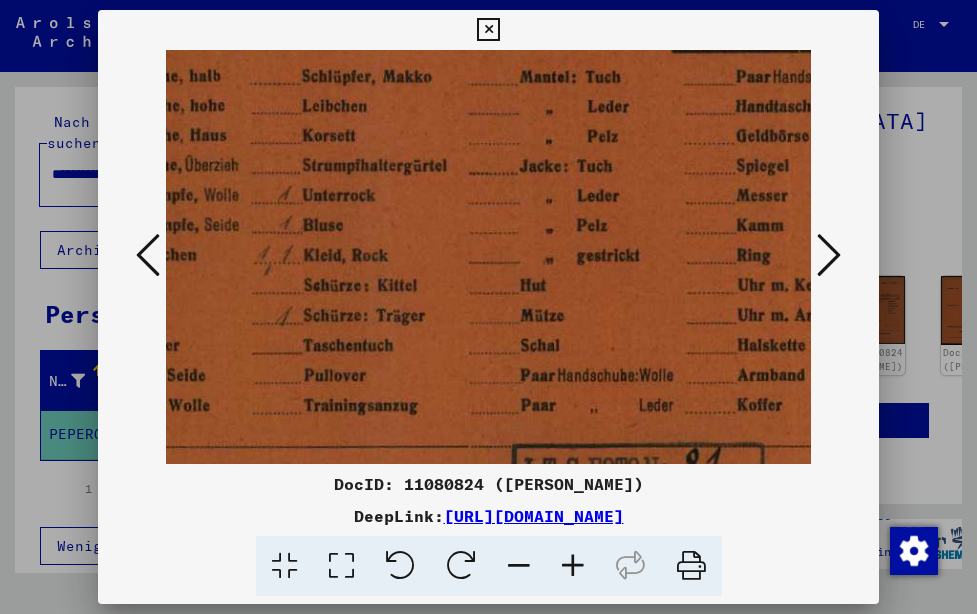 drag, startPoint x: 463, startPoint y: 291, endPoint x: 651, endPoint y: 257, distance: 191.04973 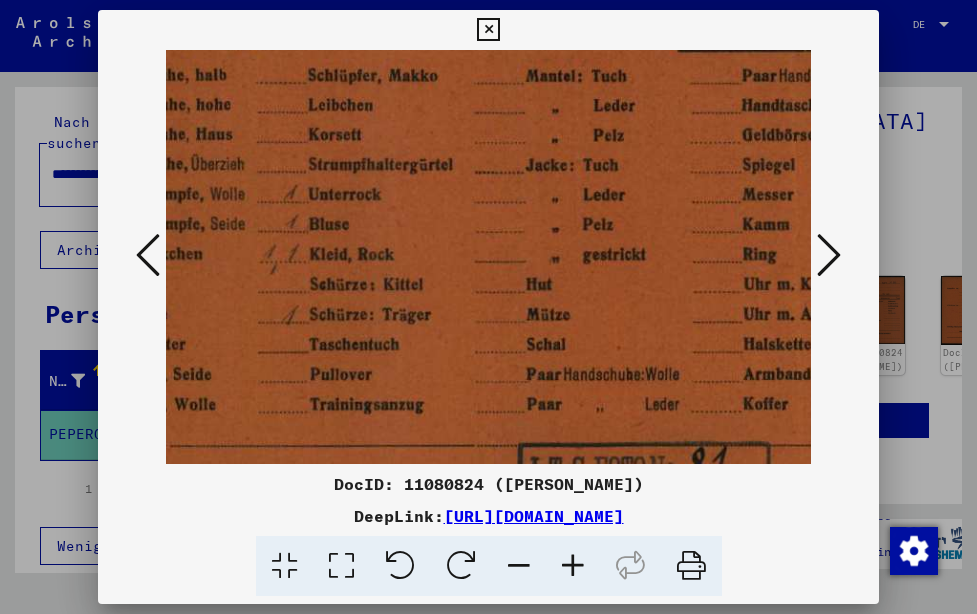 click at bounding box center (580, 185) 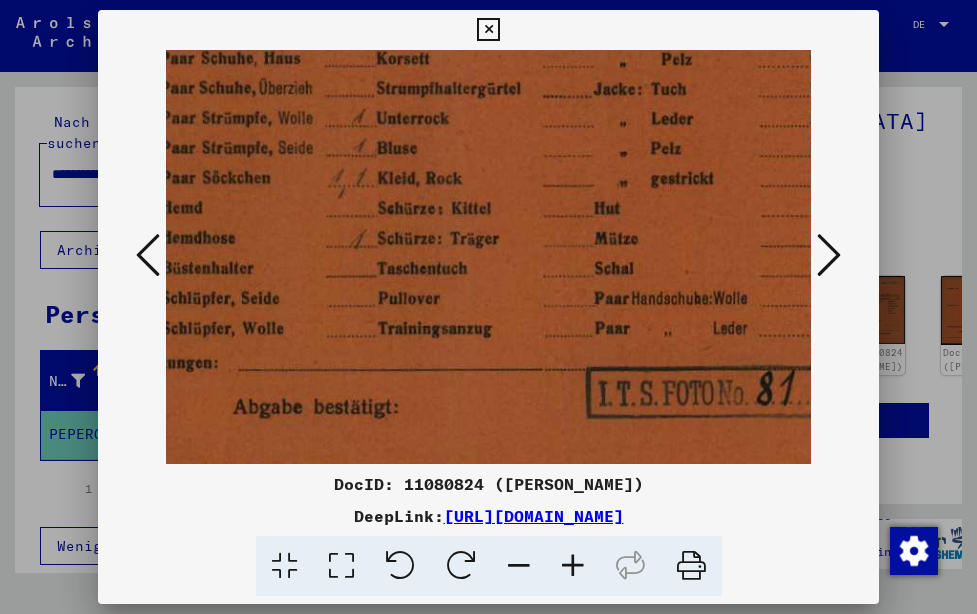 drag, startPoint x: 489, startPoint y: 383, endPoint x: 585, endPoint y: 252, distance: 162.40997 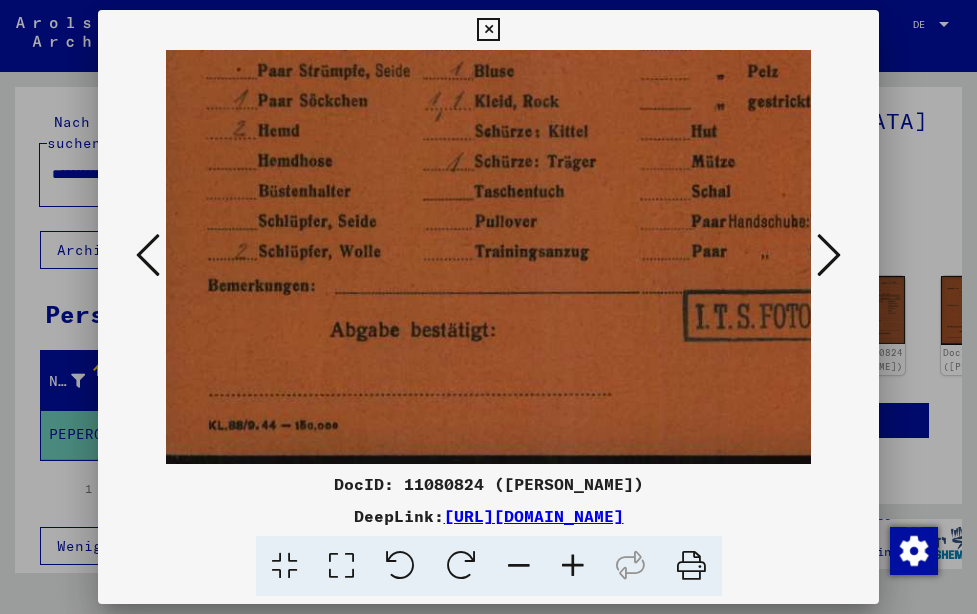 scroll, scrollTop: 450, scrollLeft: 0, axis: vertical 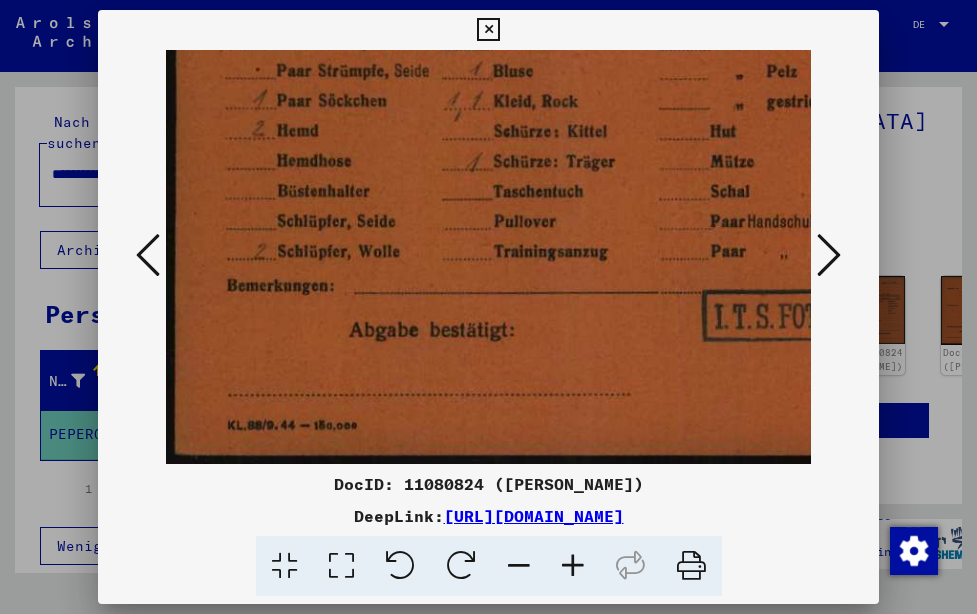 drag, startPoint x: 467, startPoint y: 332, endPoint x: 576, endPoint y: 204, distance: 168.12198 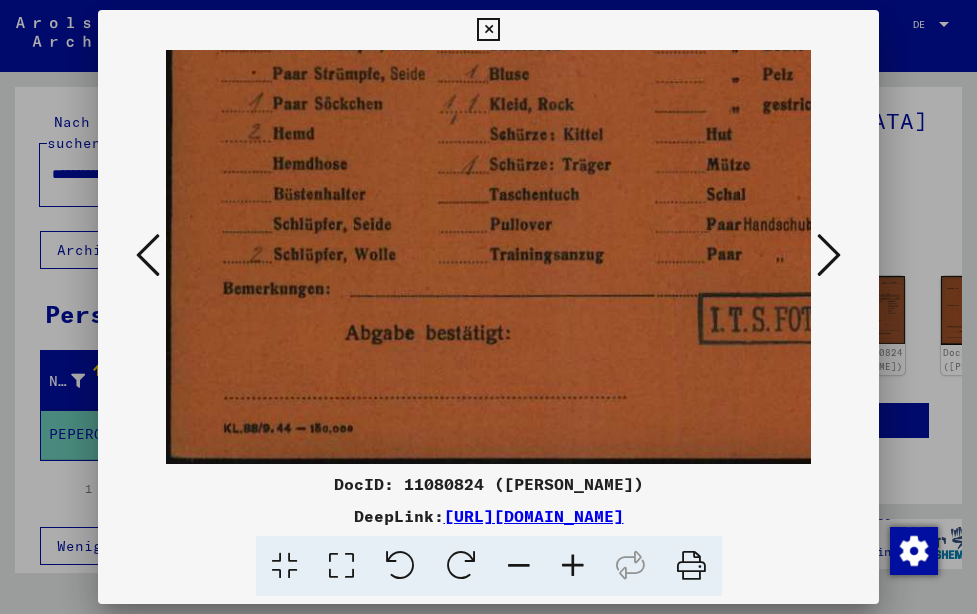 scroll, scrollTop: 450, scrollLeft: 0, axis: vertical 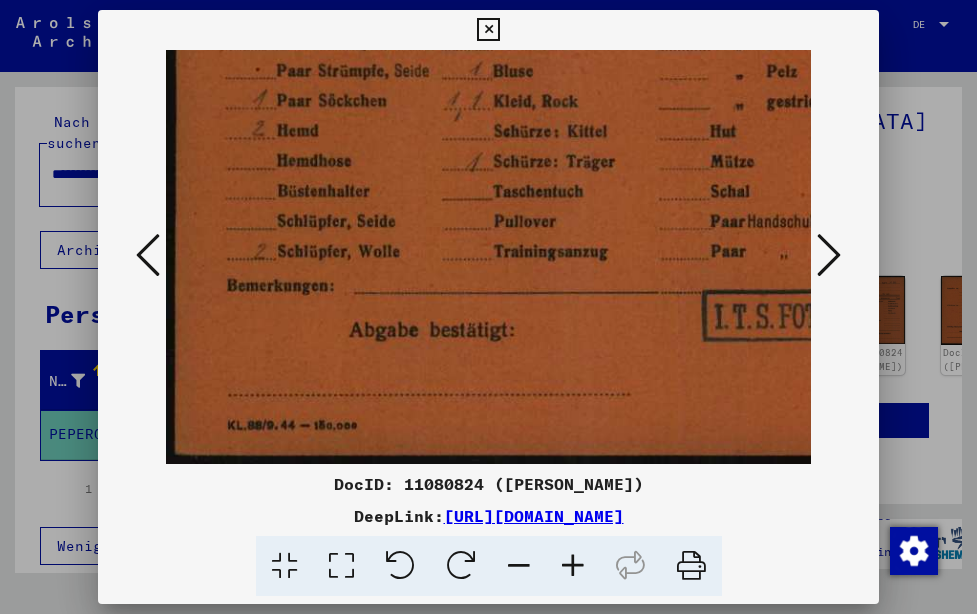 drag, startPoint x: 526, startPoint y: 253, endPoint x: 565, endPoint y: 168, distance: 93.52005 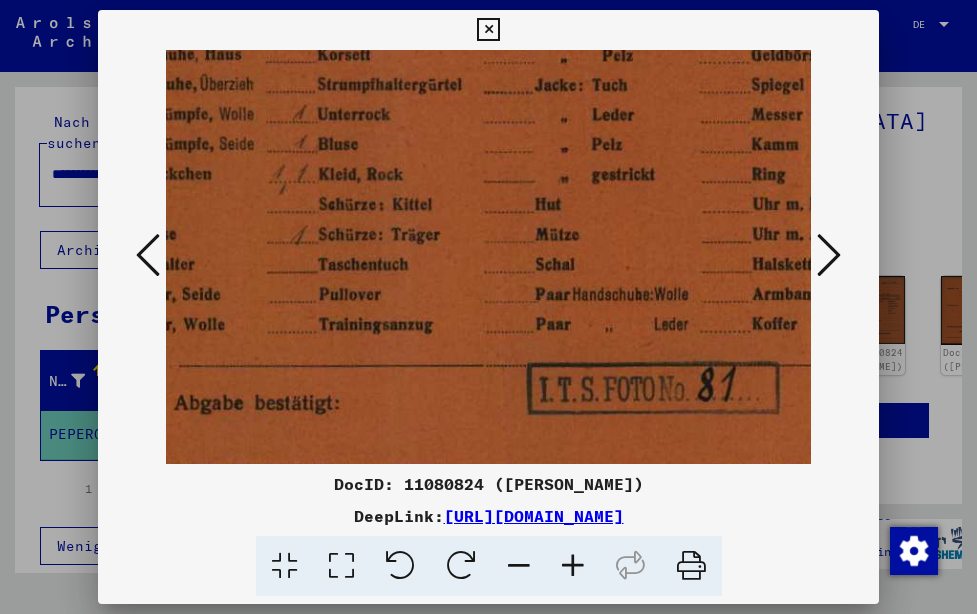 drag, startPoint x: 511, startPoint y: 240, endPoint x: 344, endPoint y: 281, distance: 171.9593 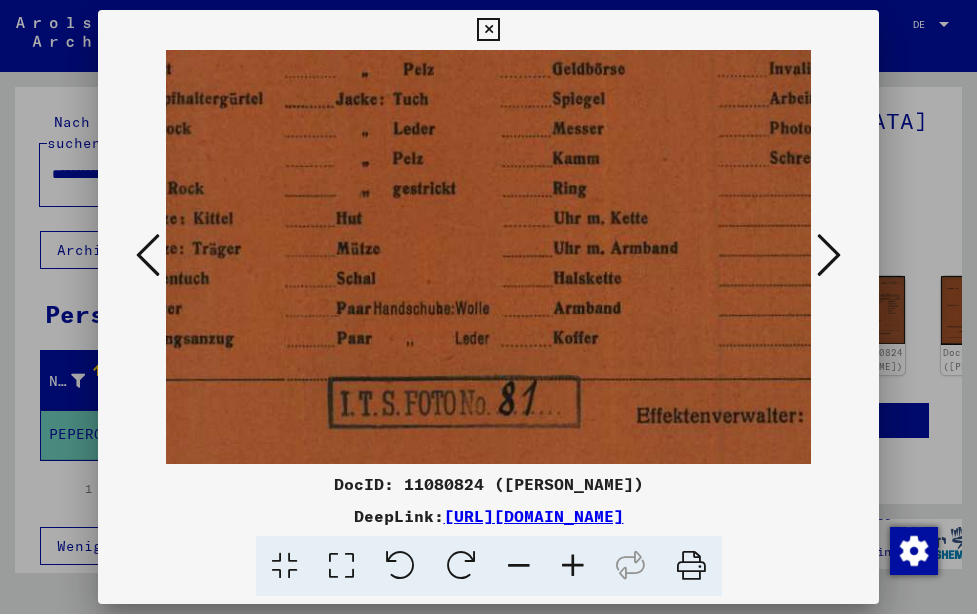 drag, startPoint x: 497, startPoint y: 273, endPoint x: 465, endPoint y: 294, distance: 38.27532 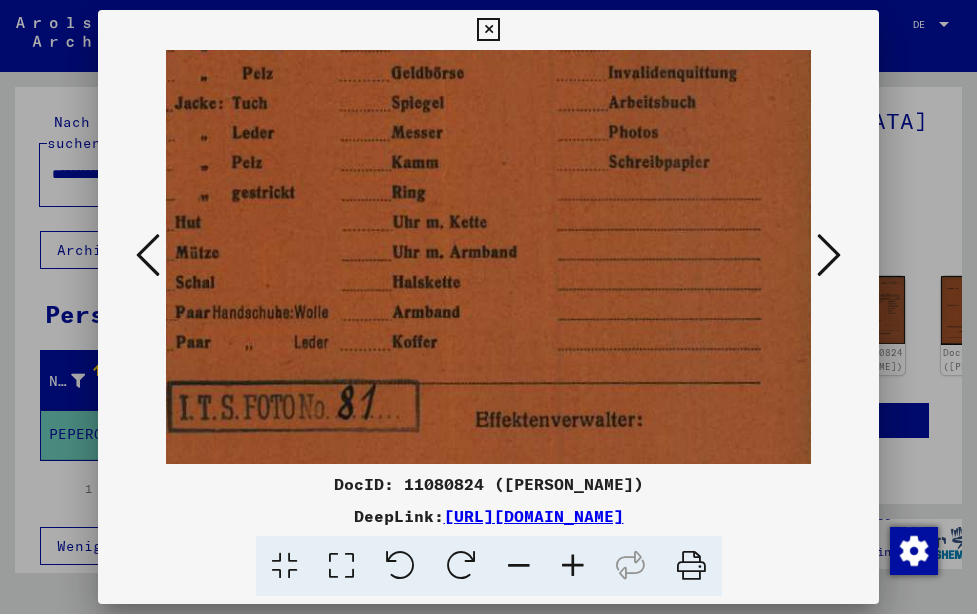 drag, startPoint x: 598, startPoint y: 265, endPoint x: 559, endPoint y: 265, distance: 39 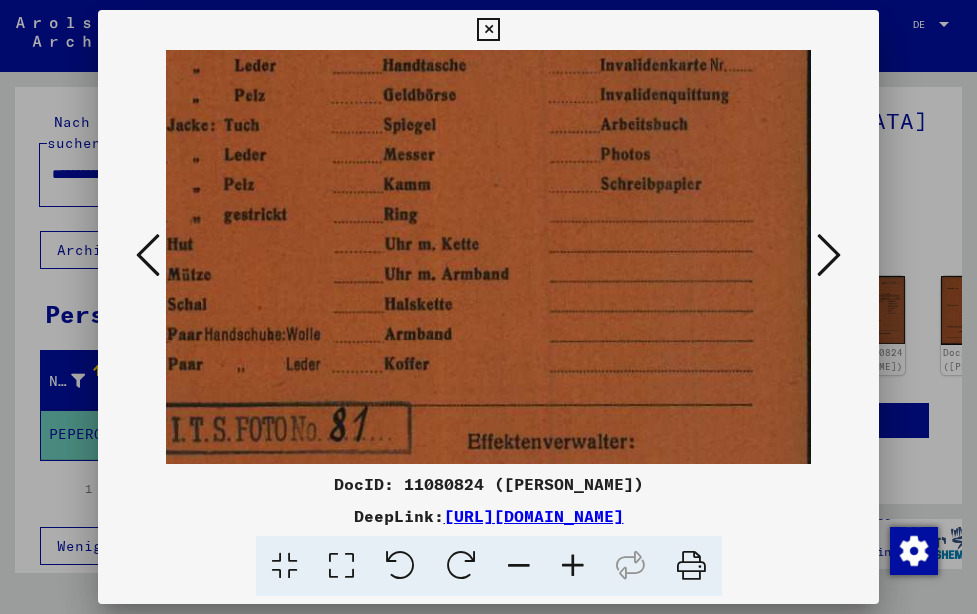 drag, startPoint x: 620, startPoint y: 263, endPoint x: 723, endPoint y: 367, distance: 146.37282 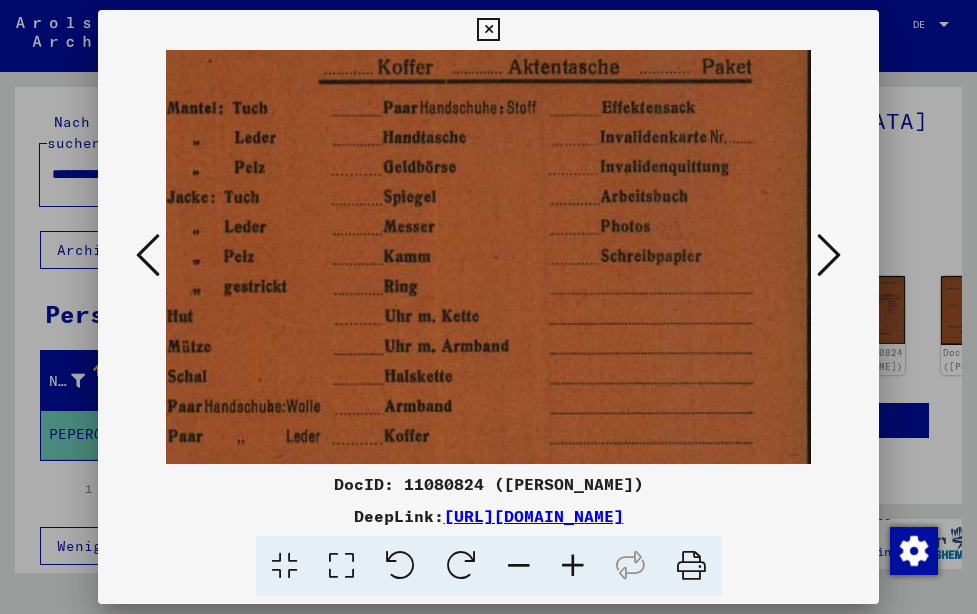 click at bounding box center [829, 256] 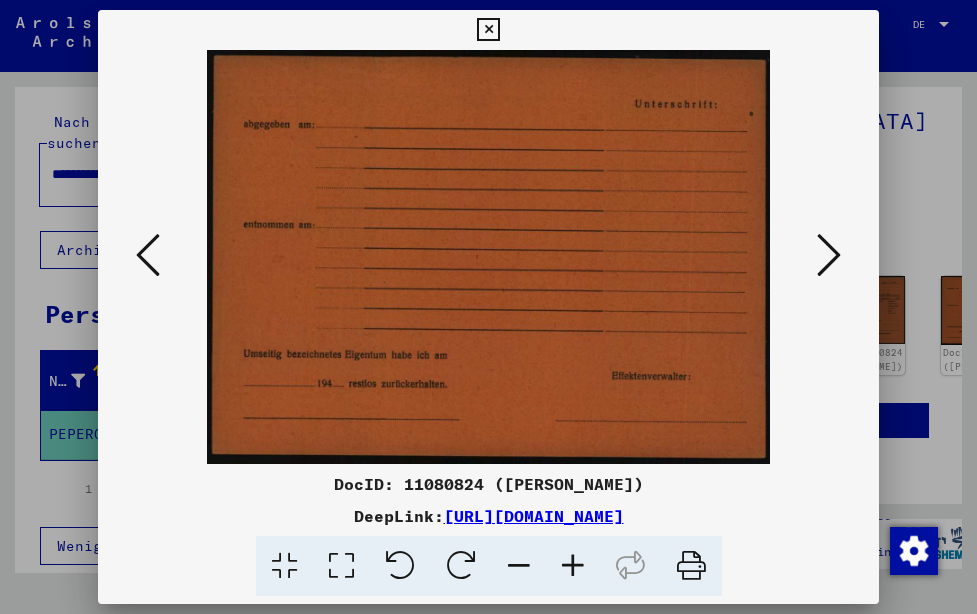 click at bounding box center (829, 255) 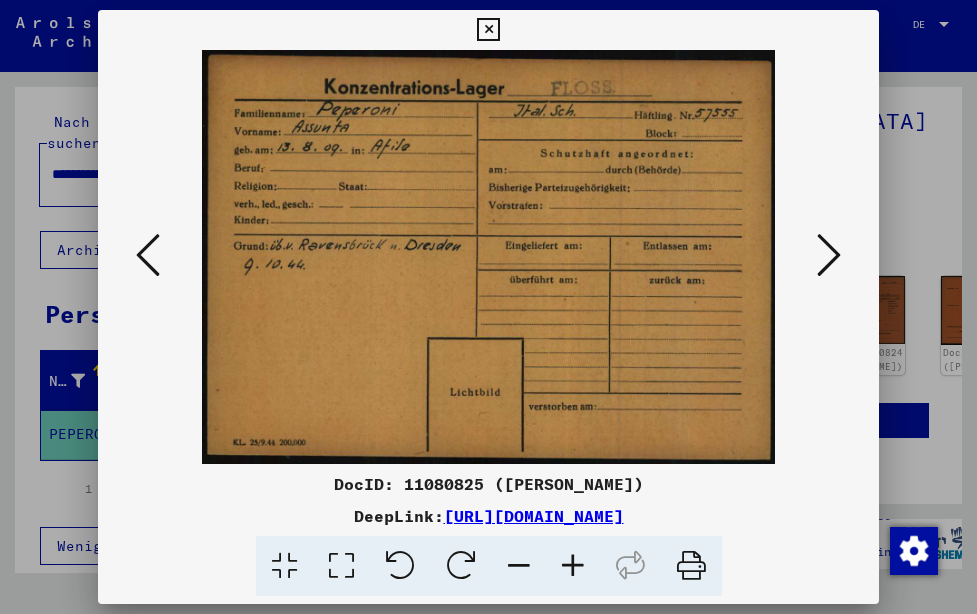 click at bounding box center (829, 255) 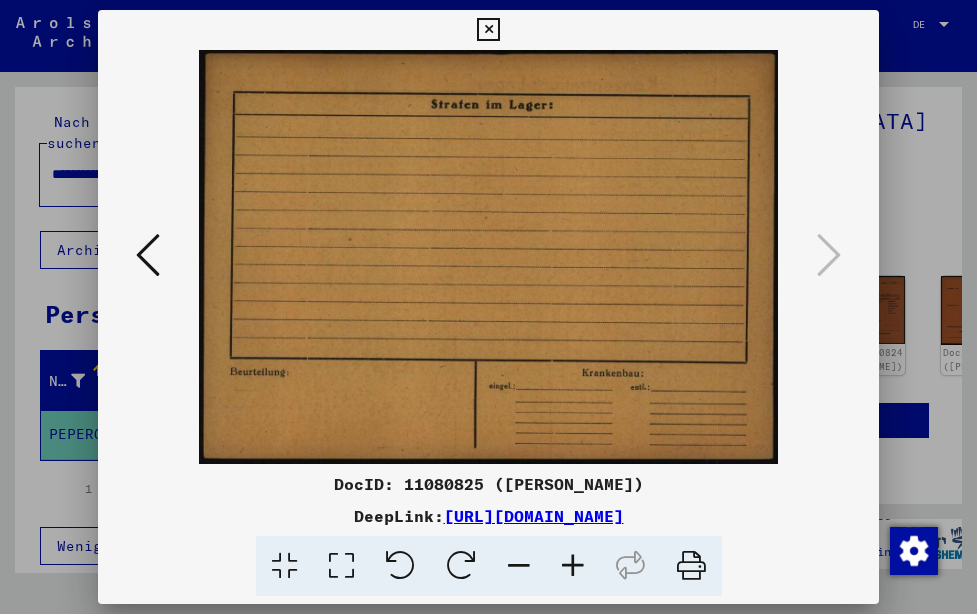 click at bounding box center [148, 255] 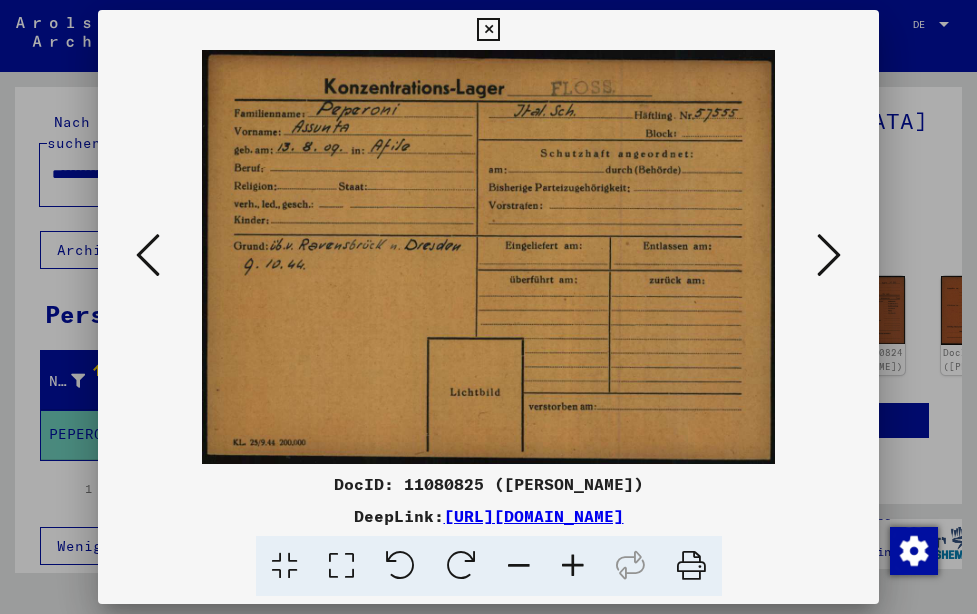 click at bounding box center (148, 255) 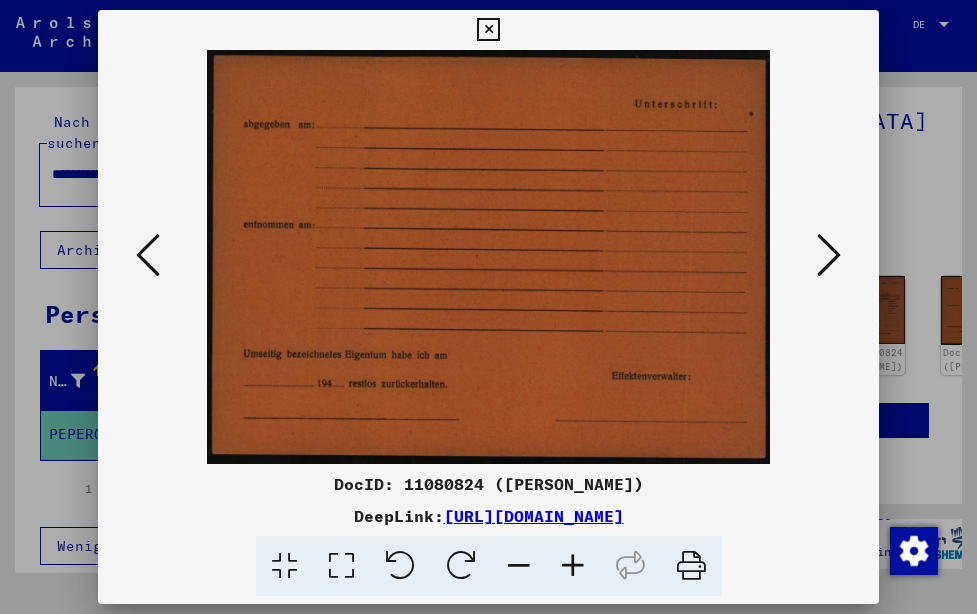 click at bounding box center [148, 255] 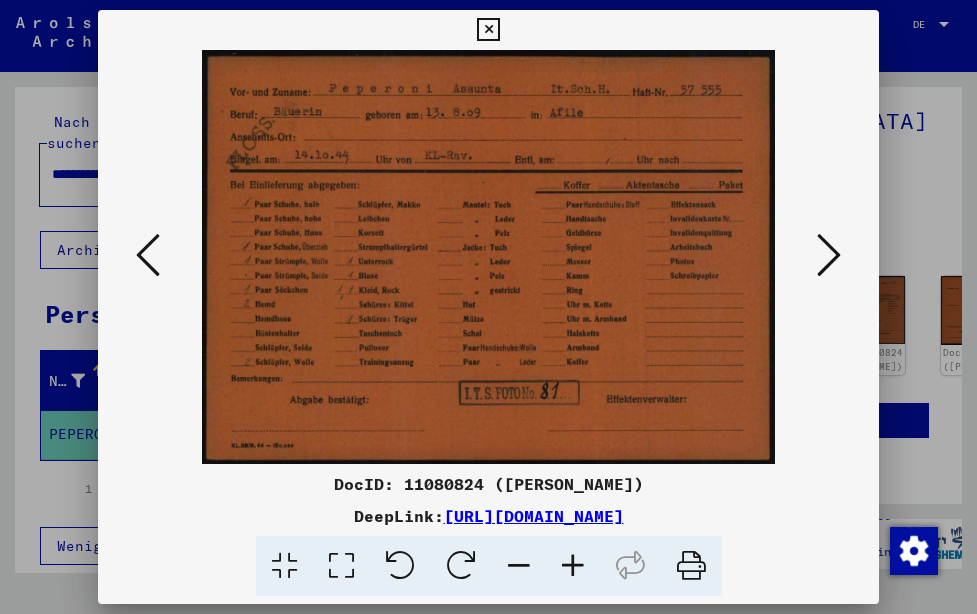 click at bounding box center [573, 566] 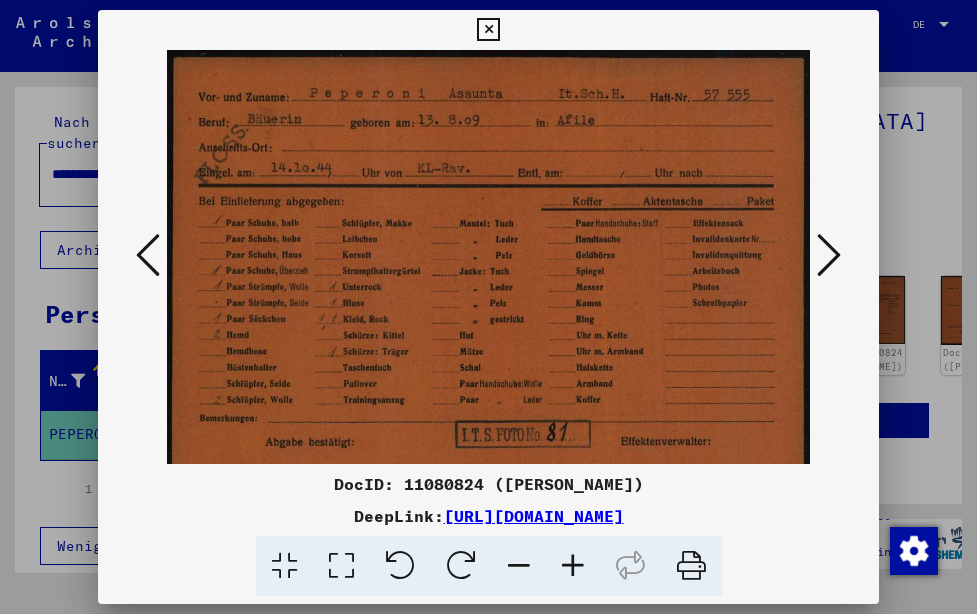 click at bounding box center [573, 566] 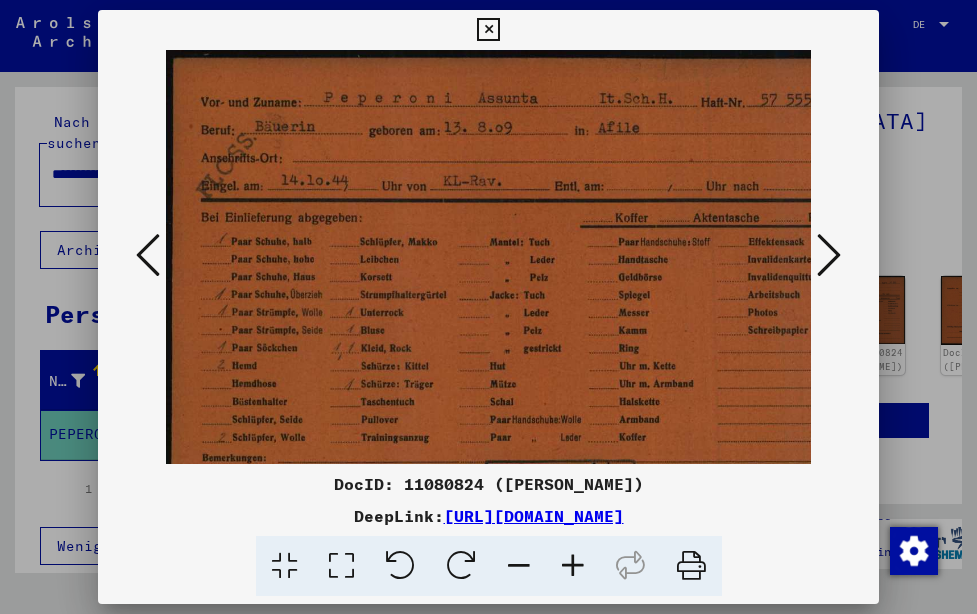 click at bounding box center [573, 566] 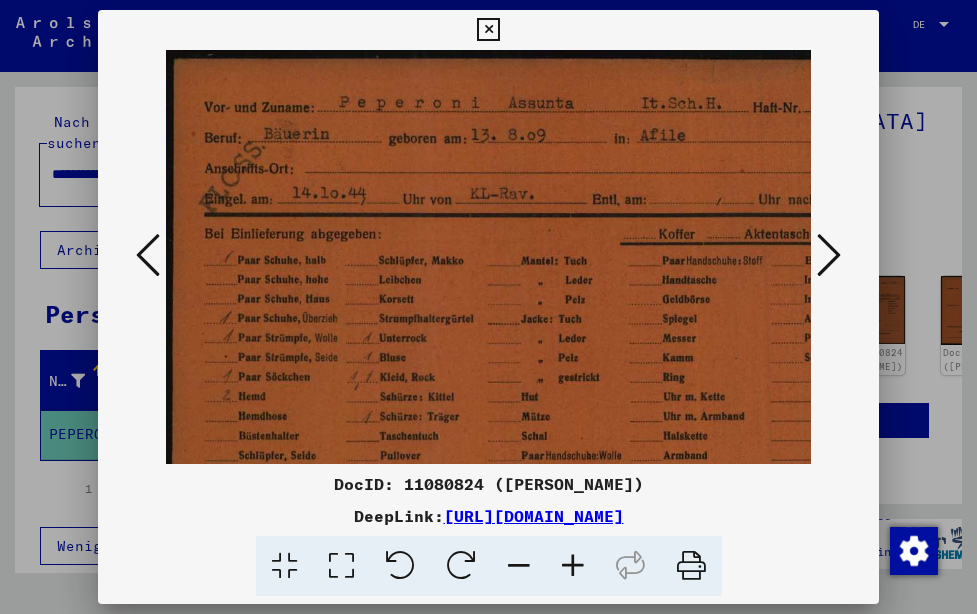 click at bounding box center (573, 566) 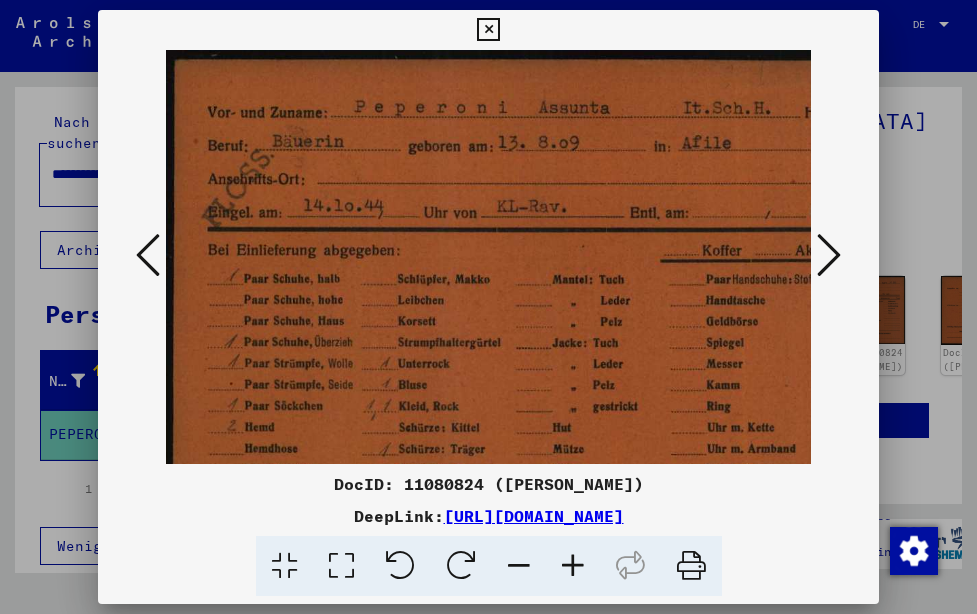click at bounding box center (573, 566) 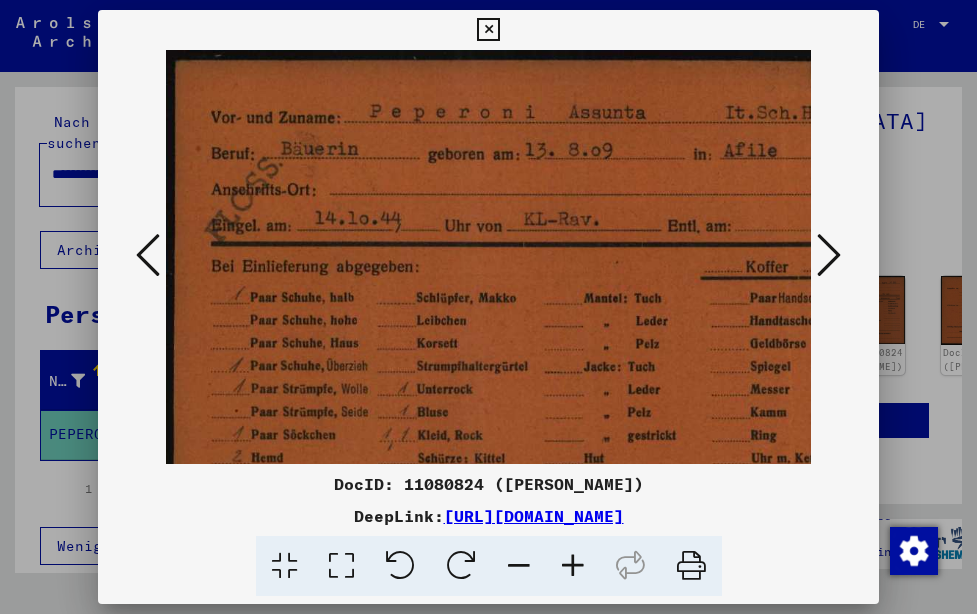 click at bounding box center [573, 566] 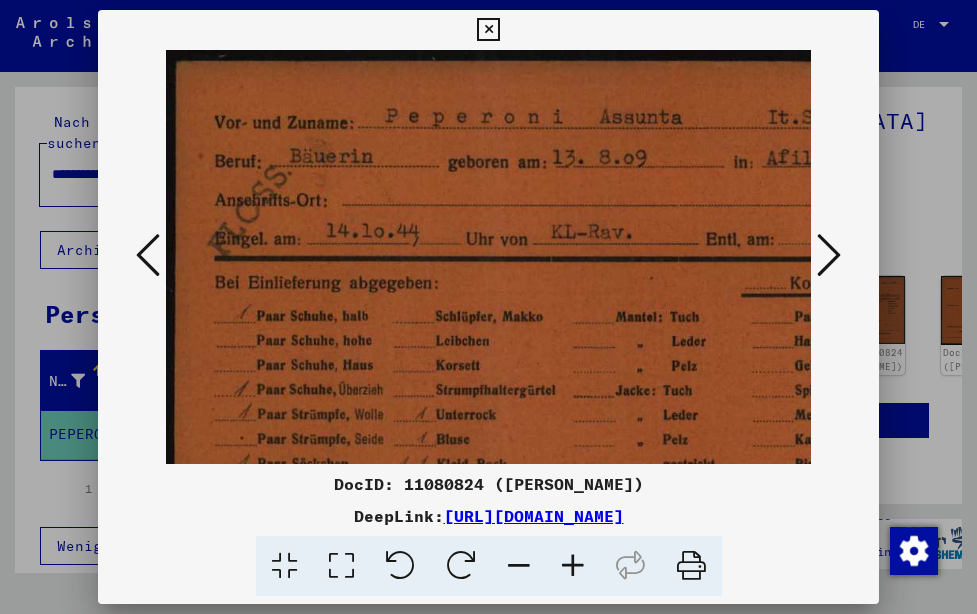 click at bounding box center [573, 566] 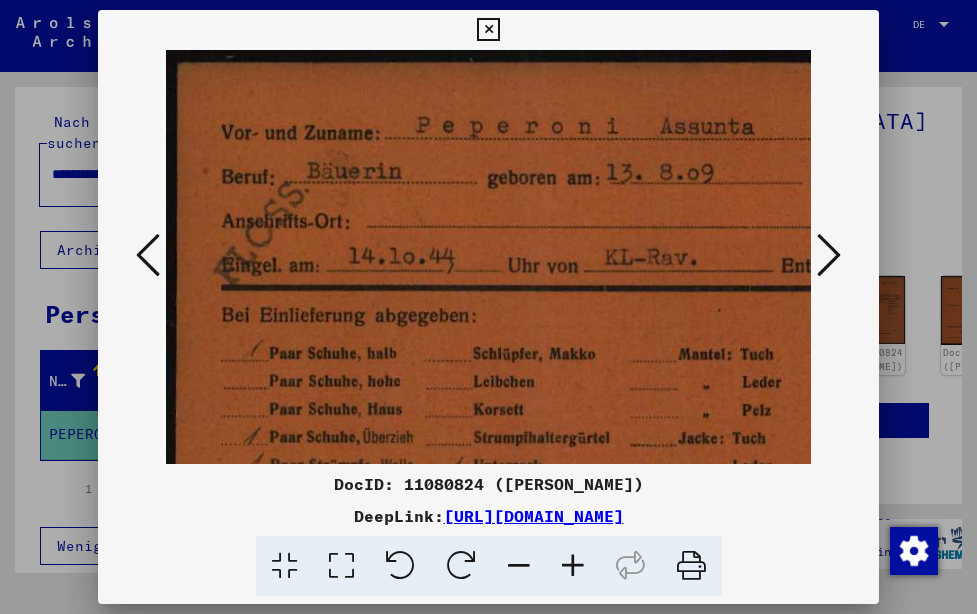 click at bounding box center (573, 566) 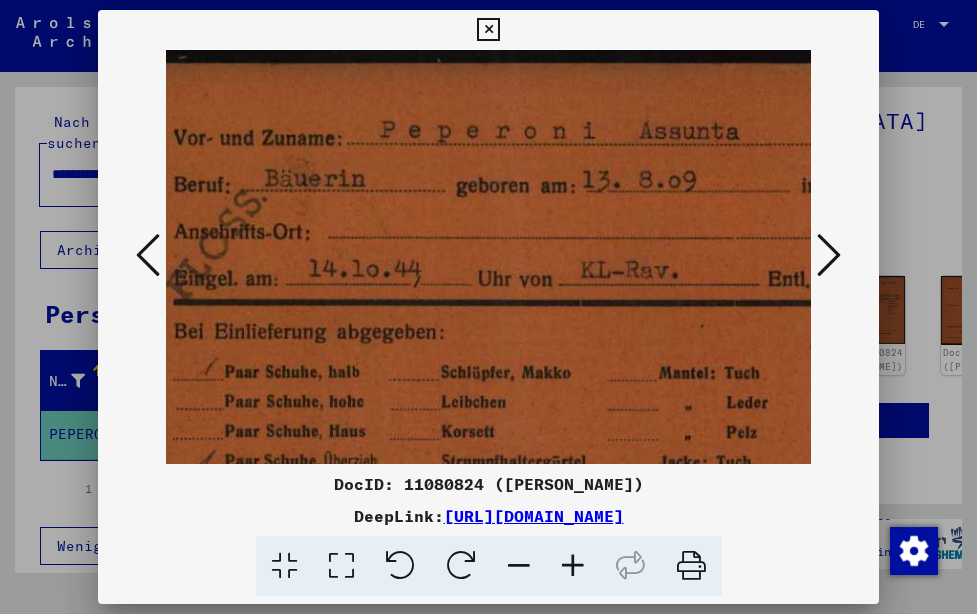 scroll, scrollTop: 0, scrollLeft: 78, axis: horizontal 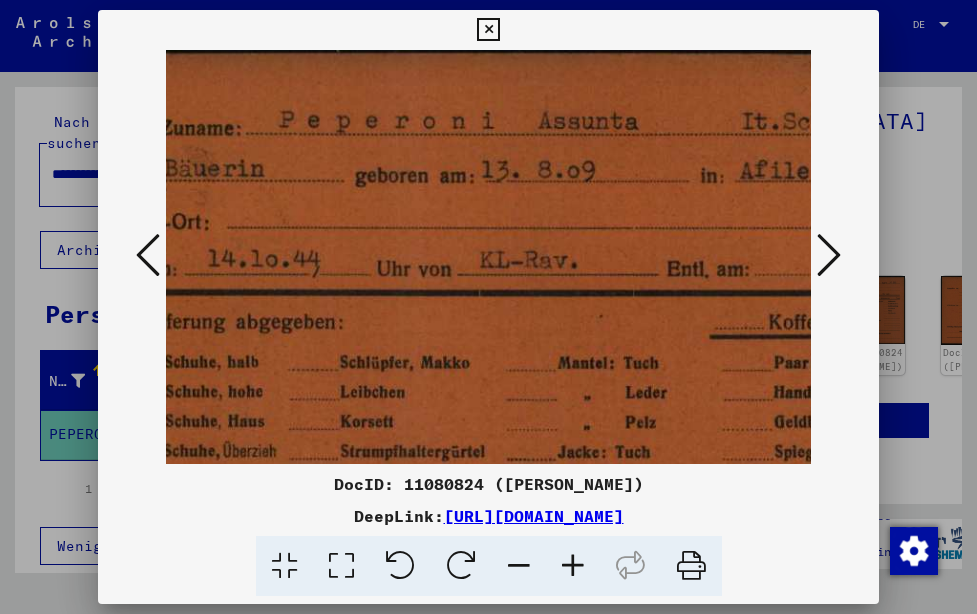 drag, startPoint x: 593, startPoint y: 378, endPoint x: 439, endPoint y: 368, distance: 154.32434 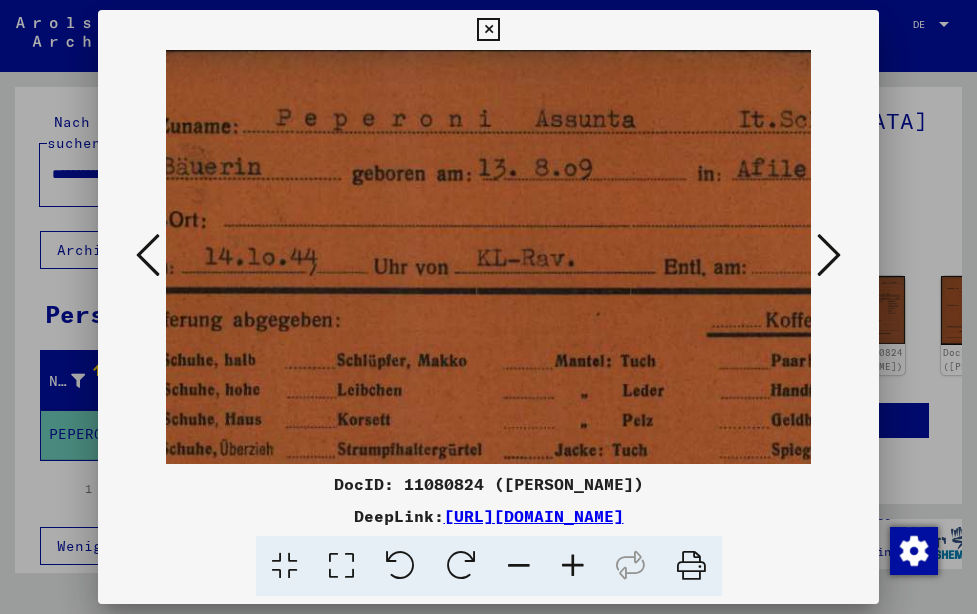 scroll, scrollTop: 2, scrollLeft: 191, axis: both 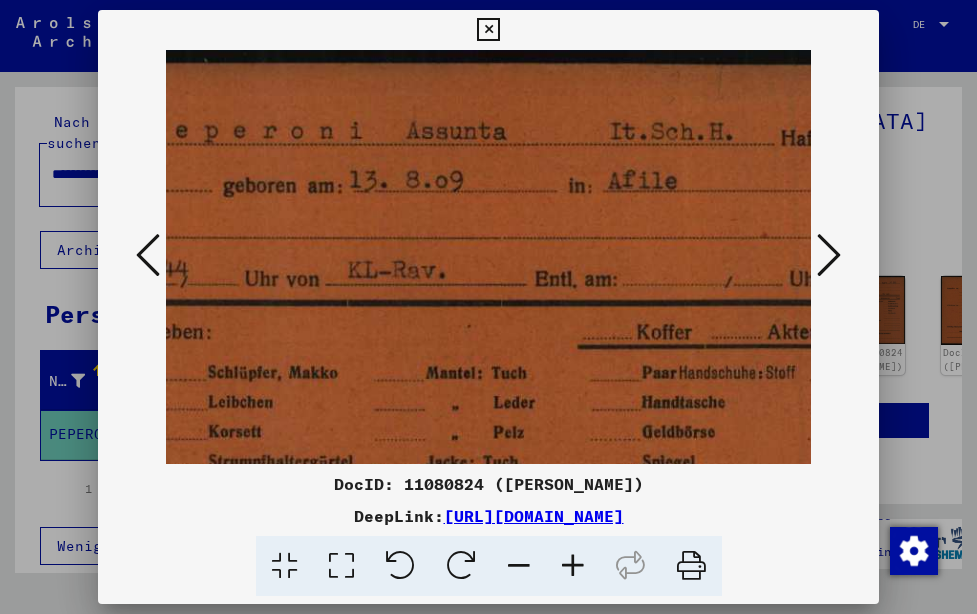 drag, startPoint x: 524, startPoint y: 327, endPoint x: 398, endPoint y: 348, distance: 127.738014 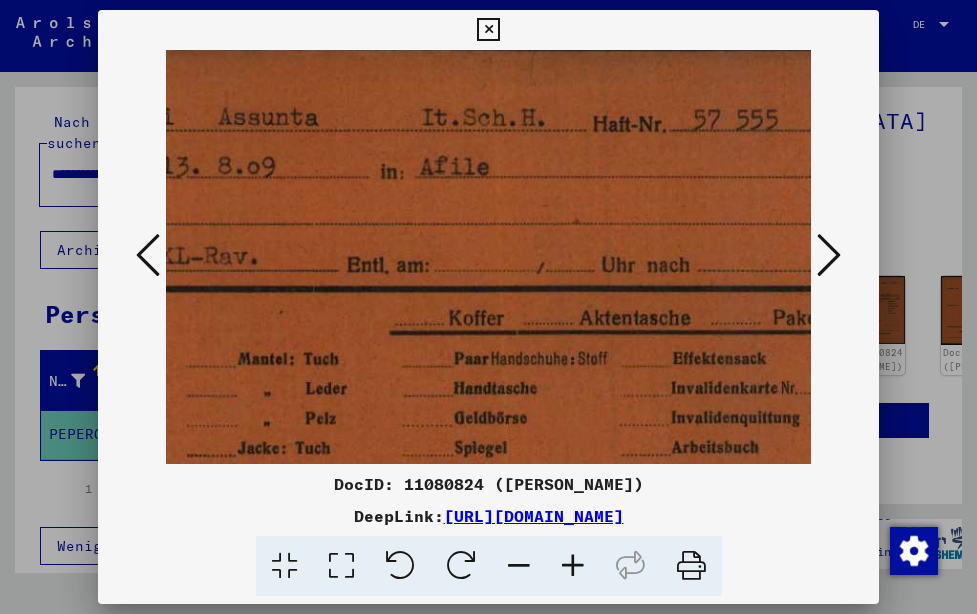 drag, startPoint x: 522, startPoint y: 314, endPoint x: 335, endPoint y: 314, distance: 187 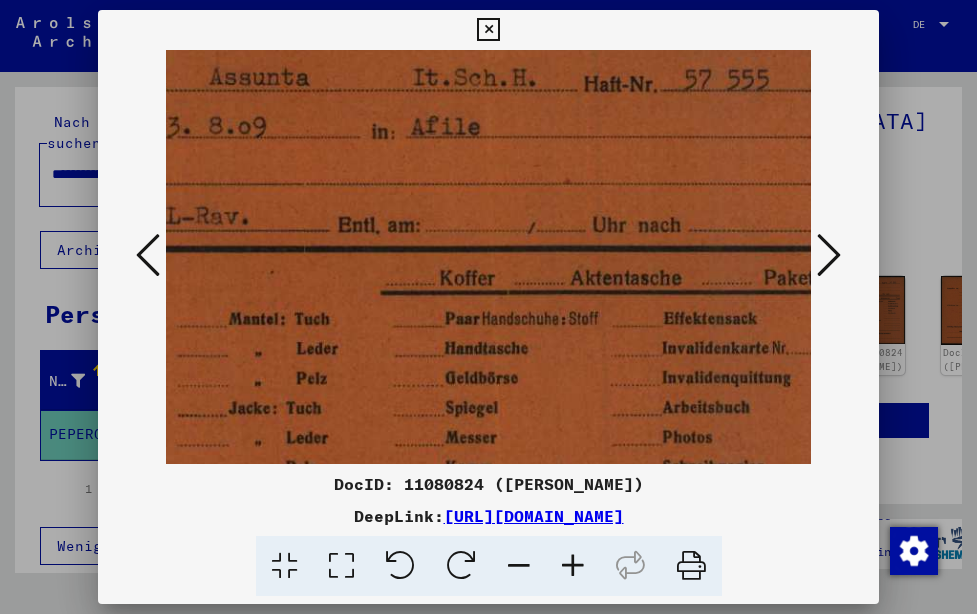 drag, startPoint x: 496, startPoint y: 302, endPoint x: 604, endPoint y: 219, distance: 136.2094 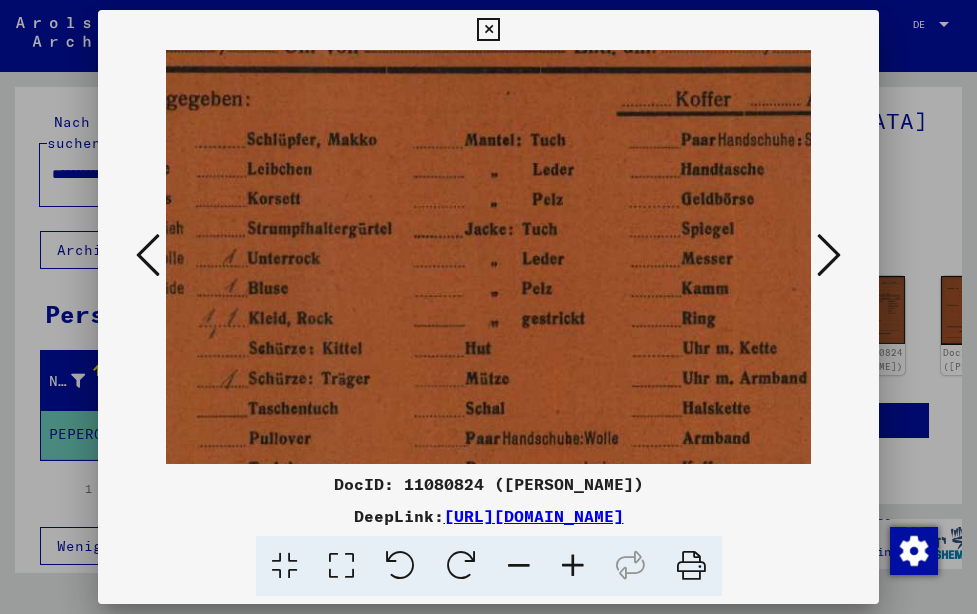 drag, startPoint x: 499, startPoint y: 297, endPoint x: 627, endPoint y: 224, distance: 147.35332 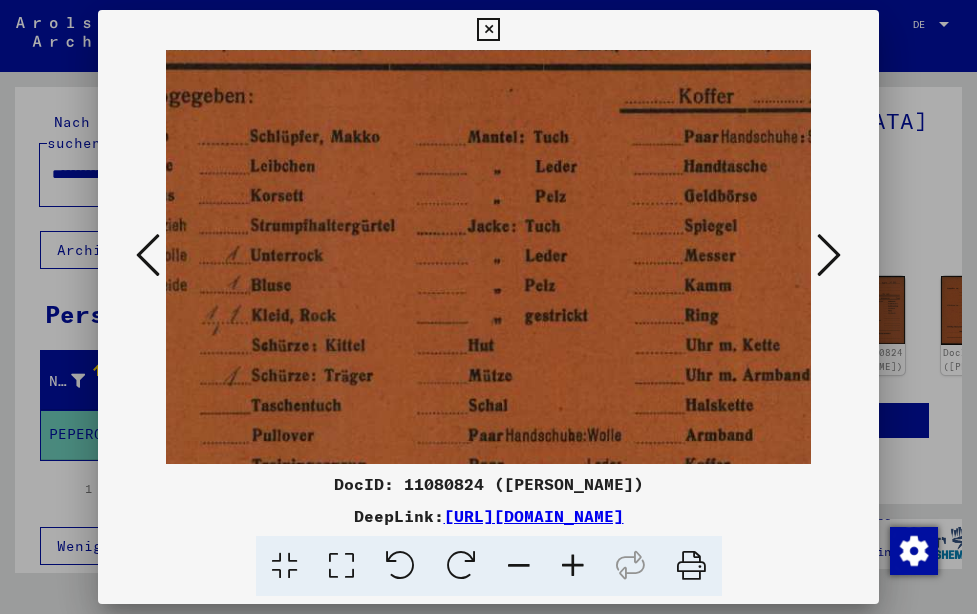 click at bounding box center (522, 246) 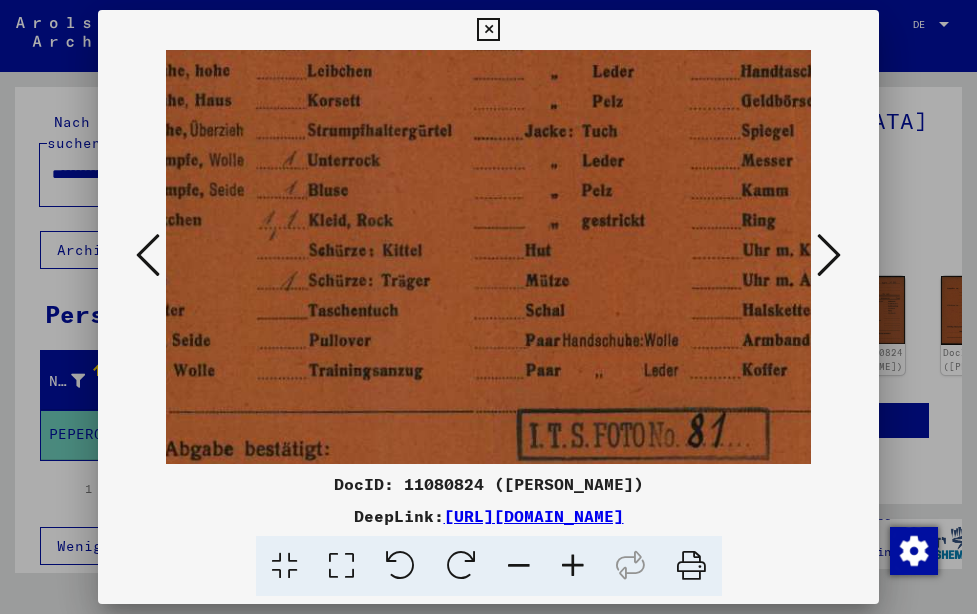 drag, startPoint x: 503, startPoint y: 349, endPoint x: 585, endPoint y: 274, distance: 111.12605 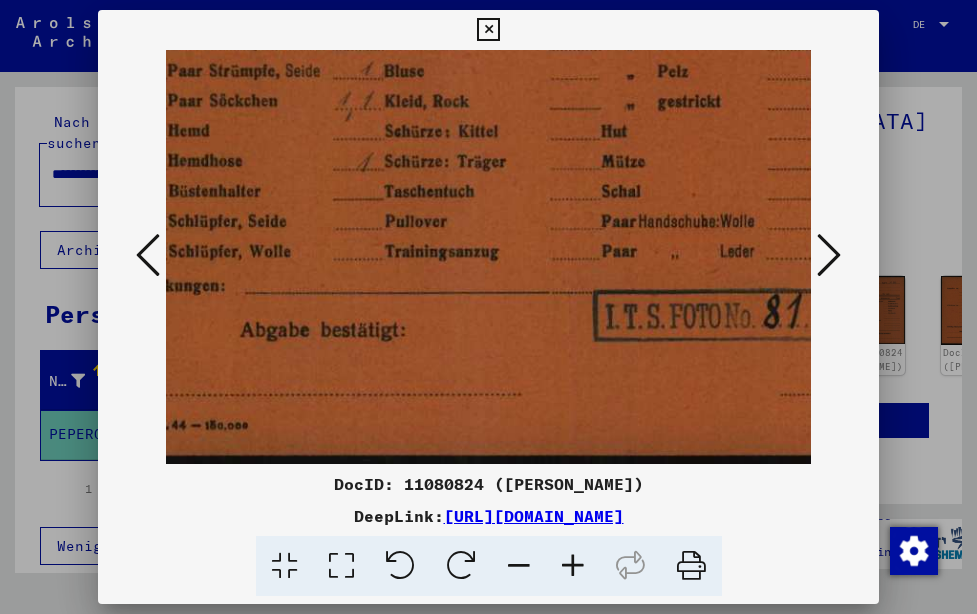 drag, startPoint x: 494, startPoint y: 334, endPoint x: 537, endPoint y: 259, distance: 86.4523 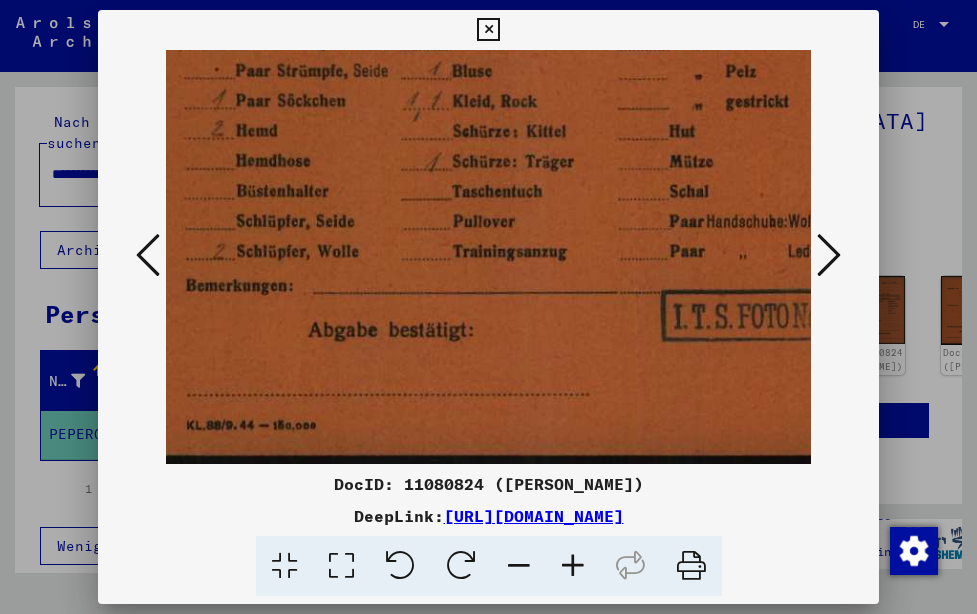 drag, startPoint x: 479, startPoint y: 310, endPoint x: 543, endPoint y: 270, distance: 75.47185 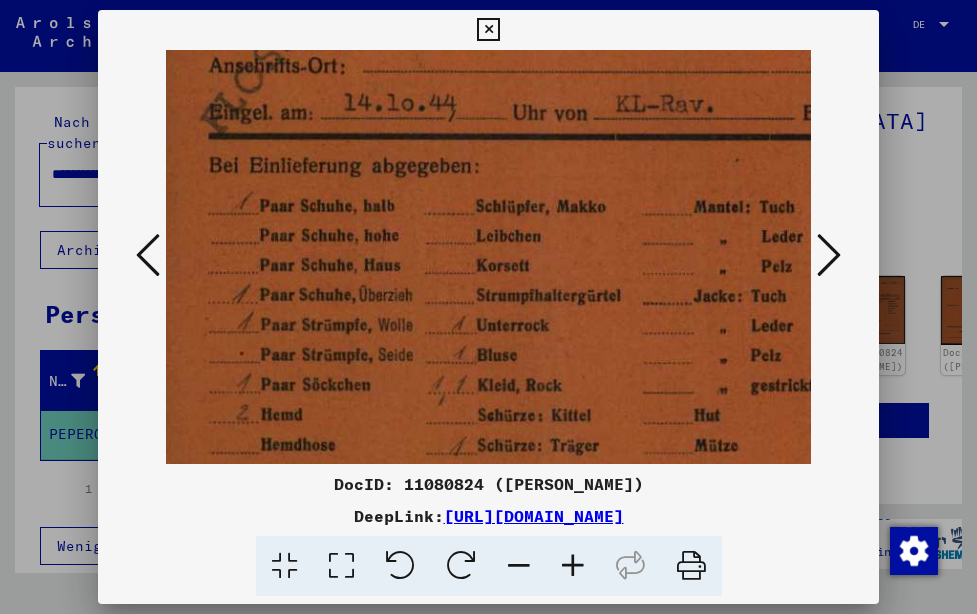 drag, startPoint x: 501, startPoint y: 332, endPoint x: 517, endPoint y: 509, distance: 177.7217 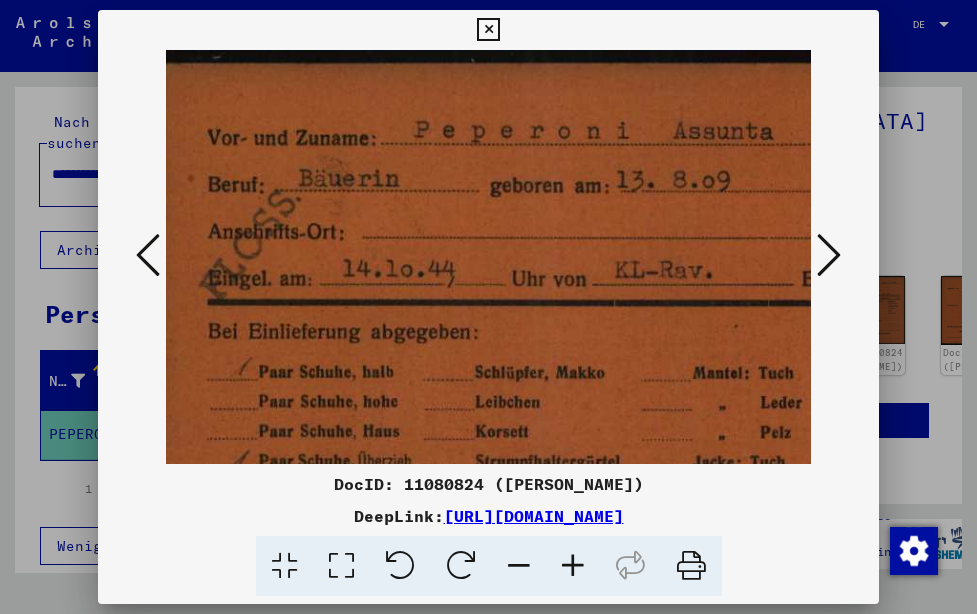 drag, startPoint x: 486, startPoint y: 225, endPoint x: 481, endPoint y: 426, distance: 201.06218 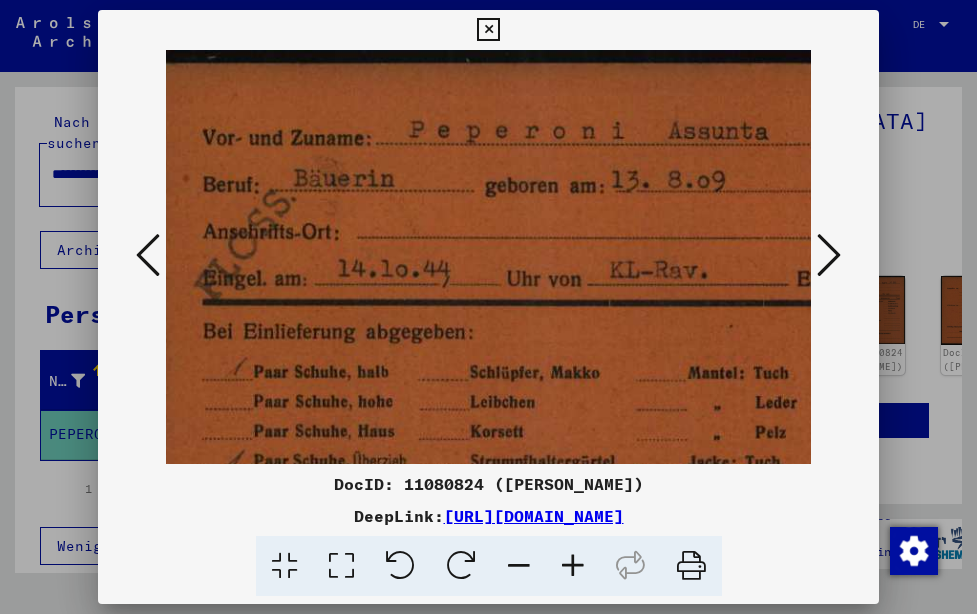 click at bounding box center [829, 255] 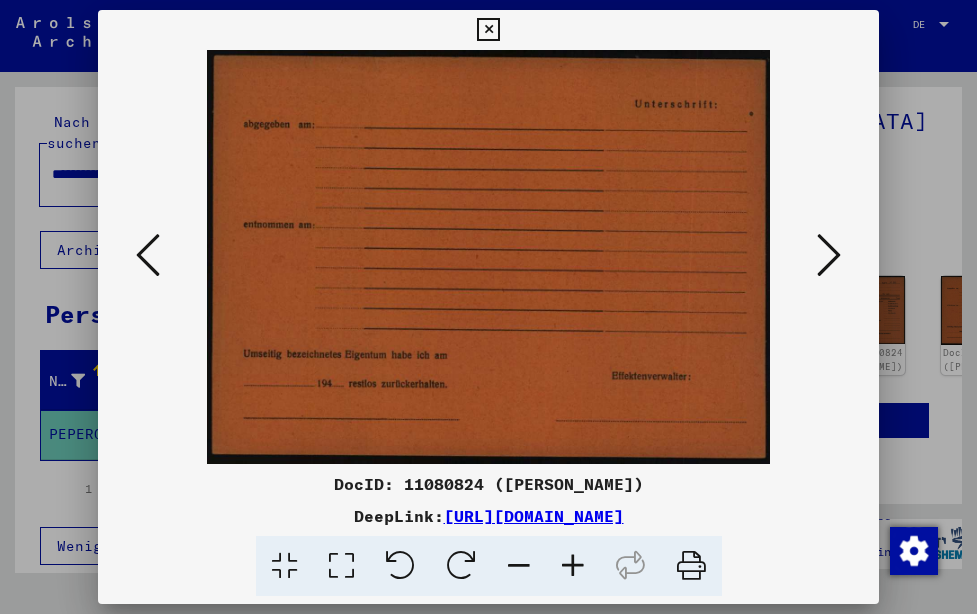 scroll, scrollTop: 0, scrollLeft: 0, axis: both 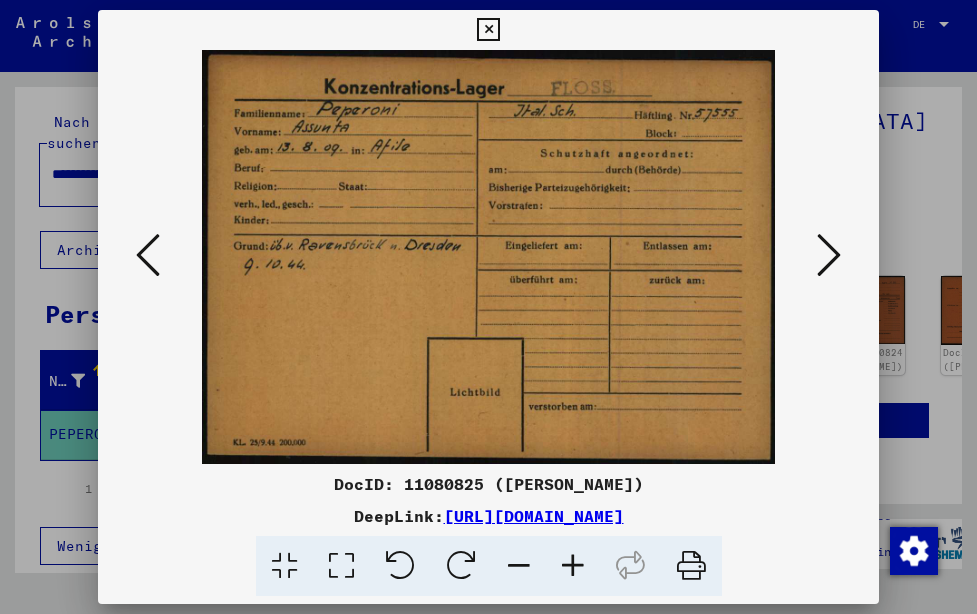 drag, startPoint x: 708, startPoint y: 182, endPoint x: 547, endPoint y: 141, distance: 166.1385 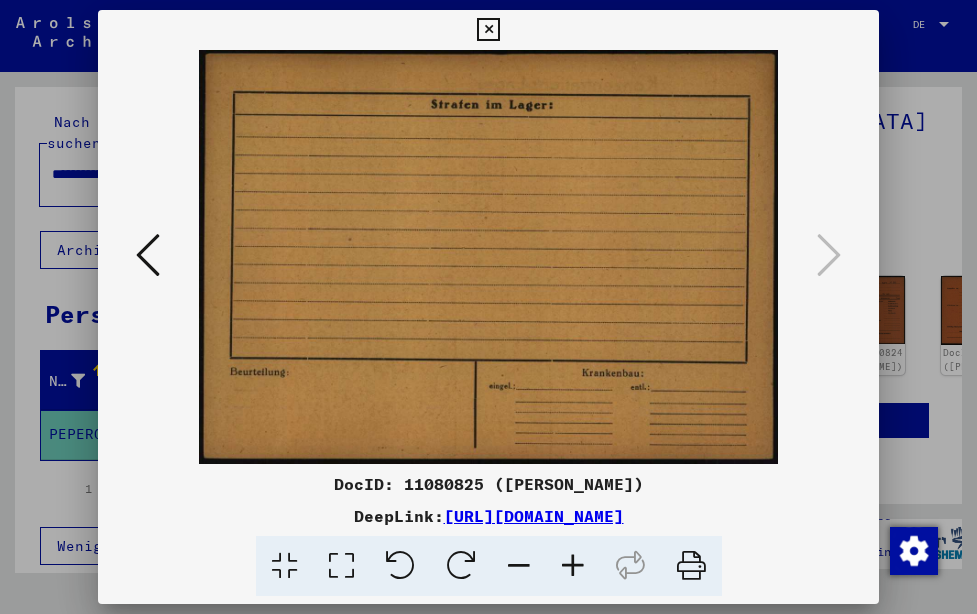 click at bounding box center (148, 255) 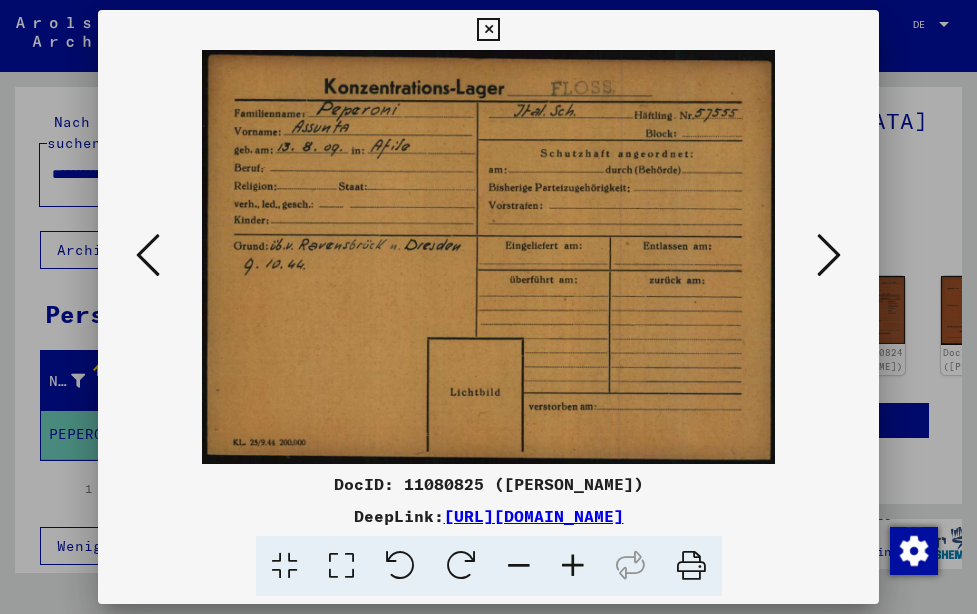 click at bounding box center (148, 255) 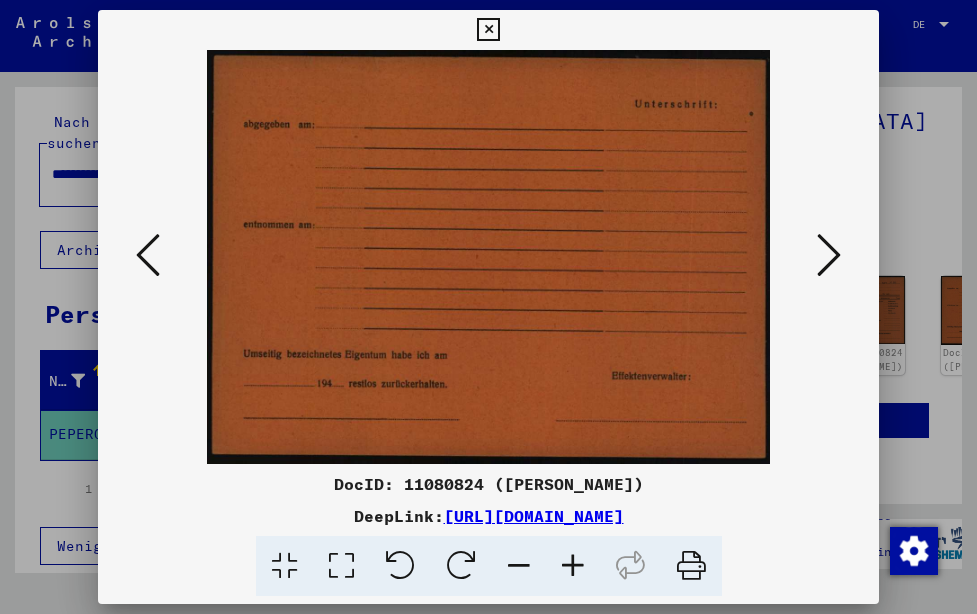 click at bounding box center (148, 255) 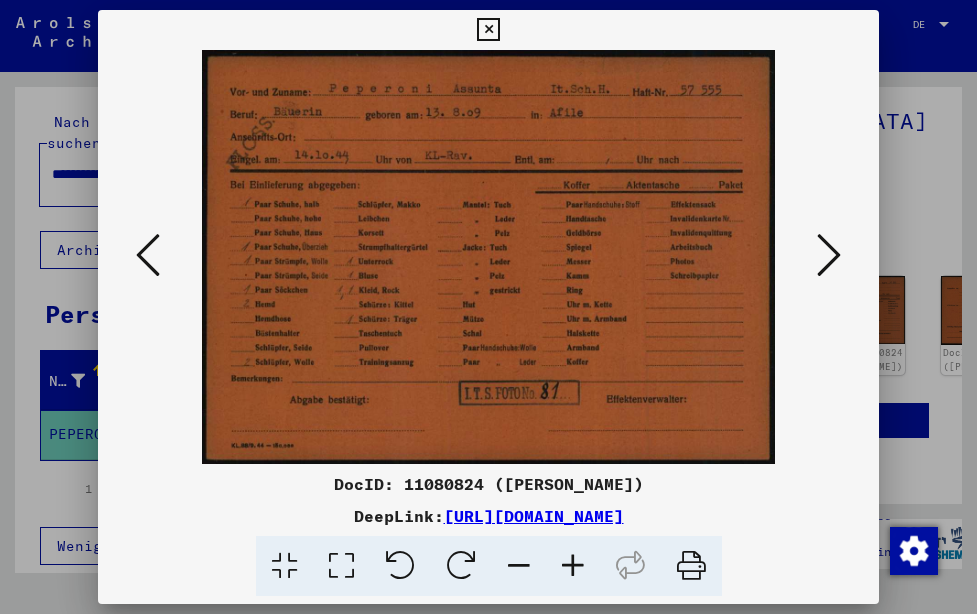 click at bounding box center [829, 255] 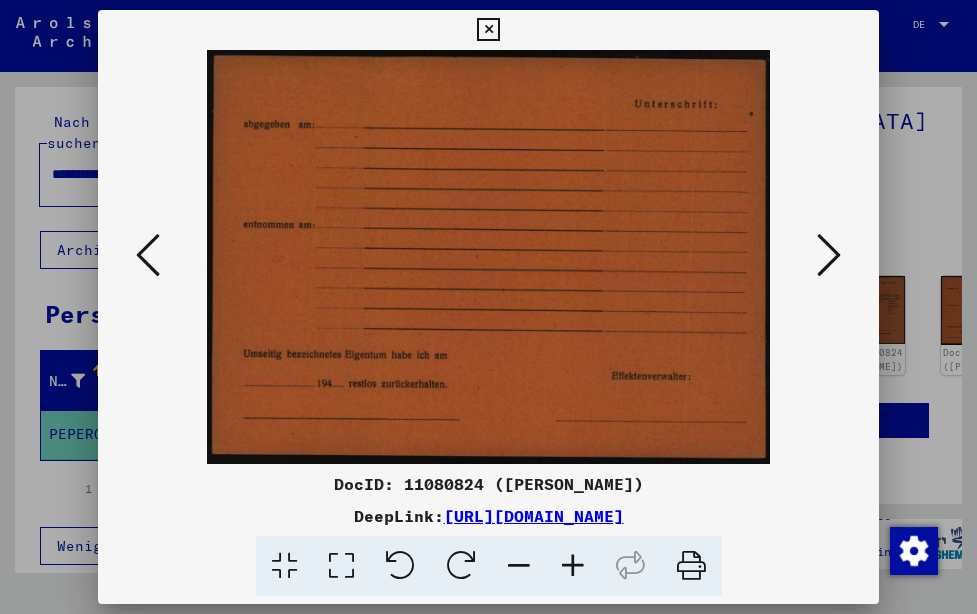 click at bounding box center (829, 255) 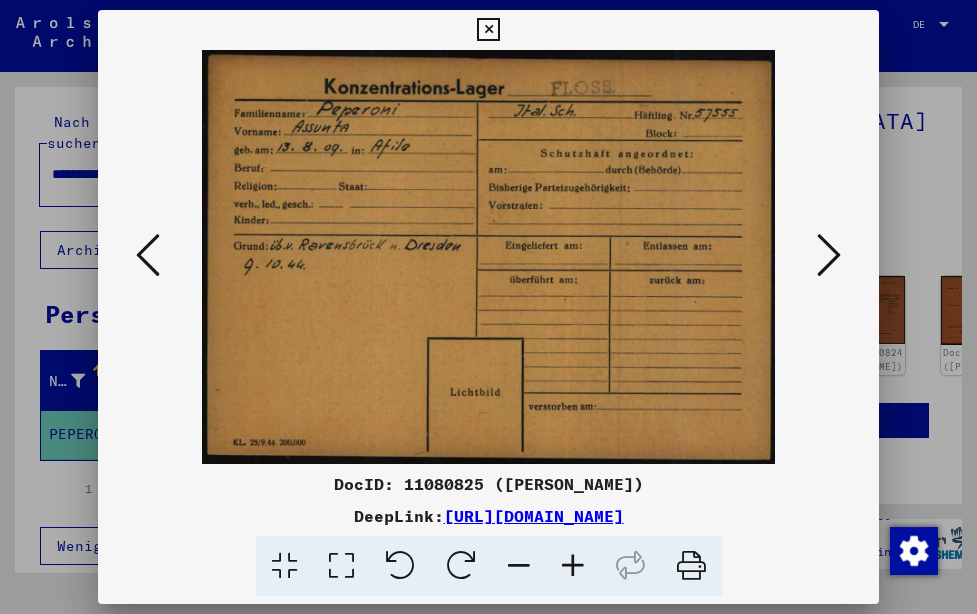 click at bounding box center [148, 255] 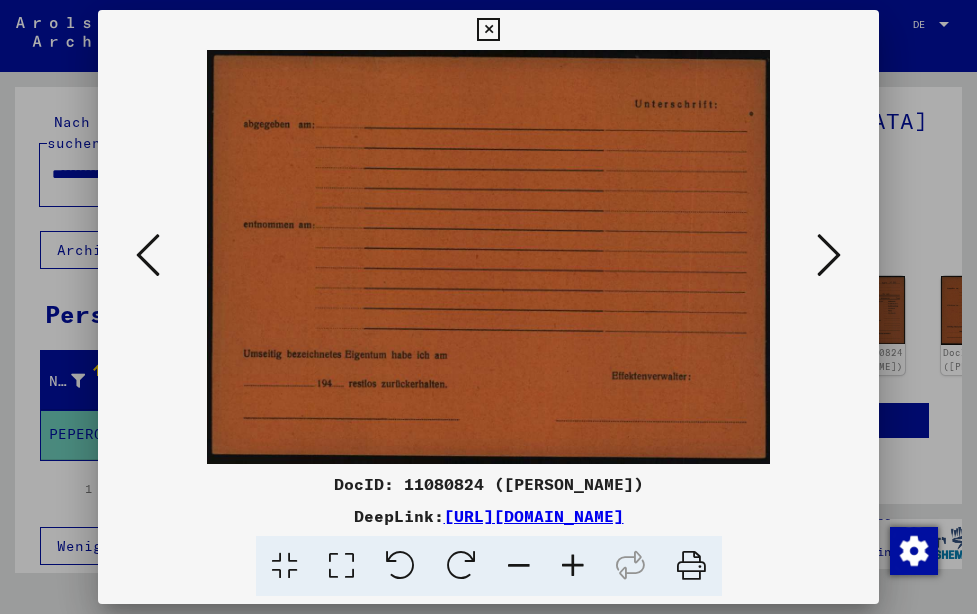click at bounding box center (148, 255) 